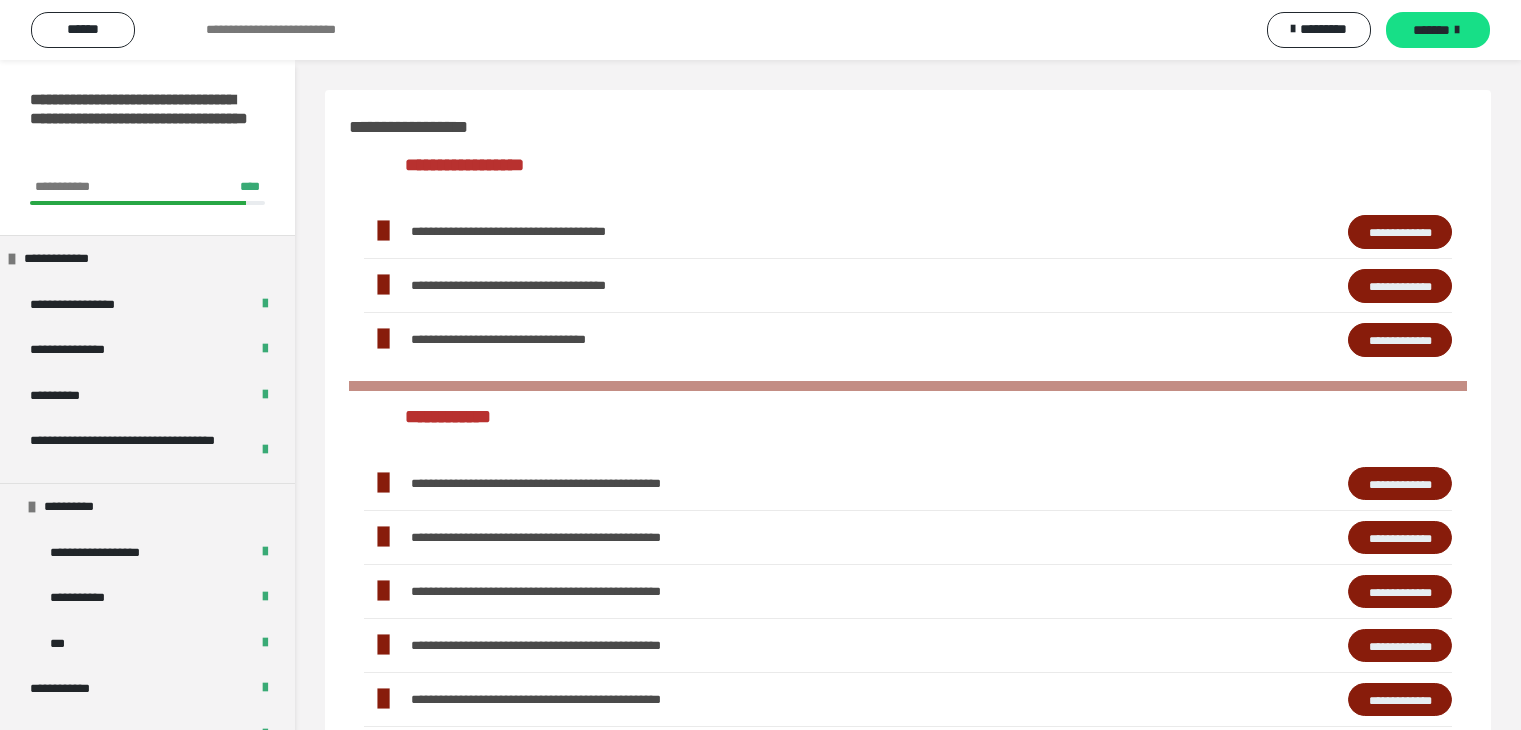 scroll, scrollTop: 504, scrollLeft: 0, axis: vertical 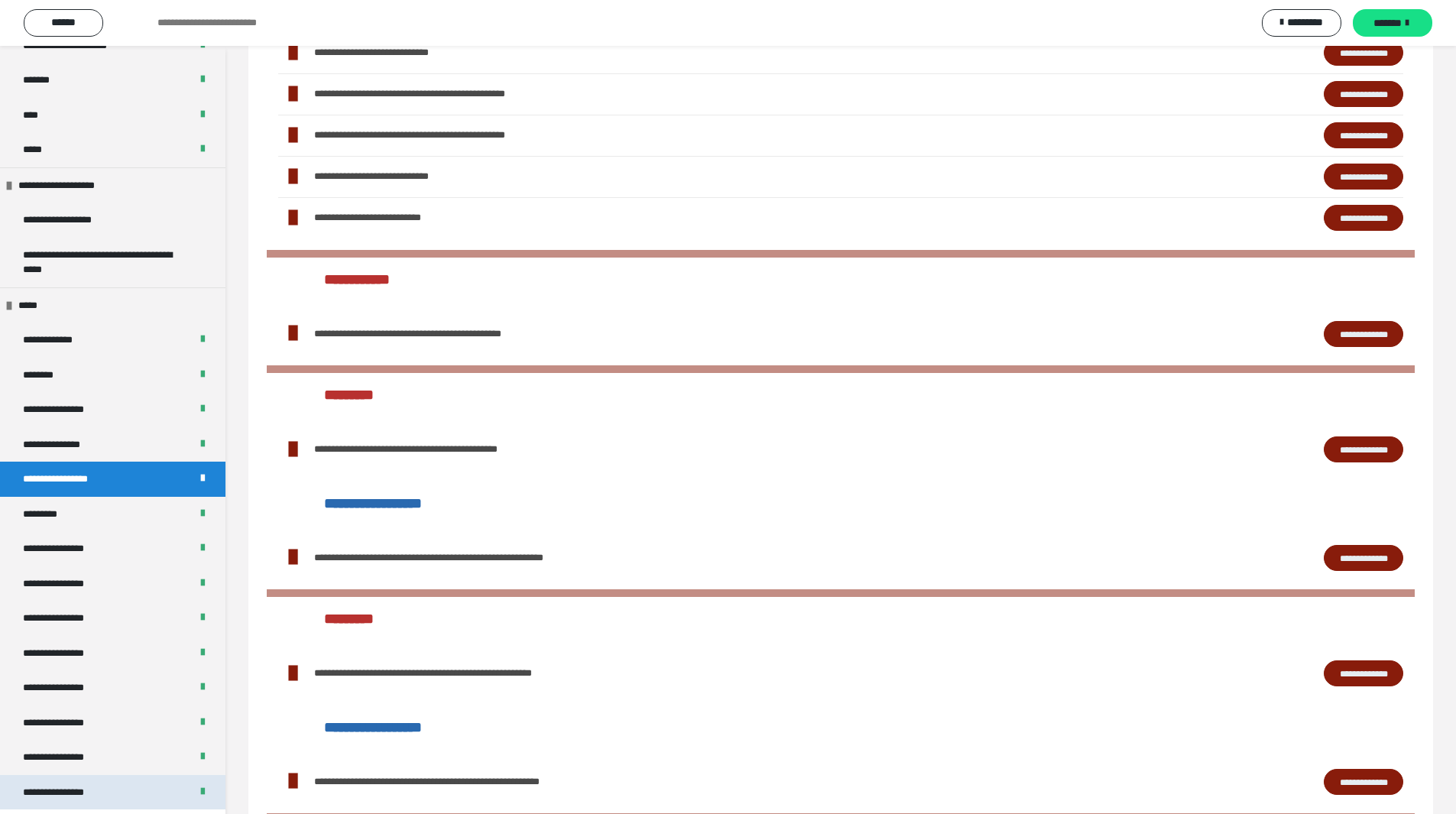 click on "**********" at bounding box center [66, 793] 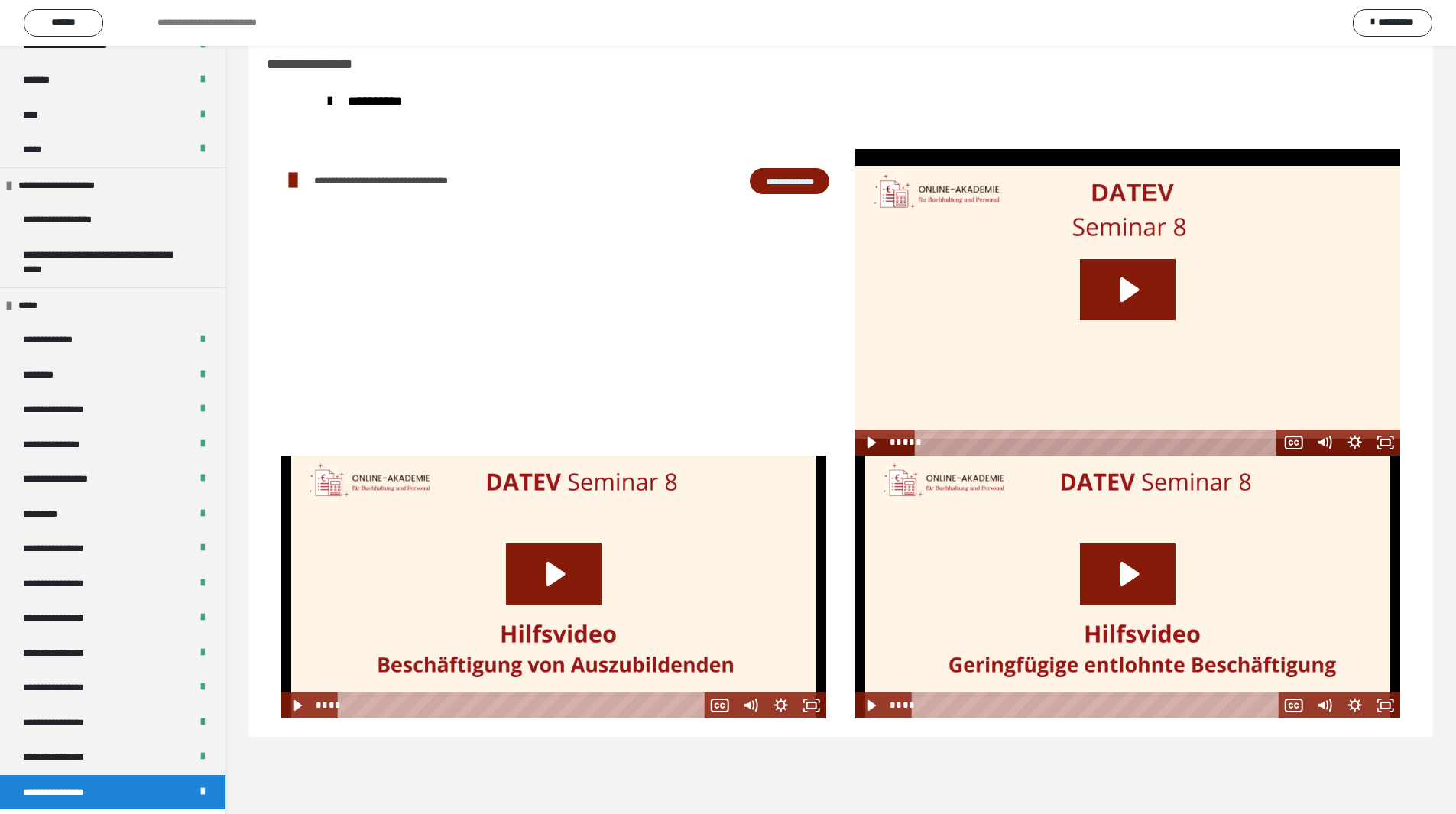scroll, scrollTop: 46, scrollLeft: 0, axis: vertical 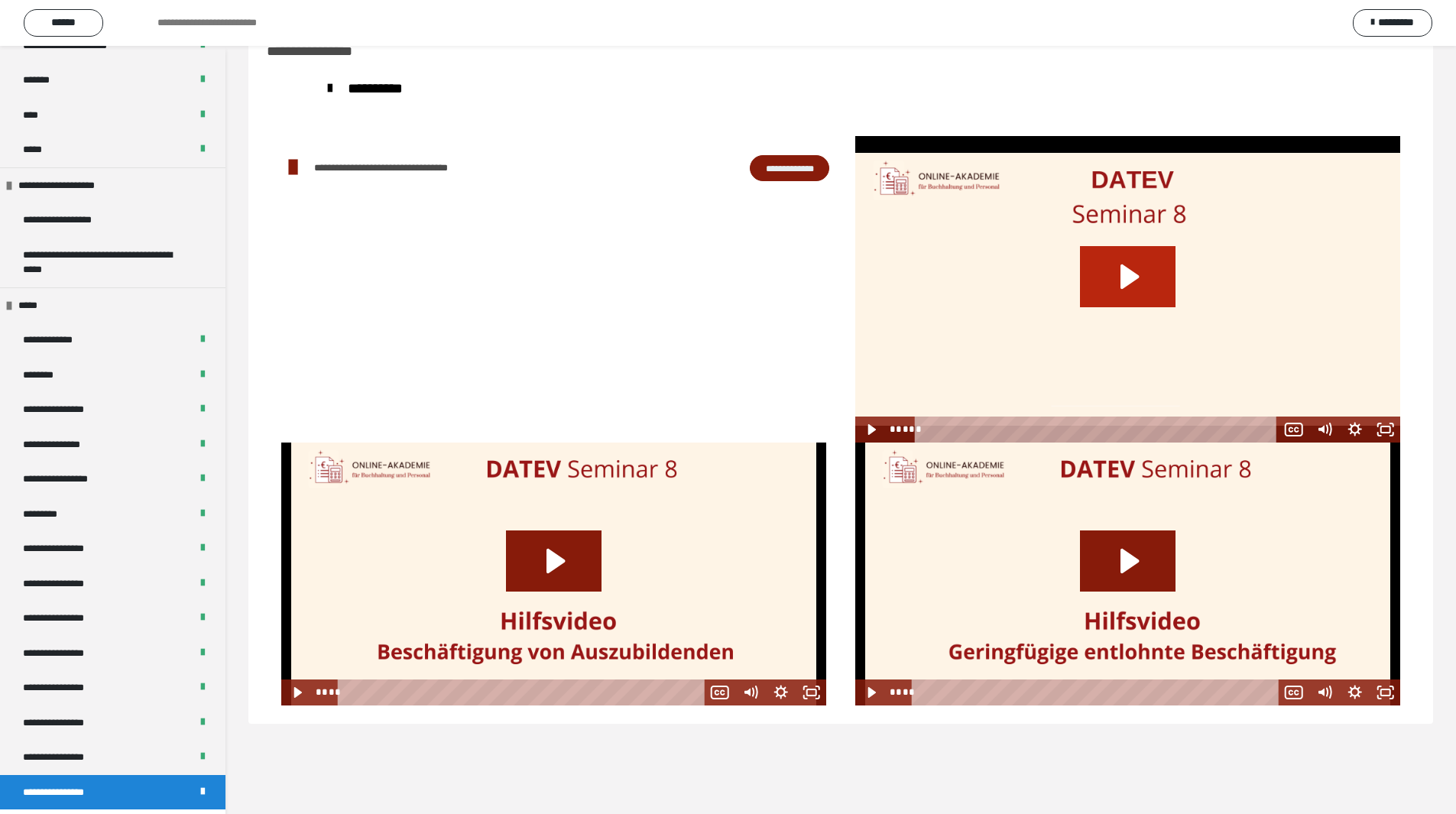 click 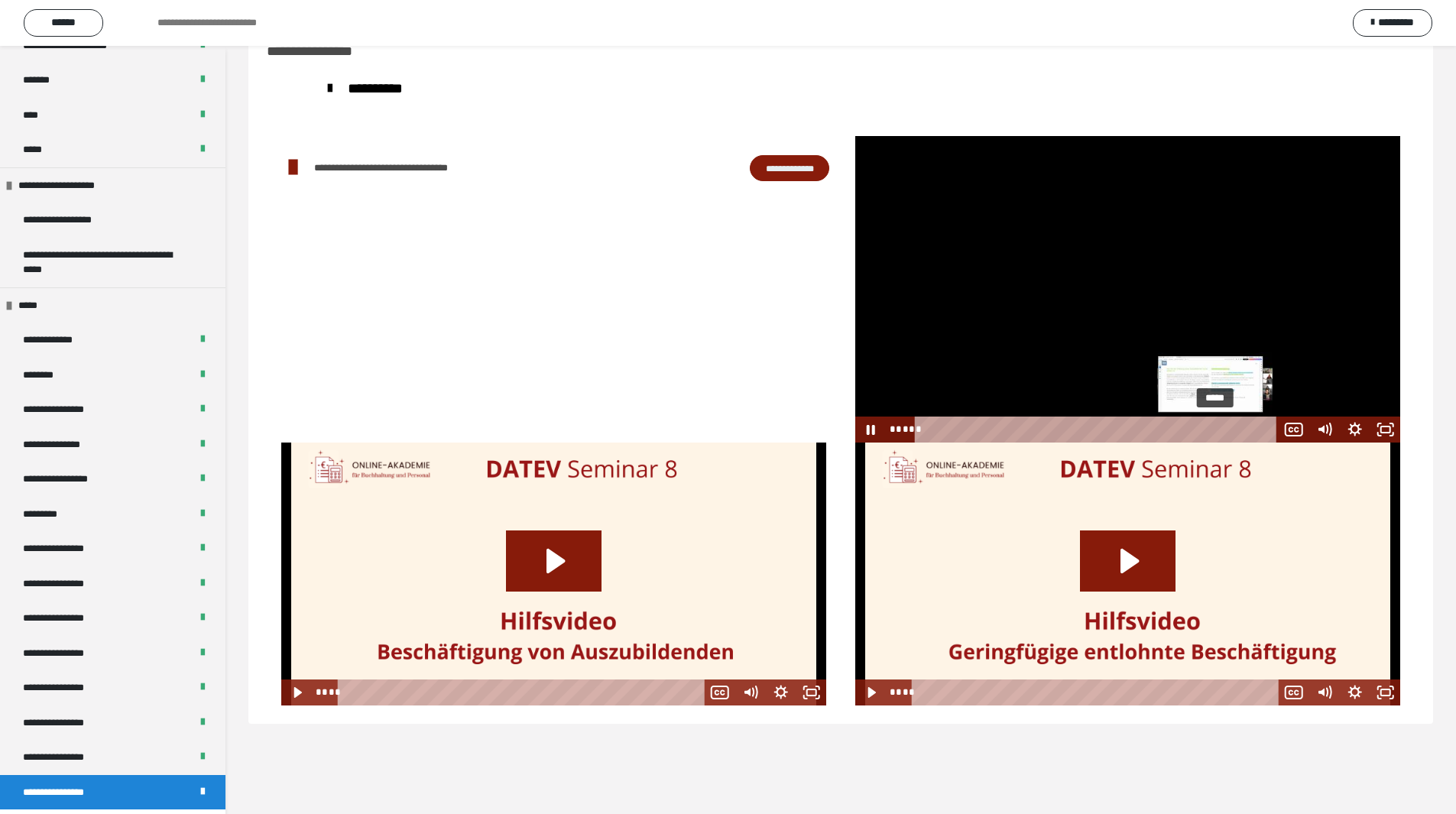 click on "*****" at bounding box center (1098, 430) 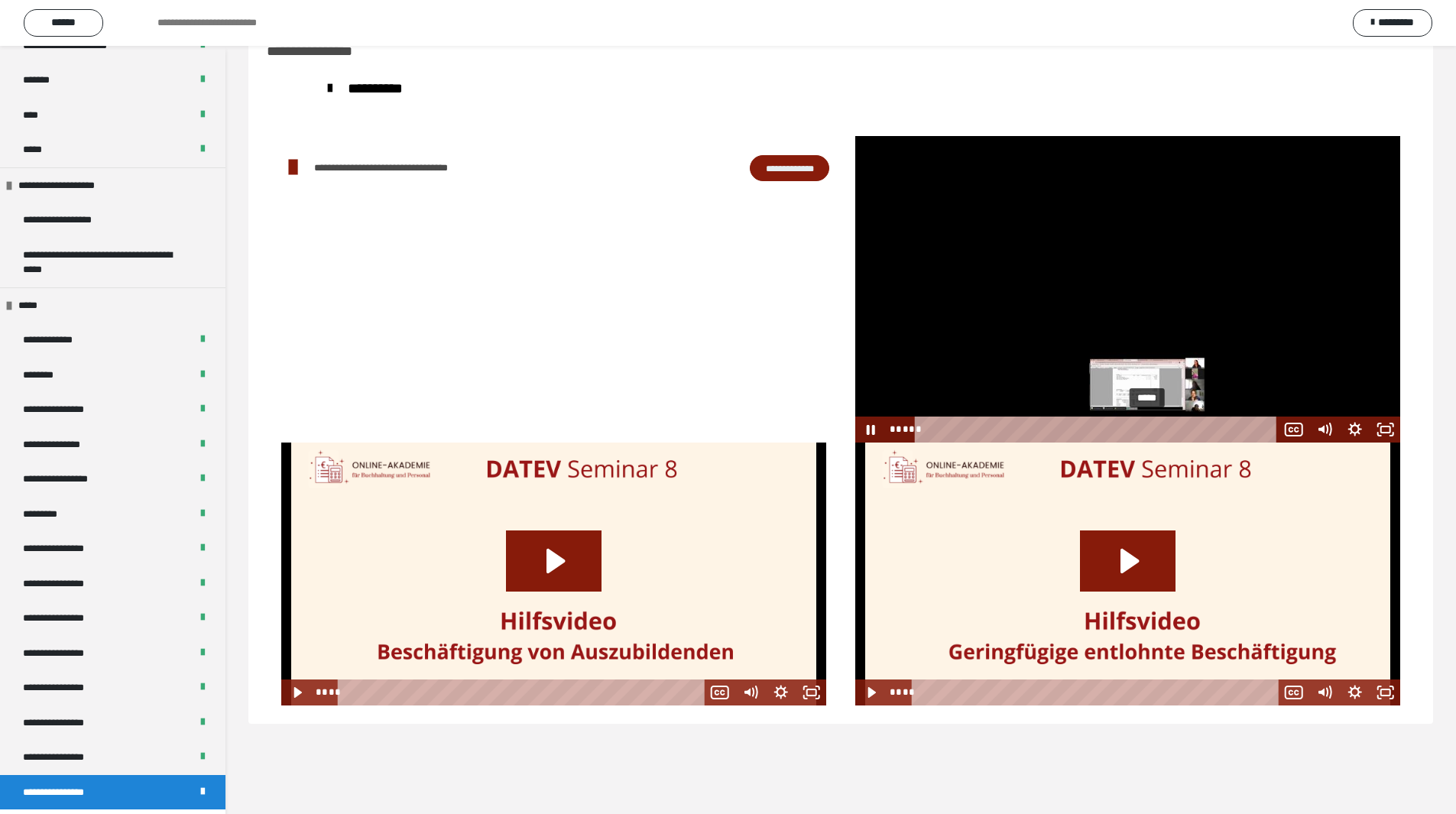 click on "*****" at bounding box center (1098, 430) 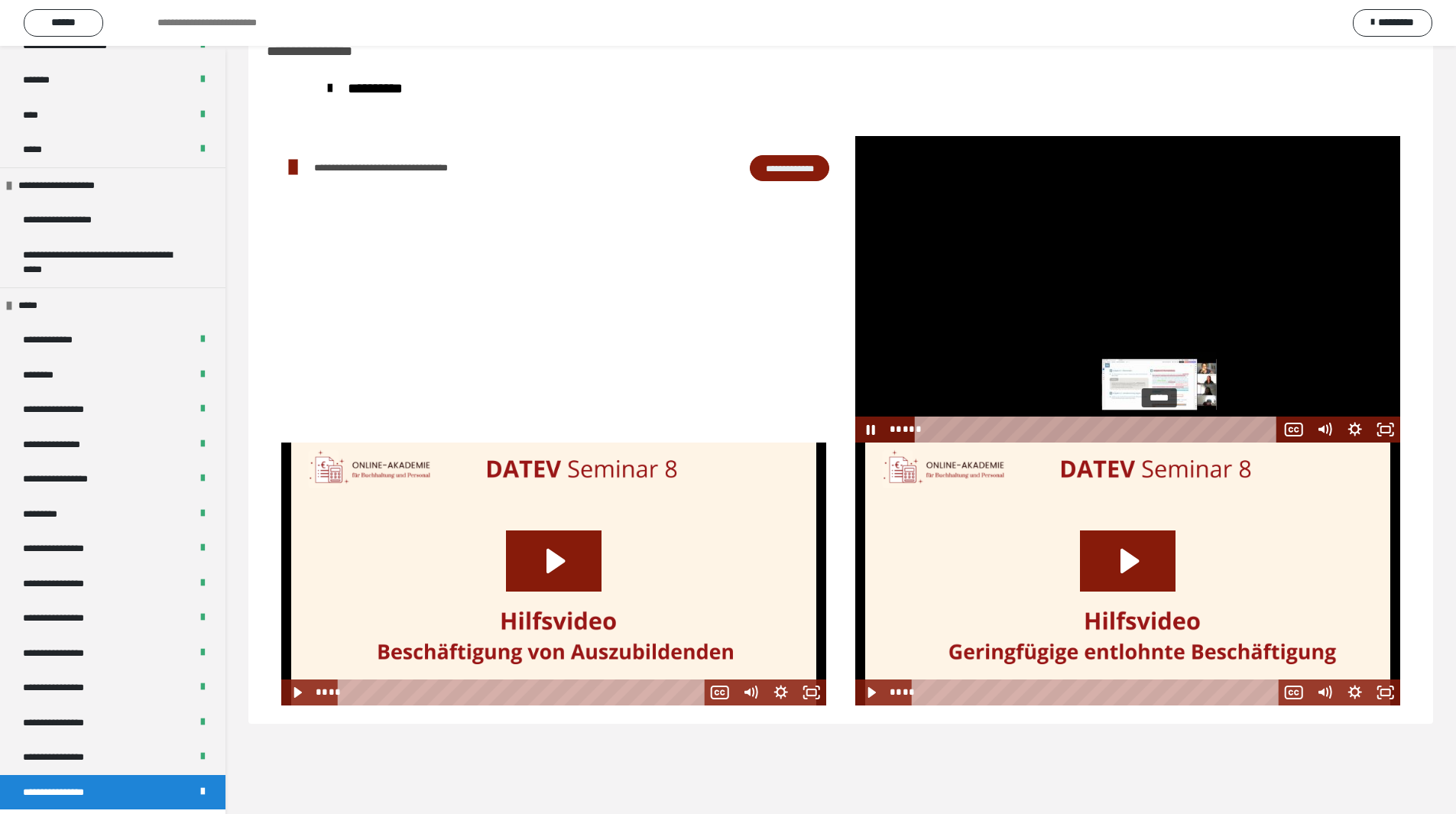 click on "*****" at bounding box center [1098, 430] 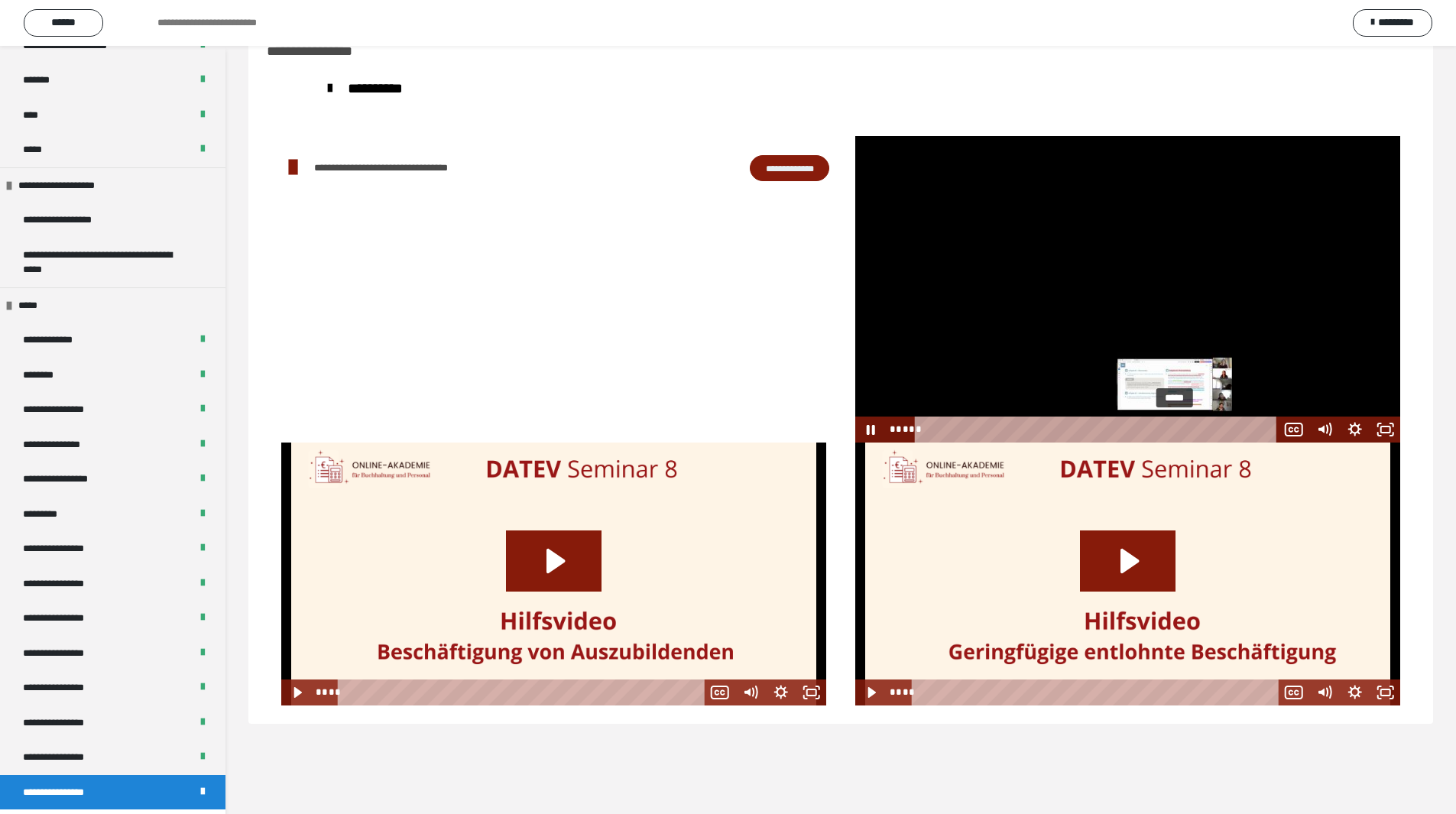 click on "*****" at bounding box center (1098, 430) 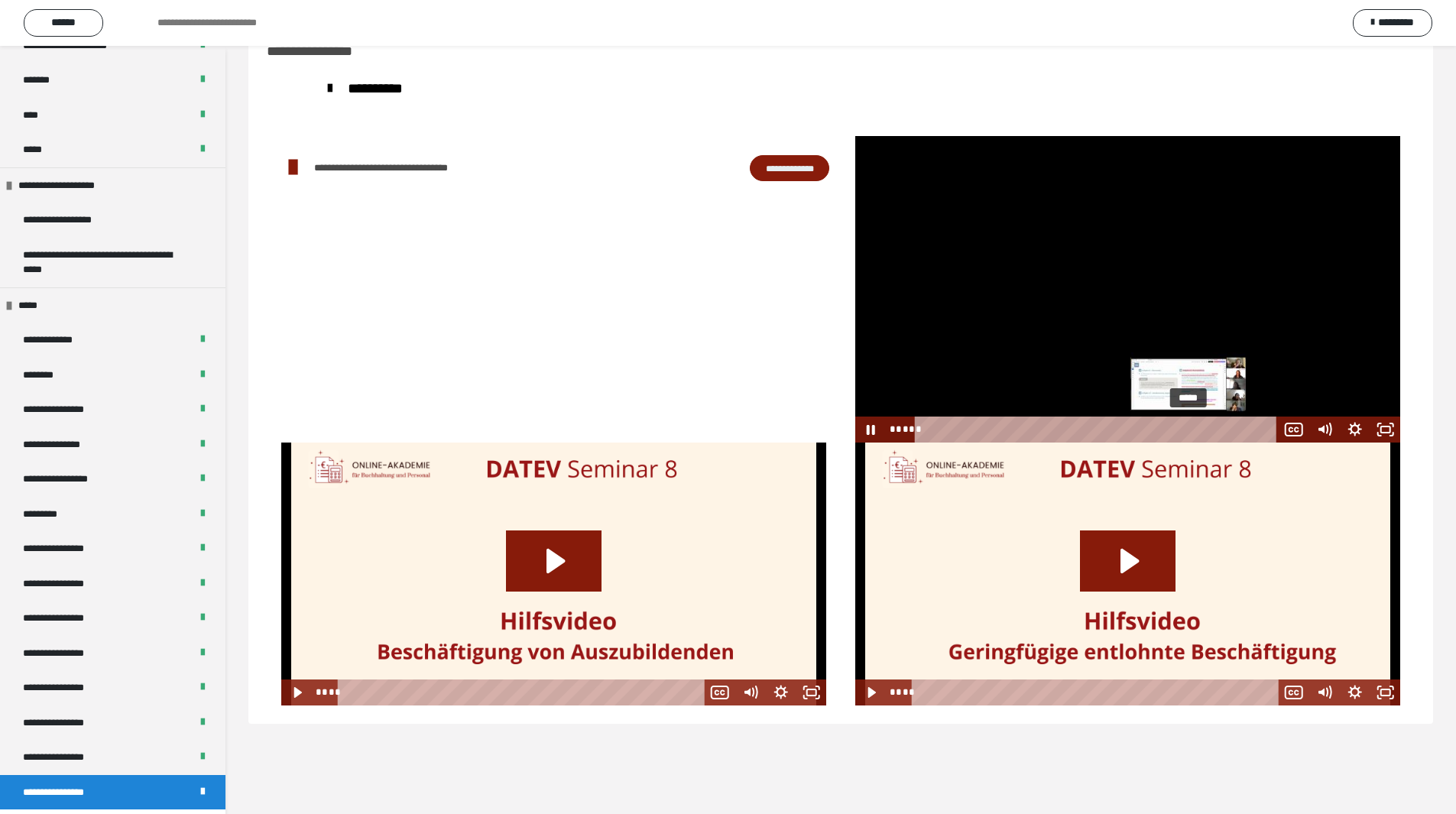 click on "*****" at bounding box center (1098, 430) 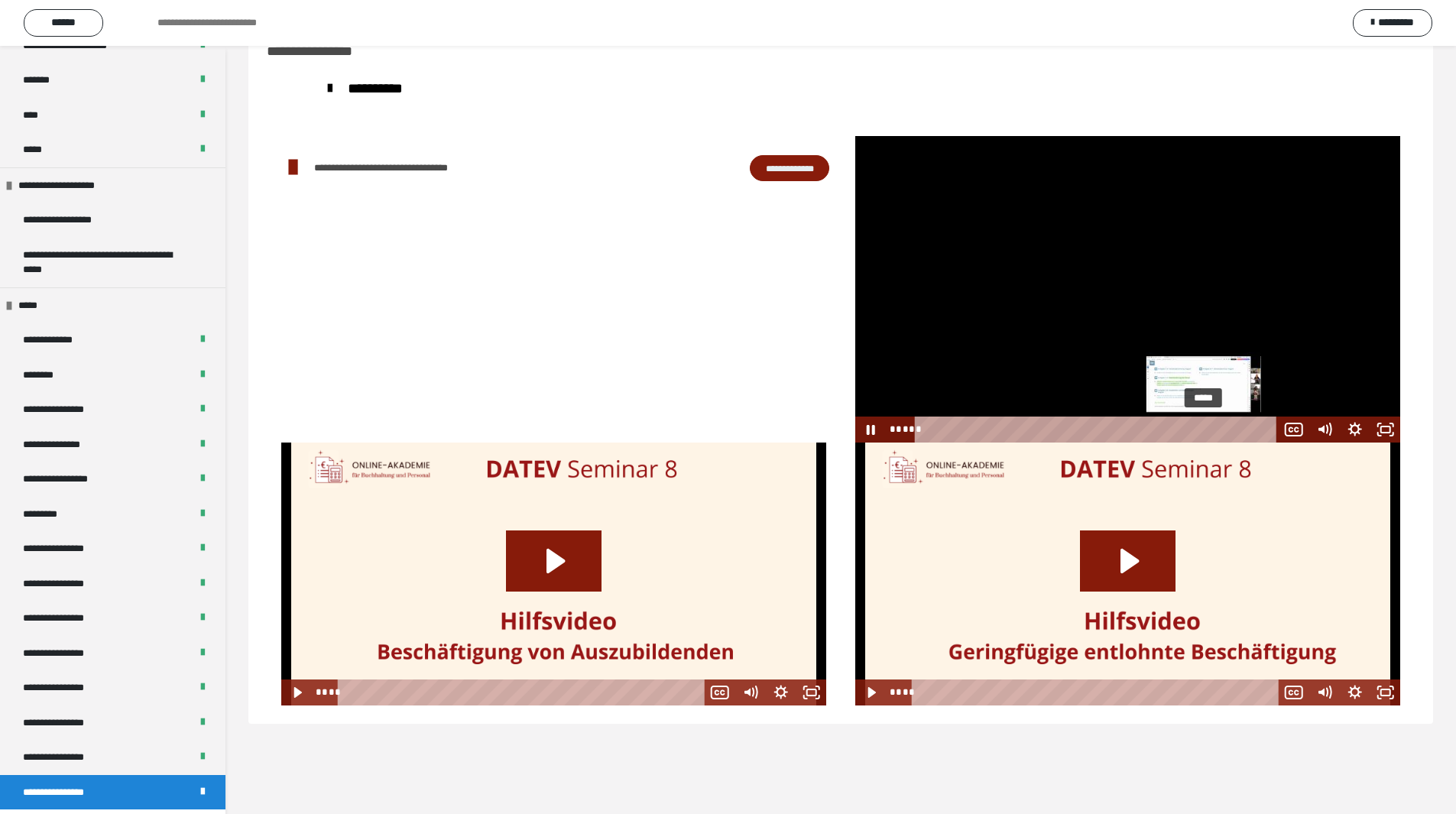 click on "*****" at bounding box center (1098, 430) 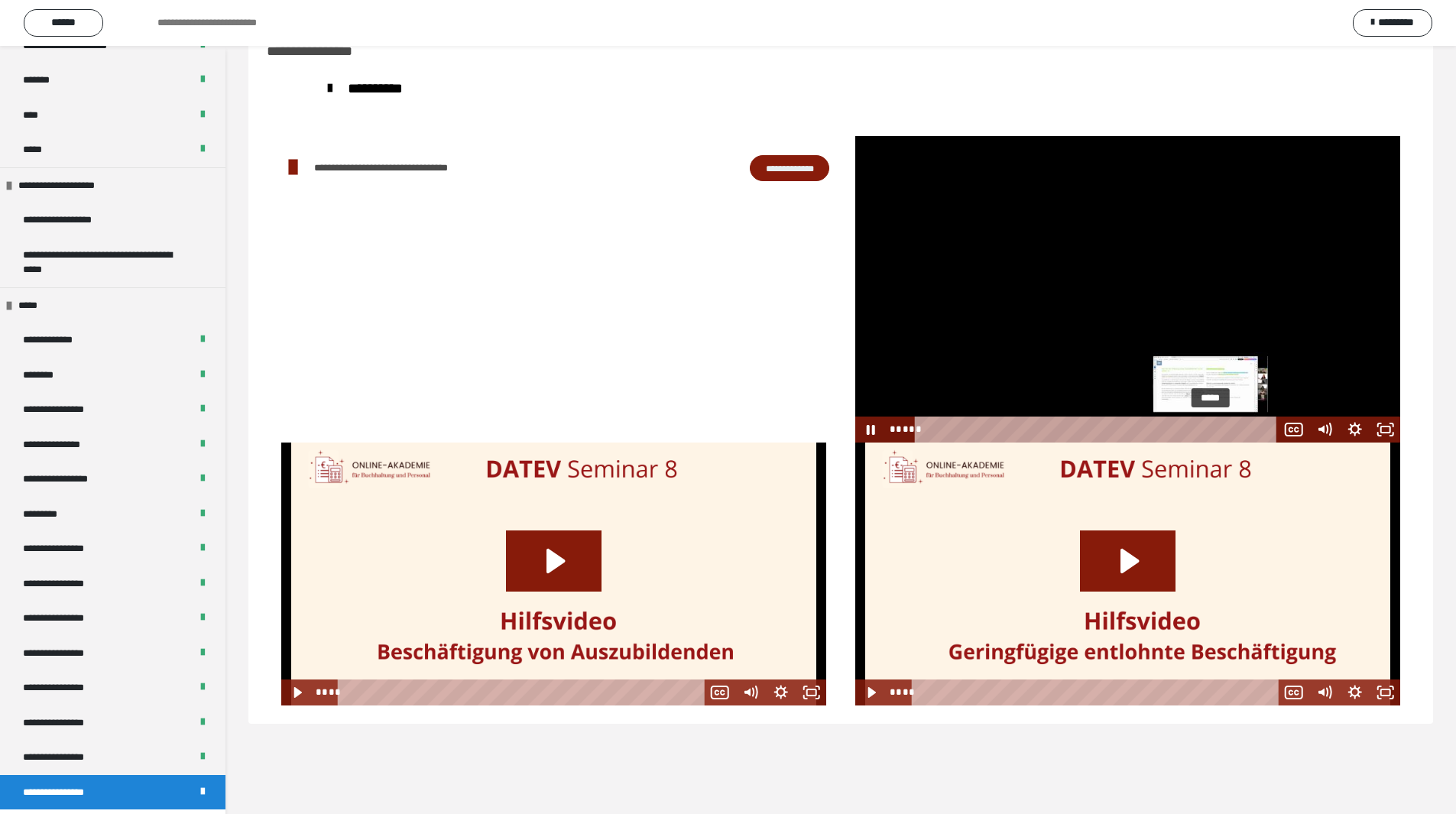 click on "*****" at bounding box center (1098, 430) 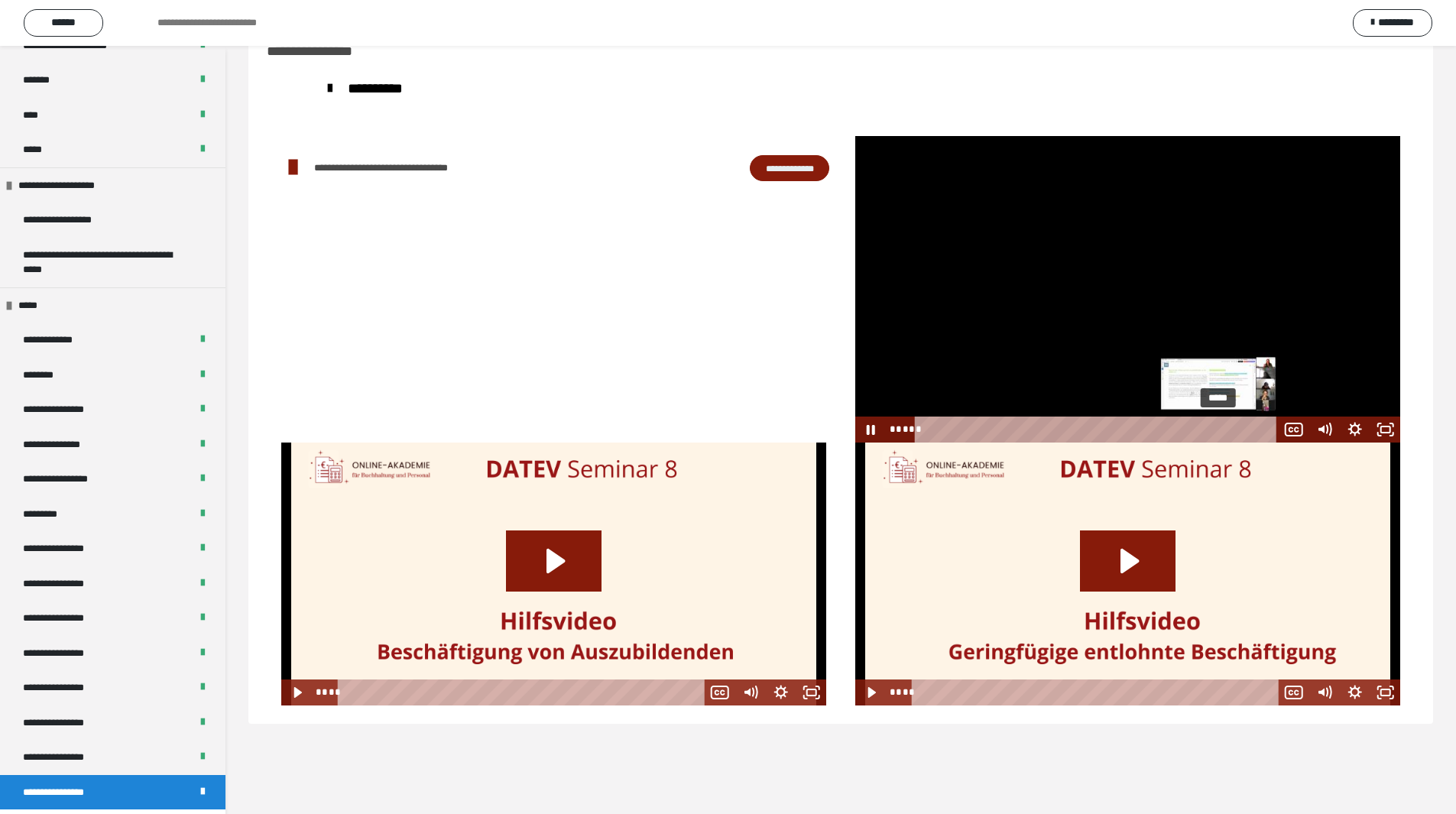 click on "*****" at bounding box center [1098, 430] 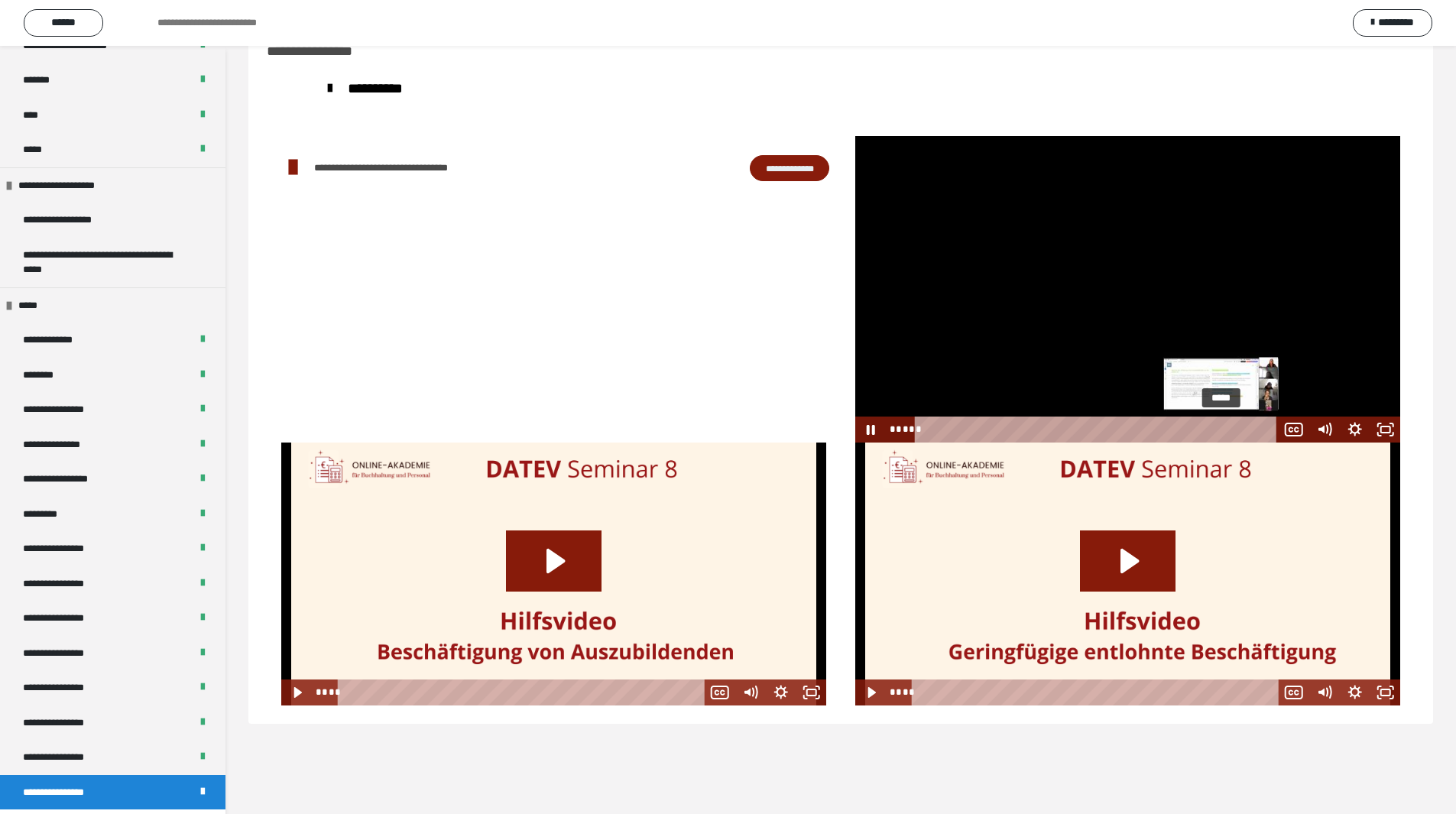 click on "*****" at bounding box center (1098, 430) 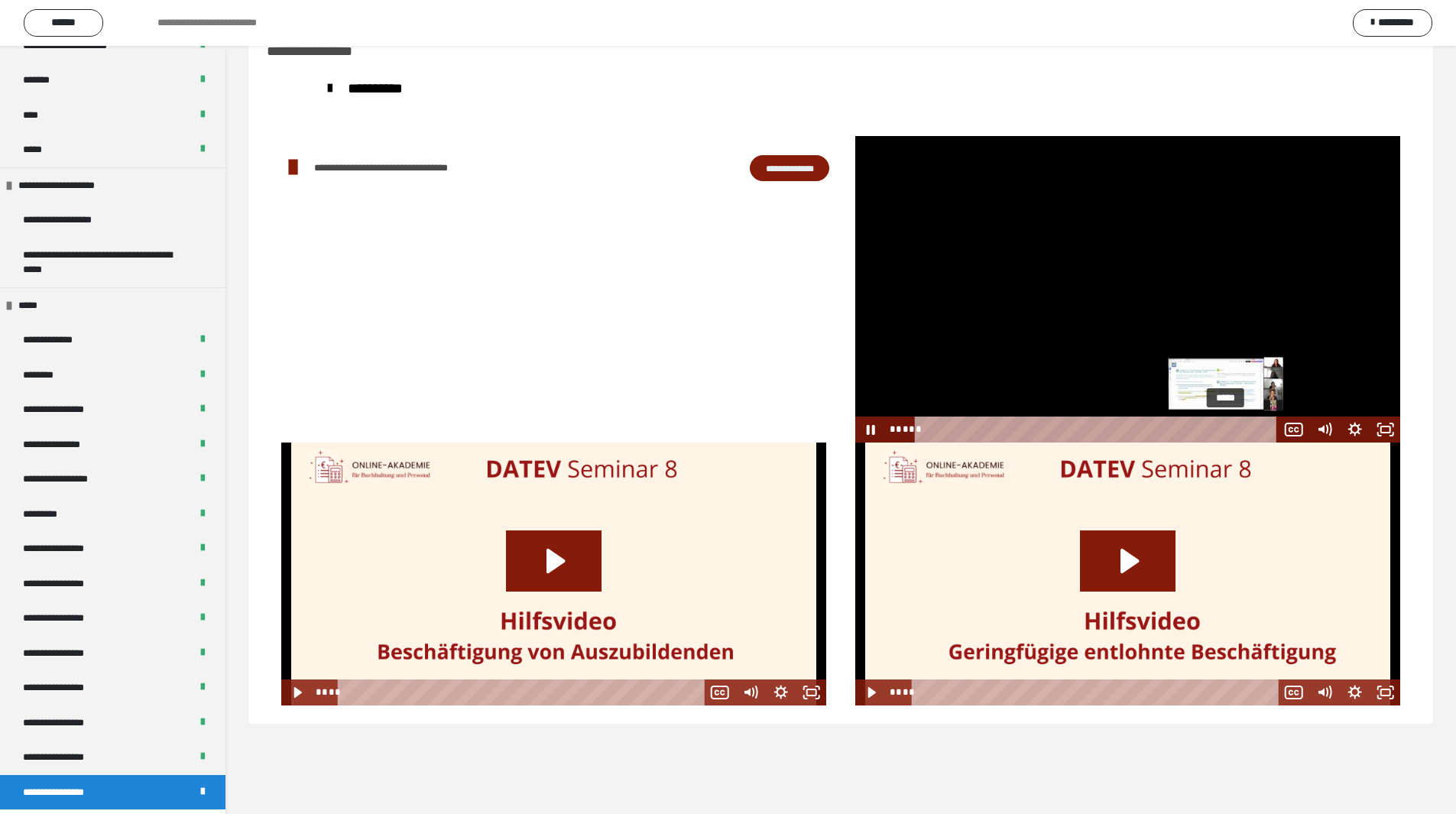 click on "*****" at bounding box center (1098, 430) 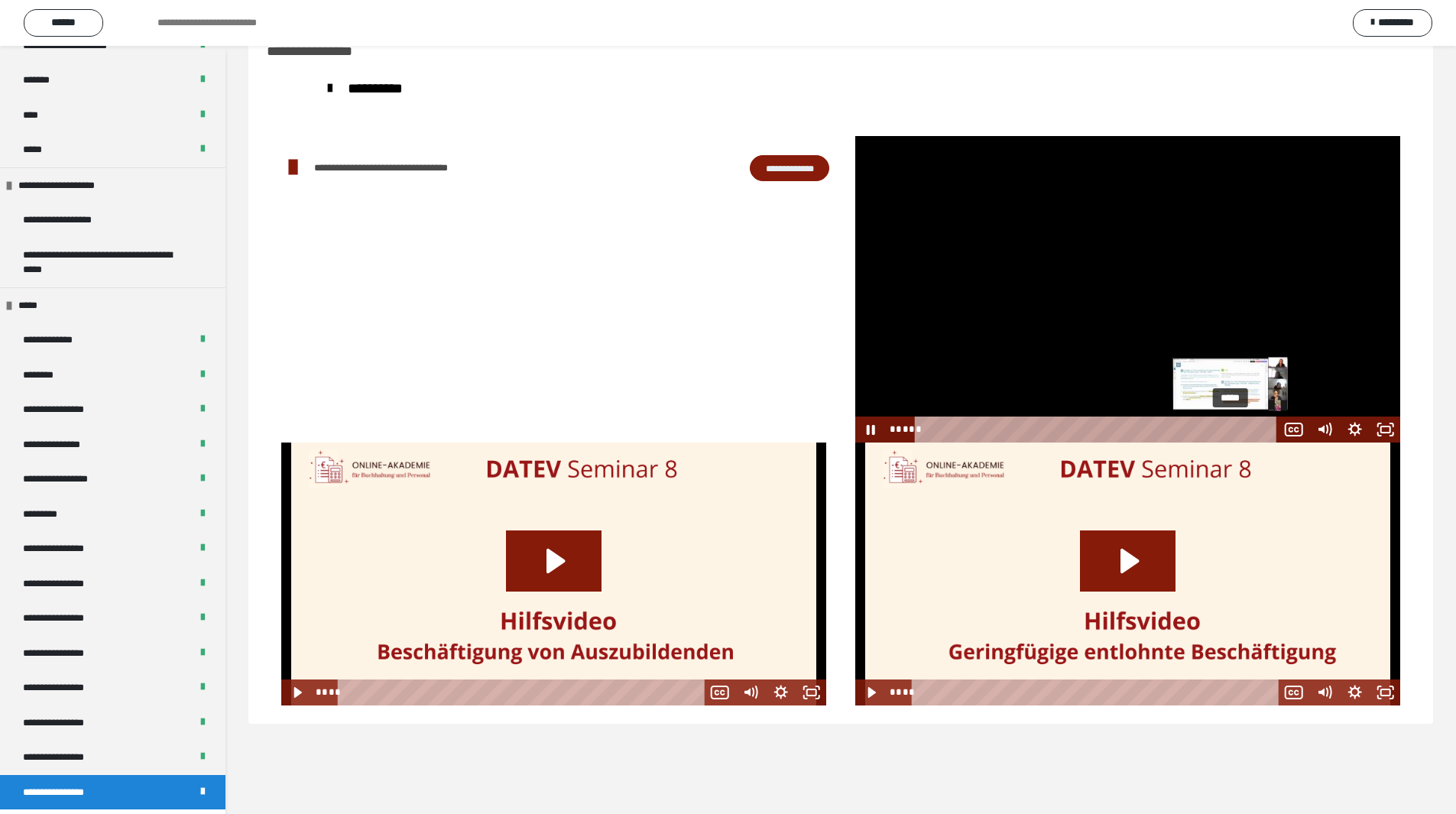 click on "*****" at bounding box center (1098, 430) 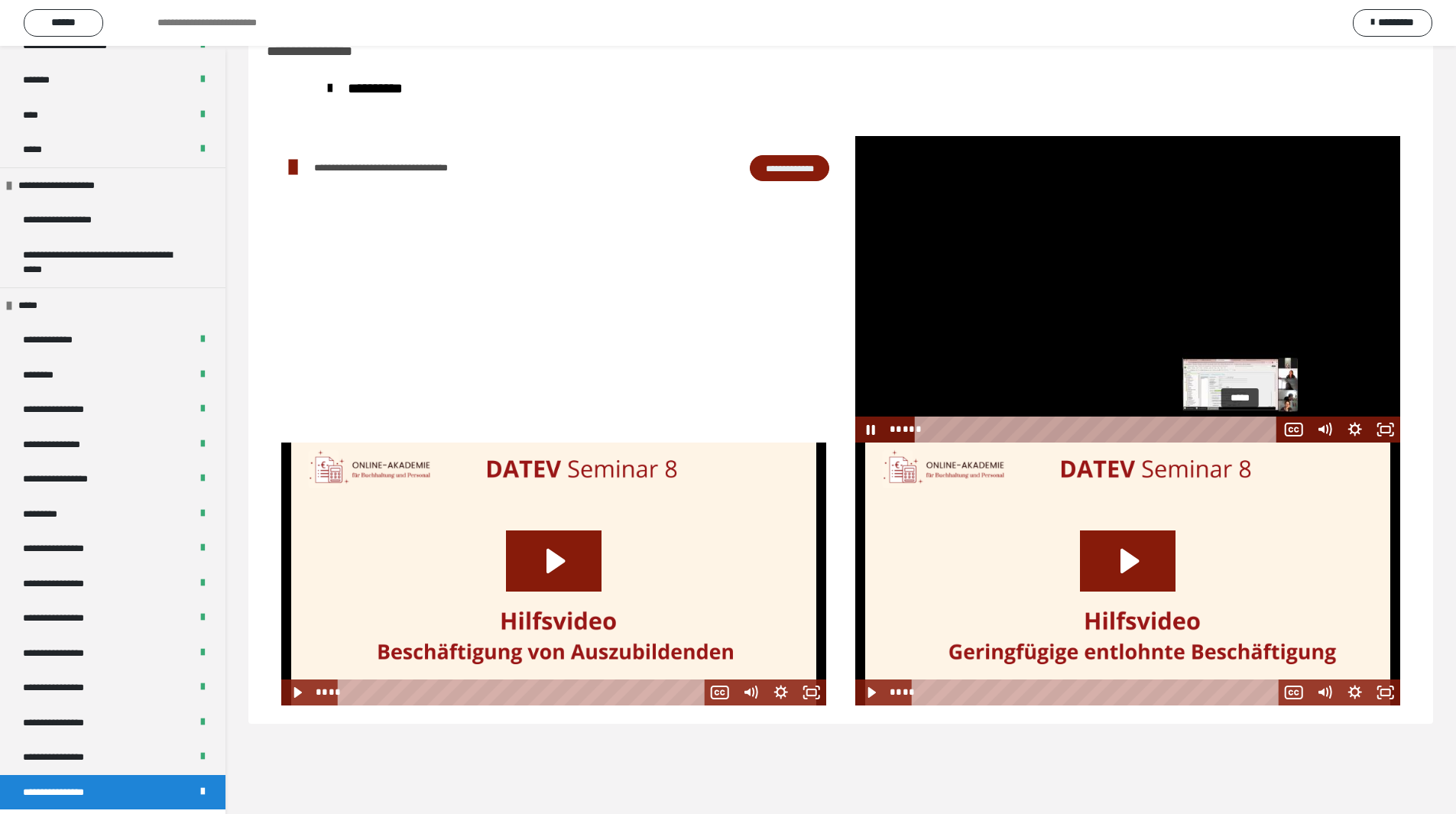 click on "*****" at bounding box center (1098, 430) 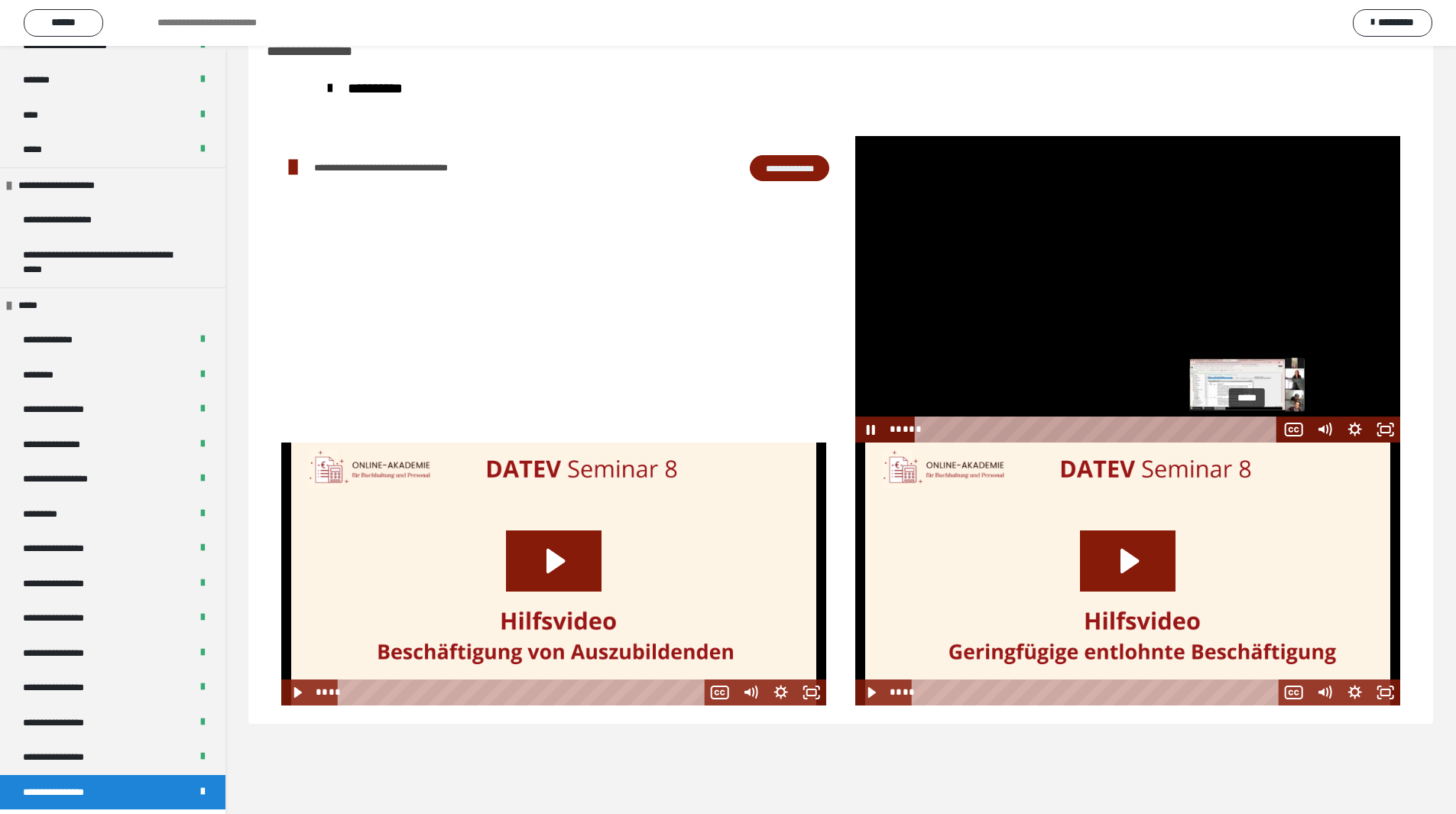click on "*****" at bounding box center (1098, 430) 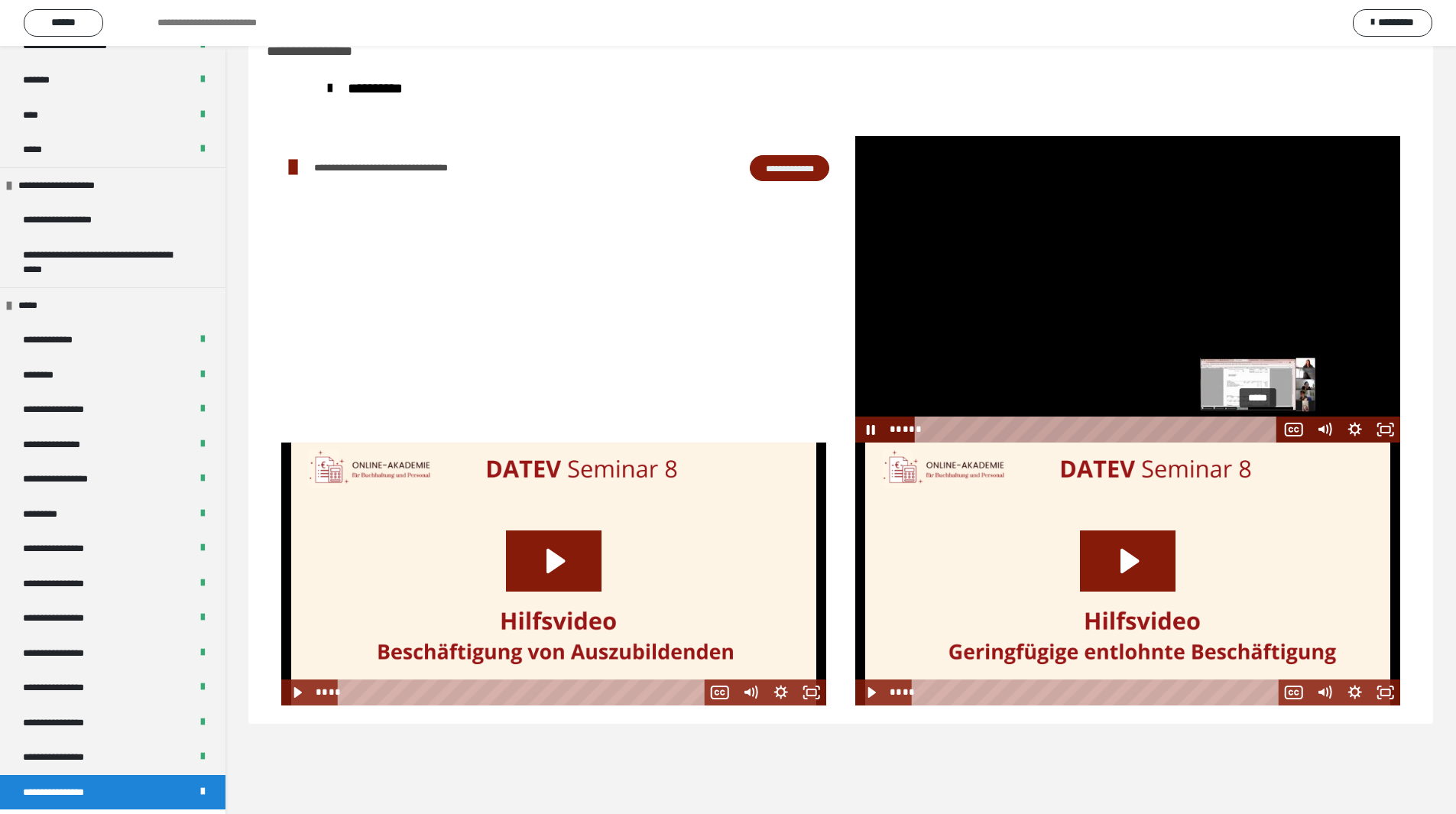 click on "*****" at bounding box center (1098, 430) 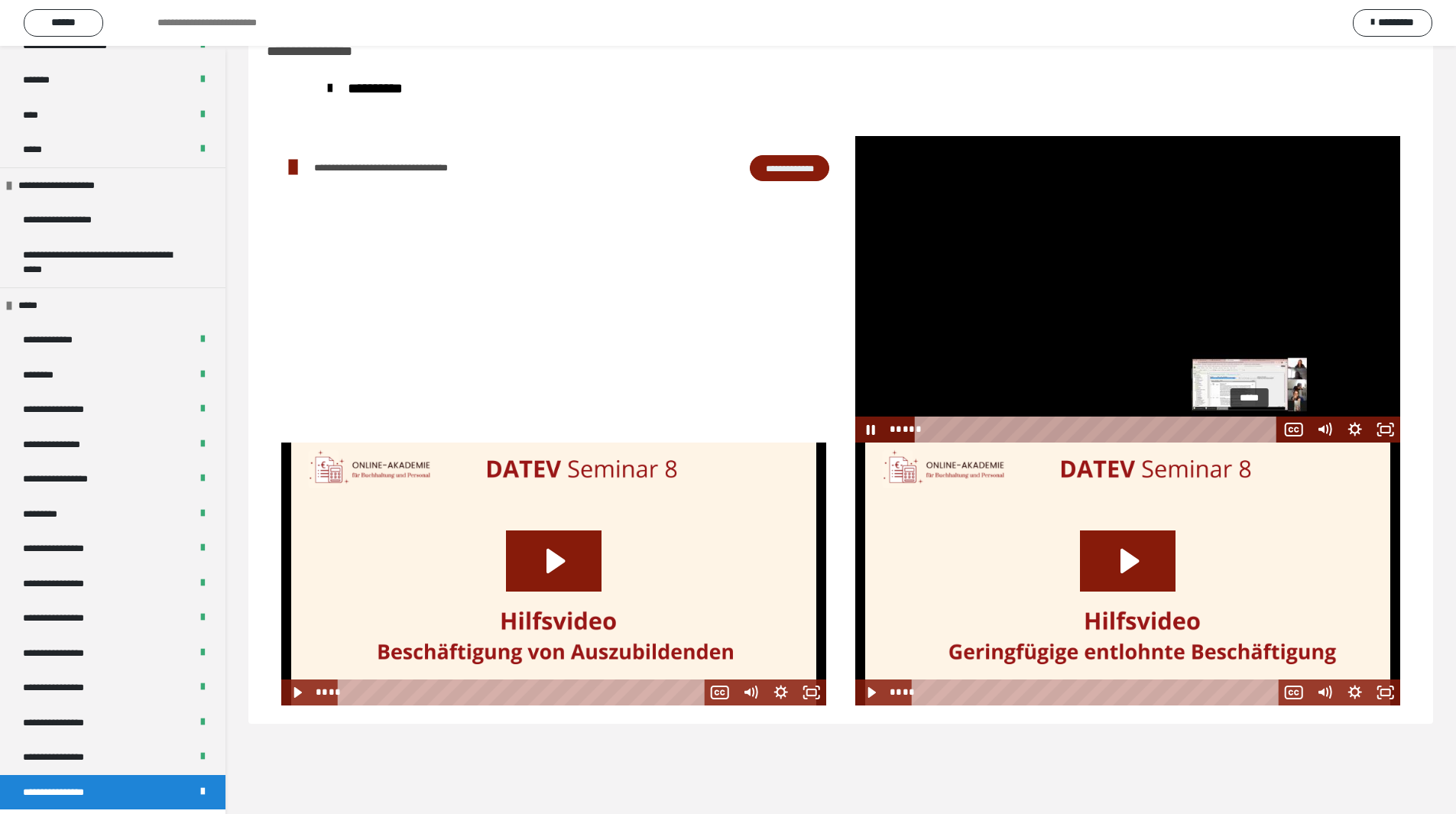 click on "*****" at bounding box center (1098, 430) 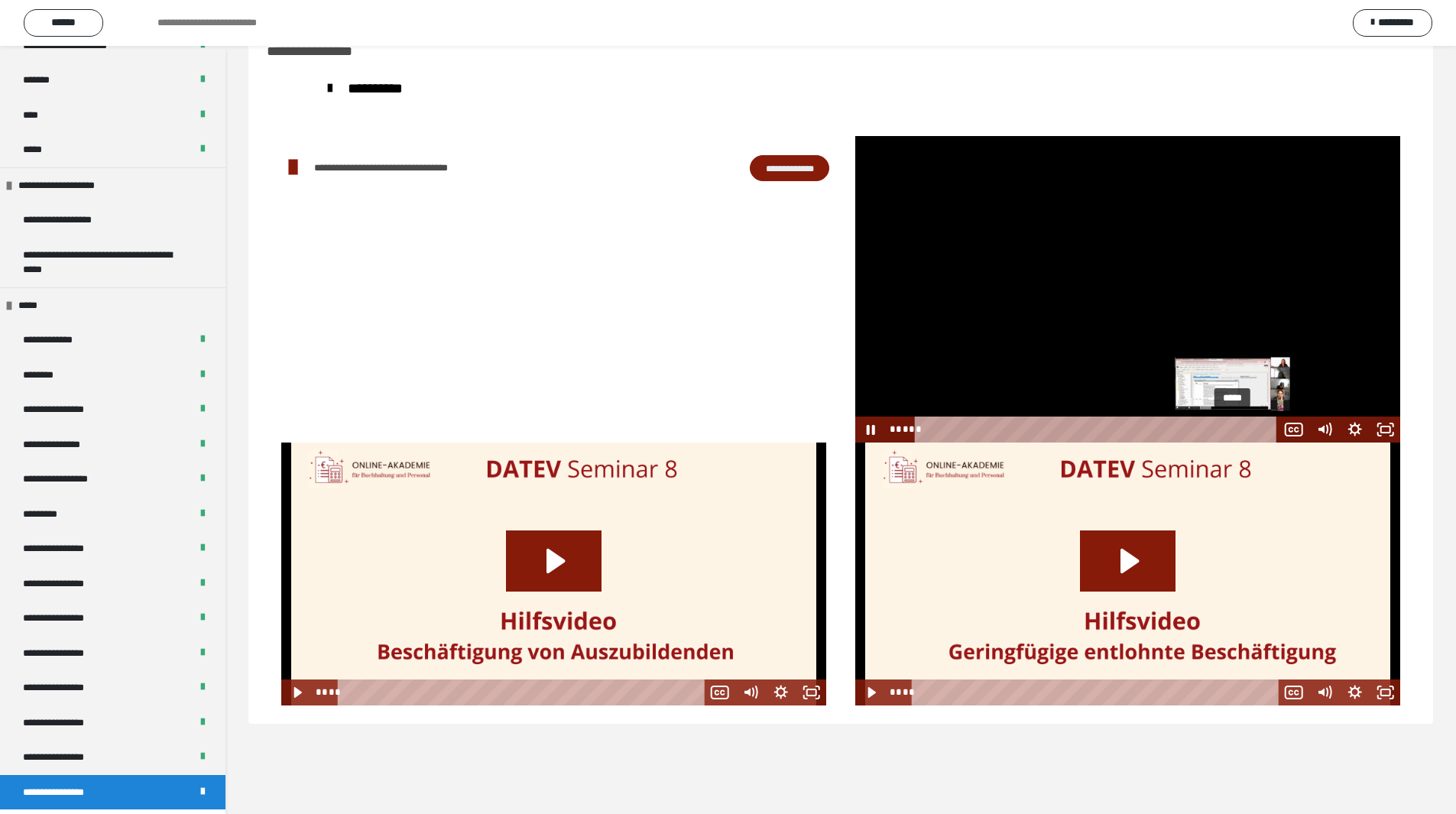 click on "*****" at bounding box center [1098, 430] 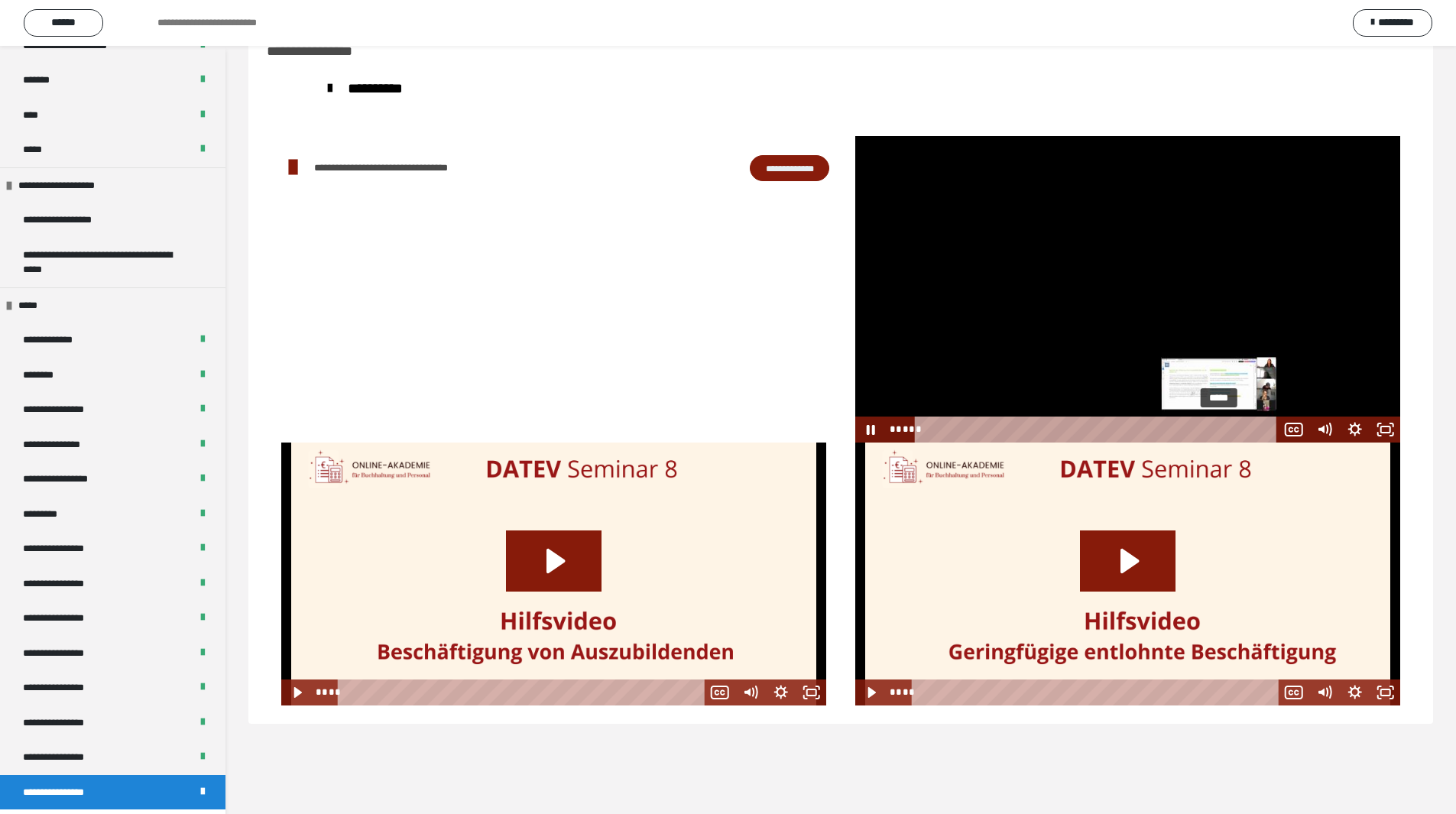 click on "*****" at bounding box center (1098, 430) 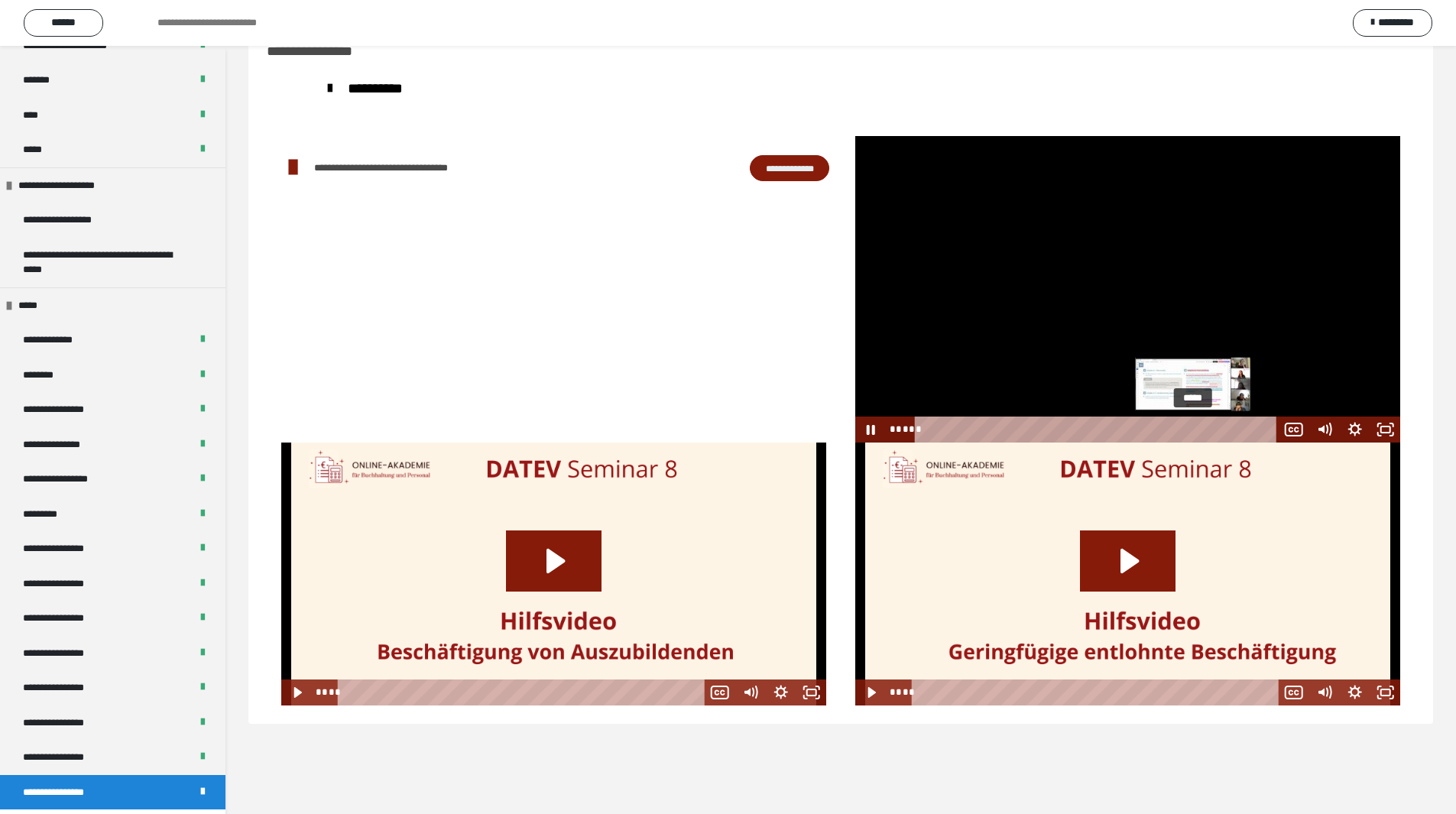 click on "*****" at bounding box center [1098, 430] 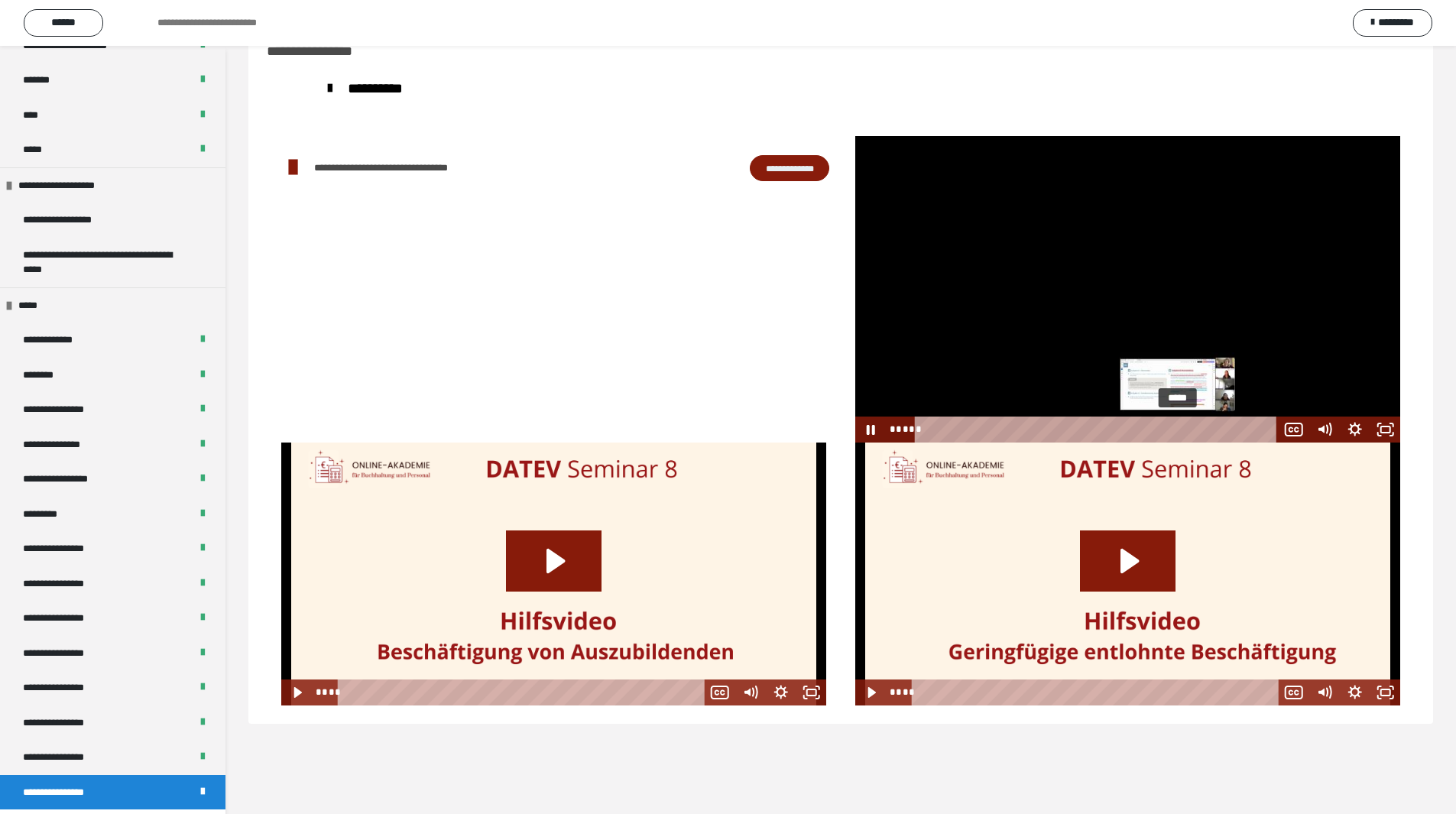 click on "*****" at bounding box center (1098, 430) 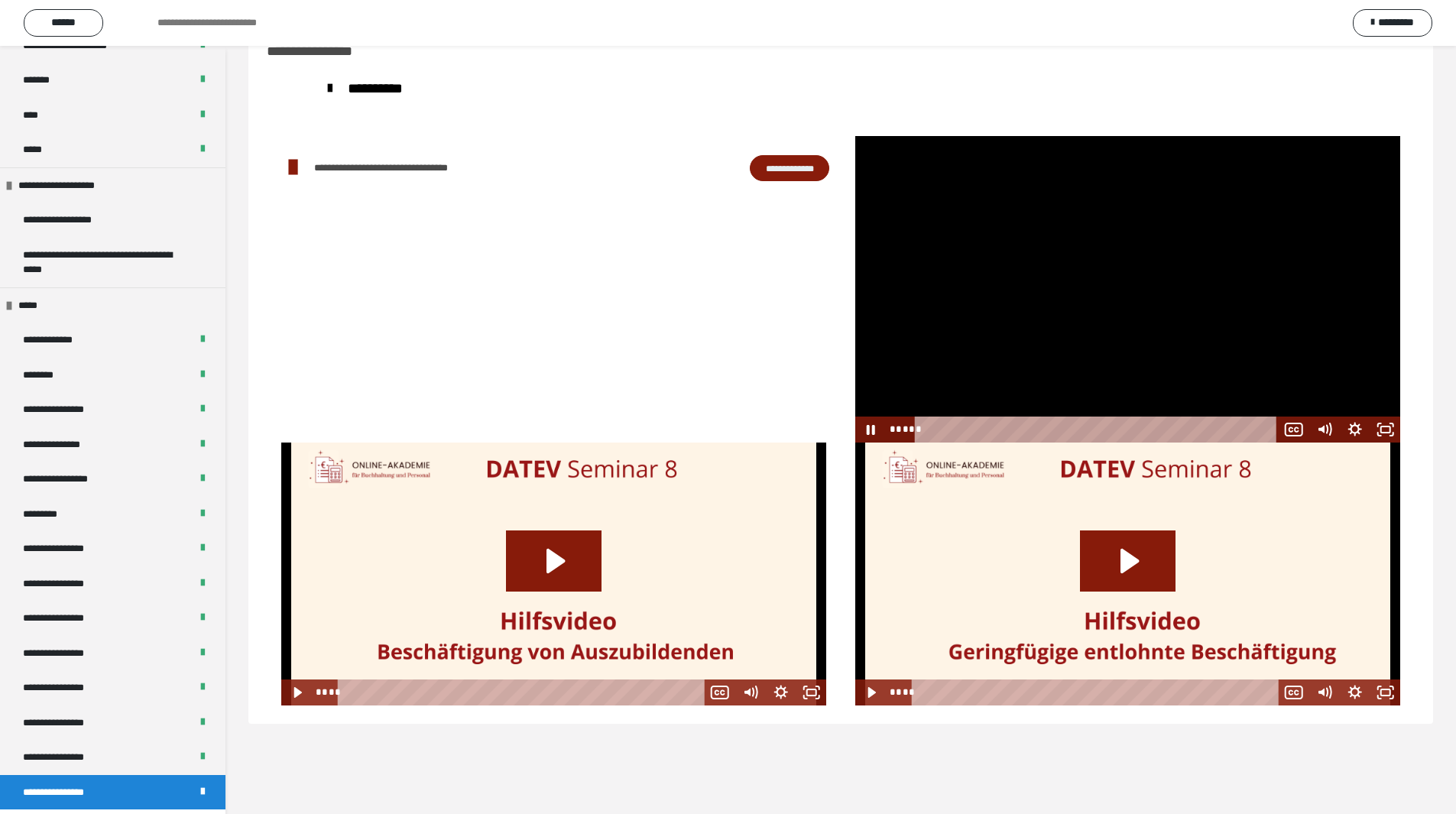 click at bounding box center (1127, 289) 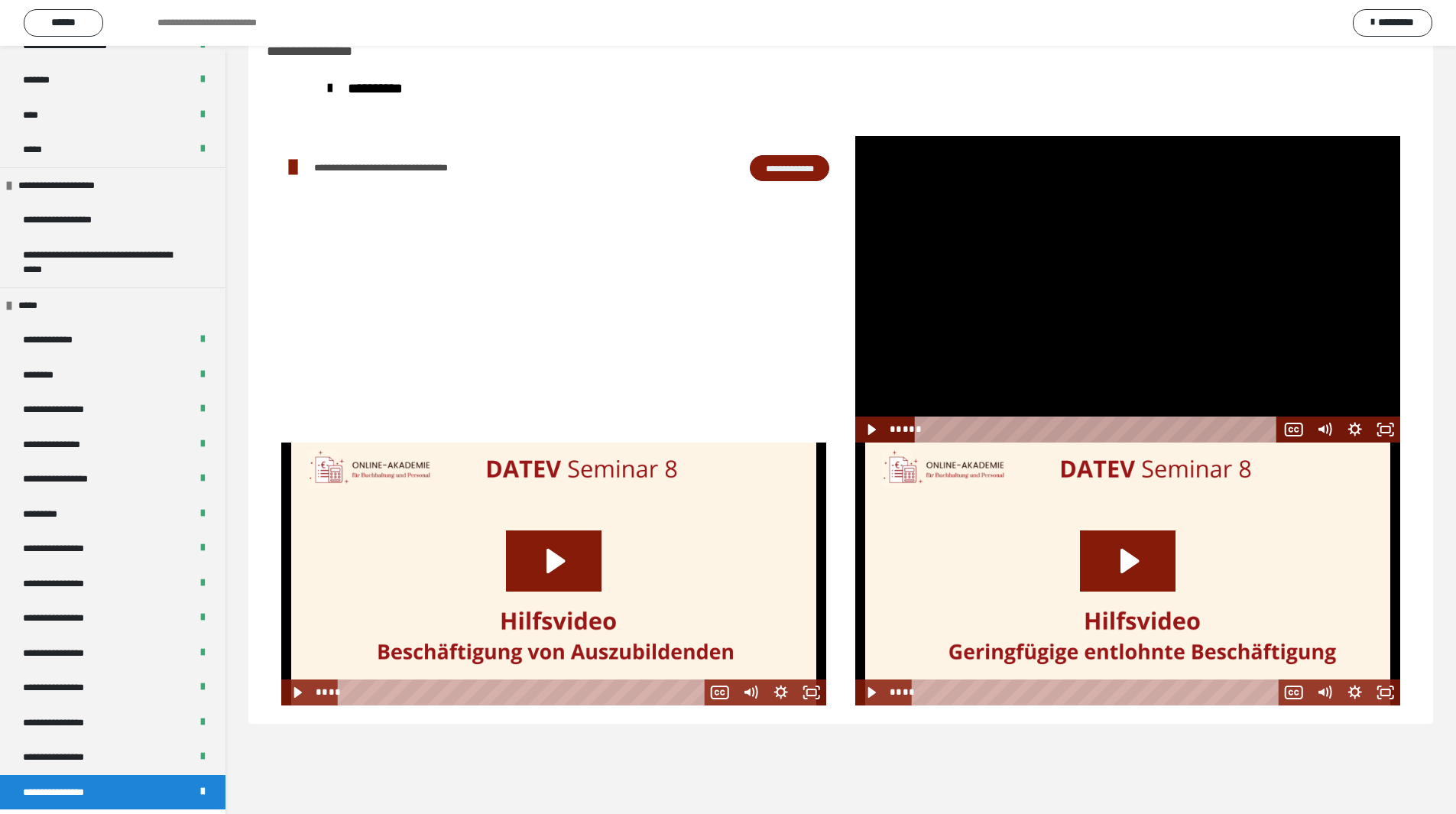 click at bounding box center [1127, 289] 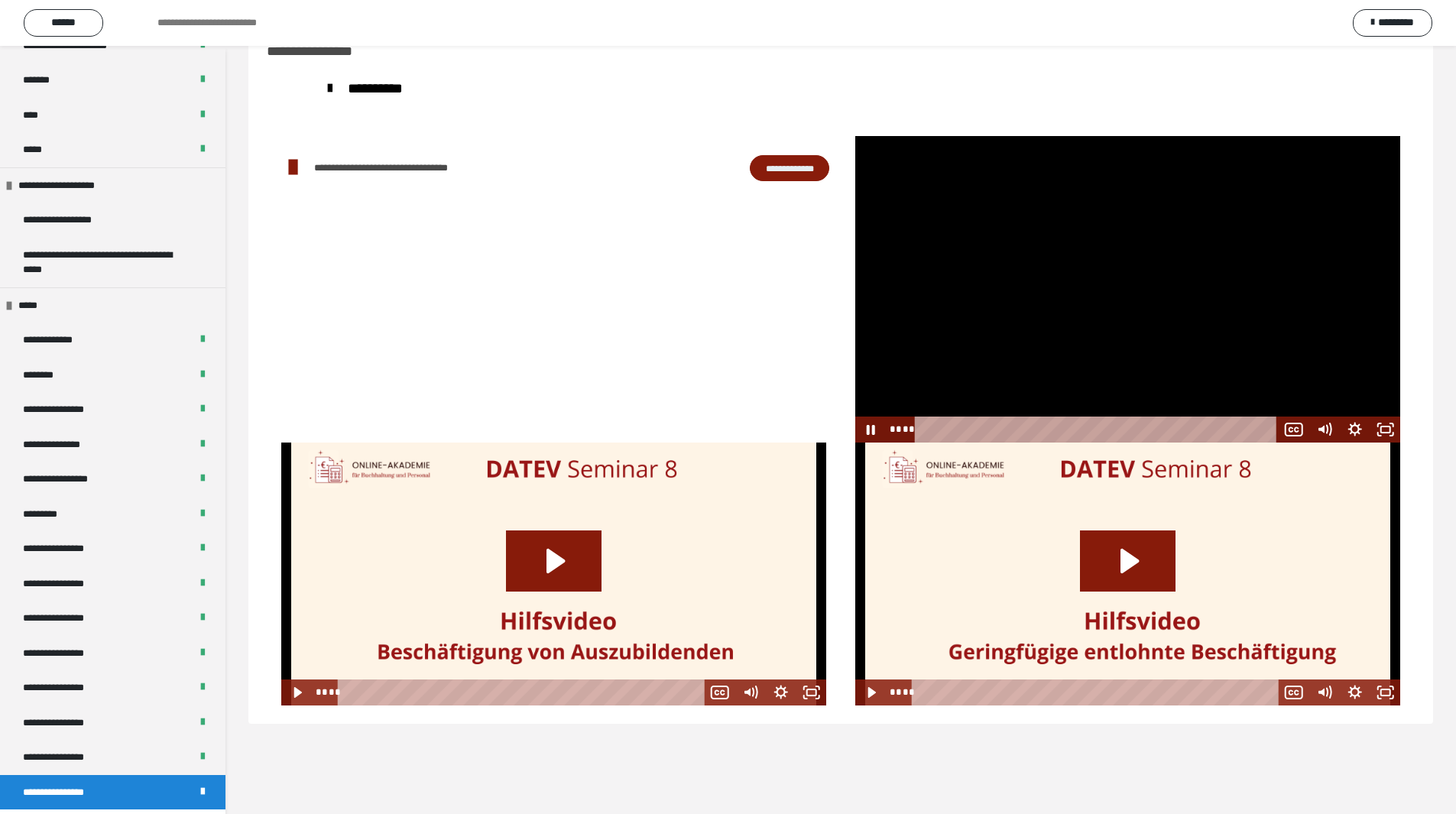 click at bounding box center [1127, 289] 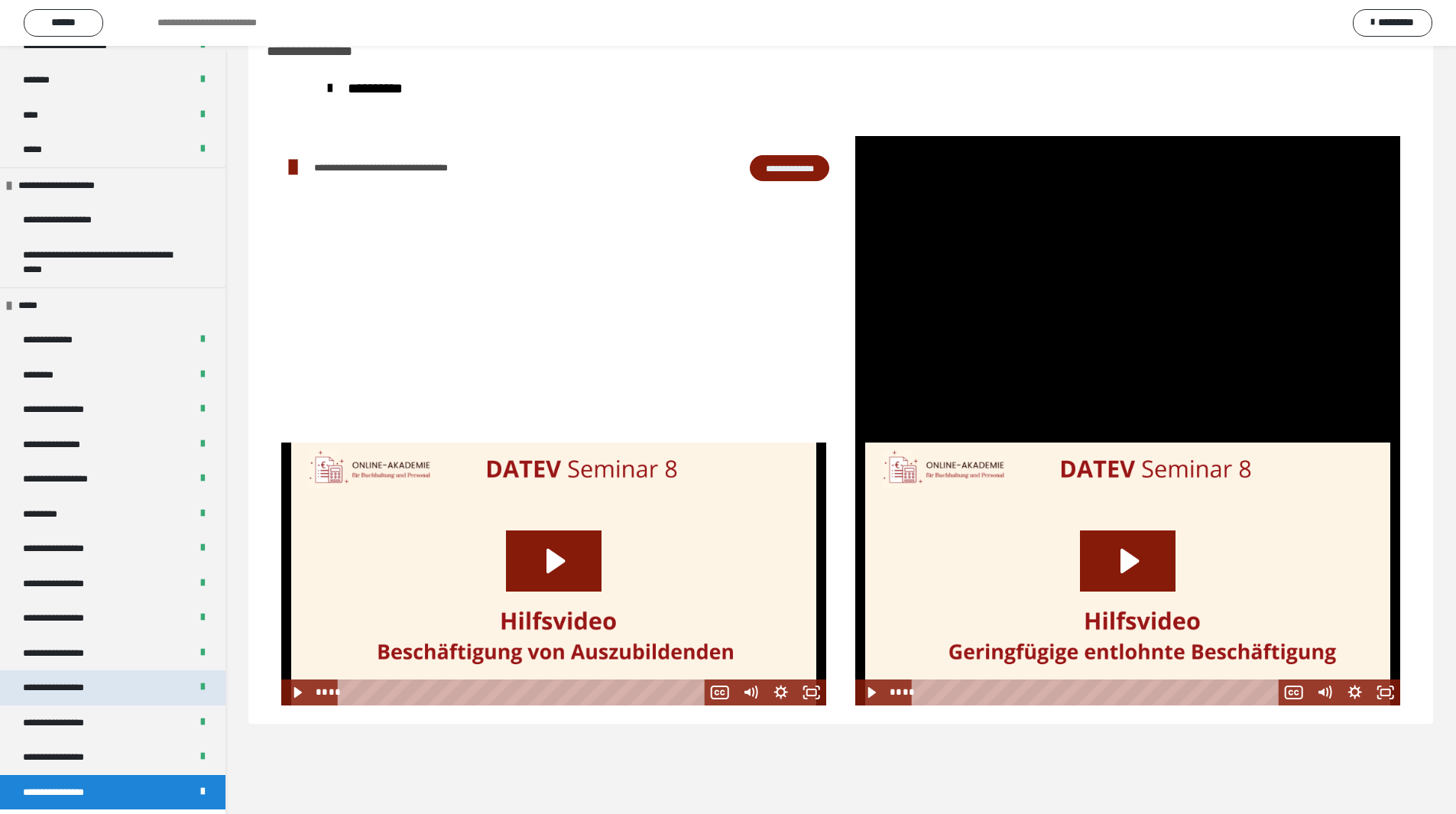 click on "**********" at bounding box center (66, 688) 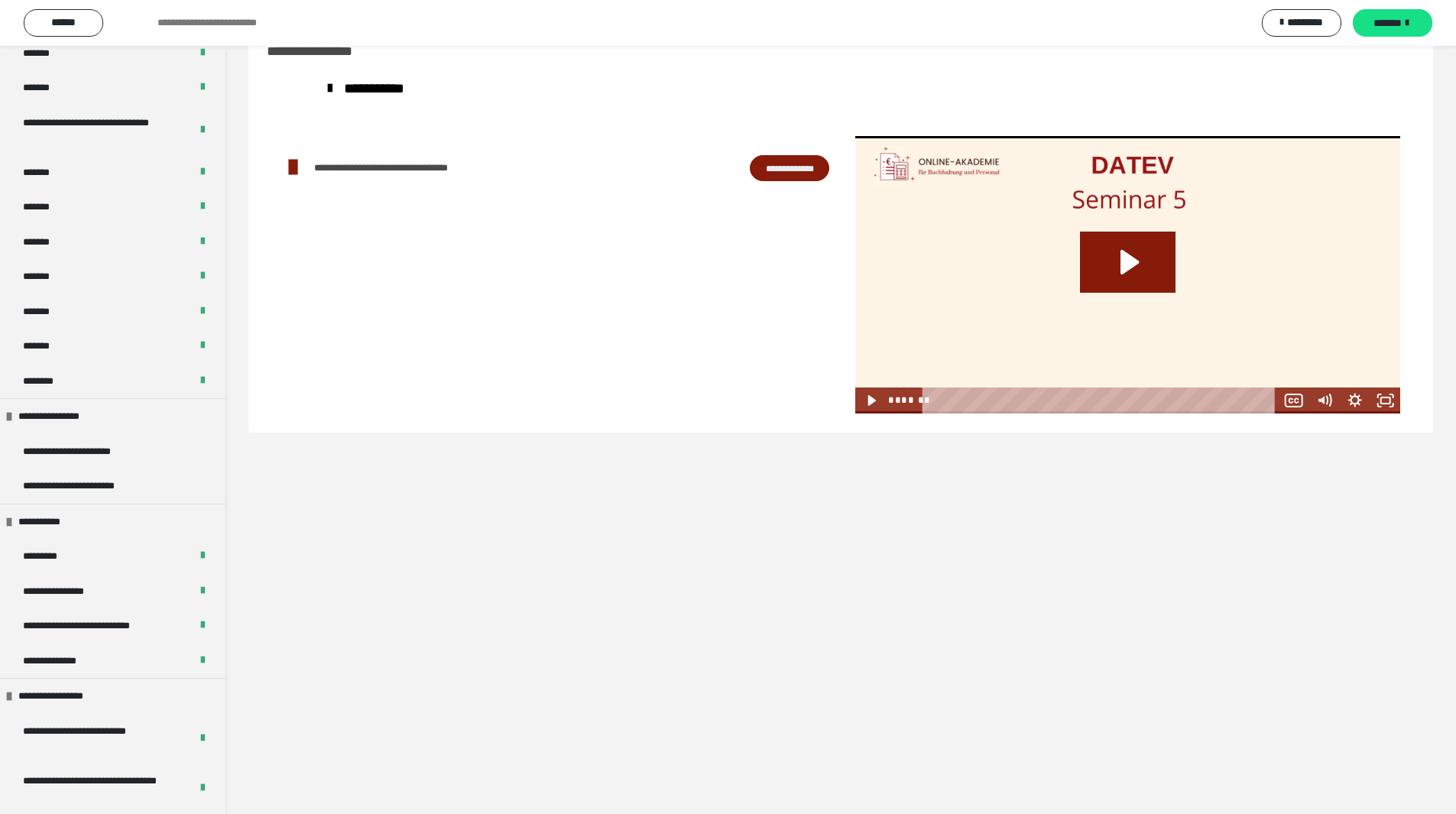 scroll, scrollTop: 680, scrollLeft: 0, axis: vertical 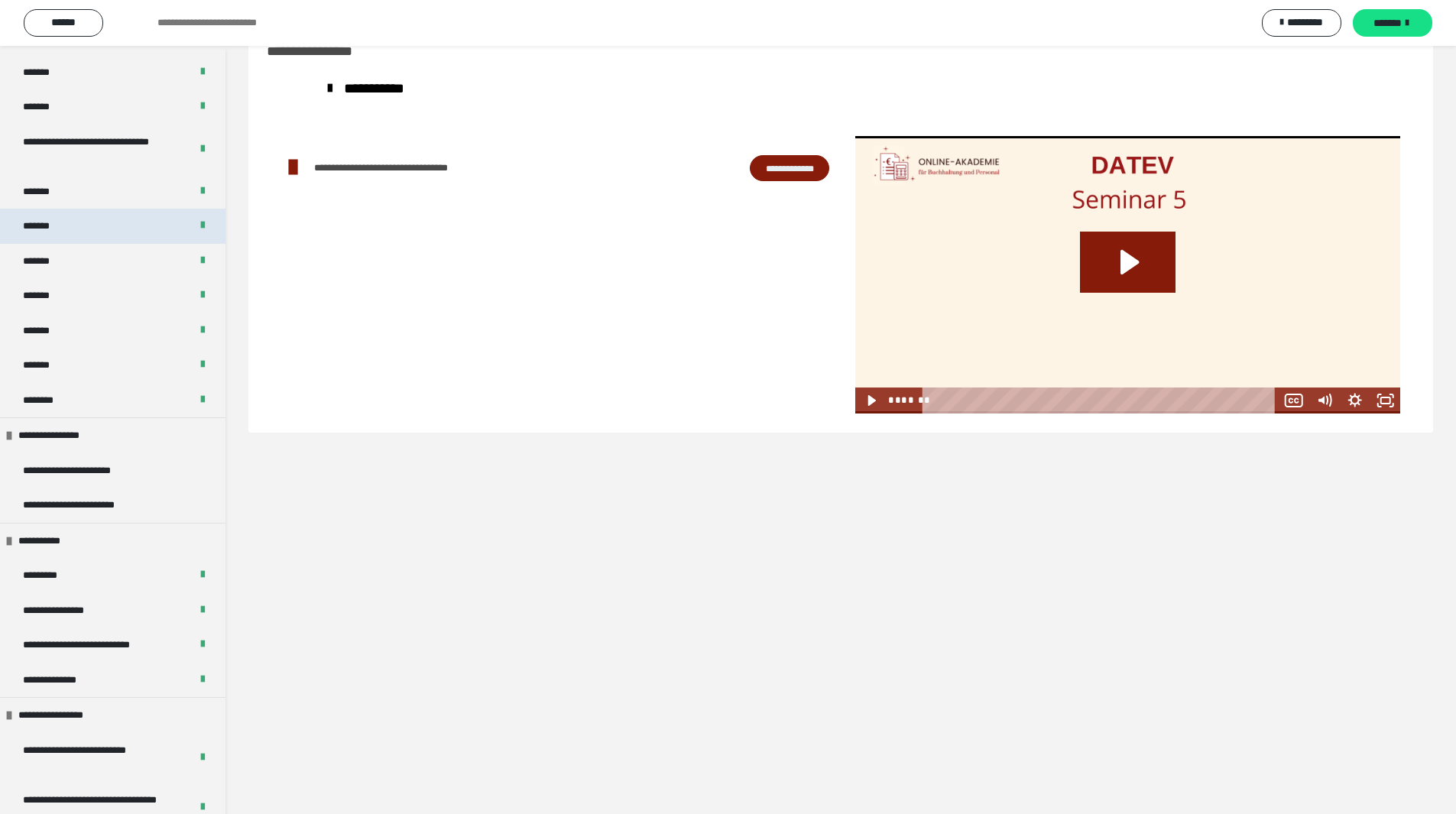 click on "*******" at bounding box center [47, 226] 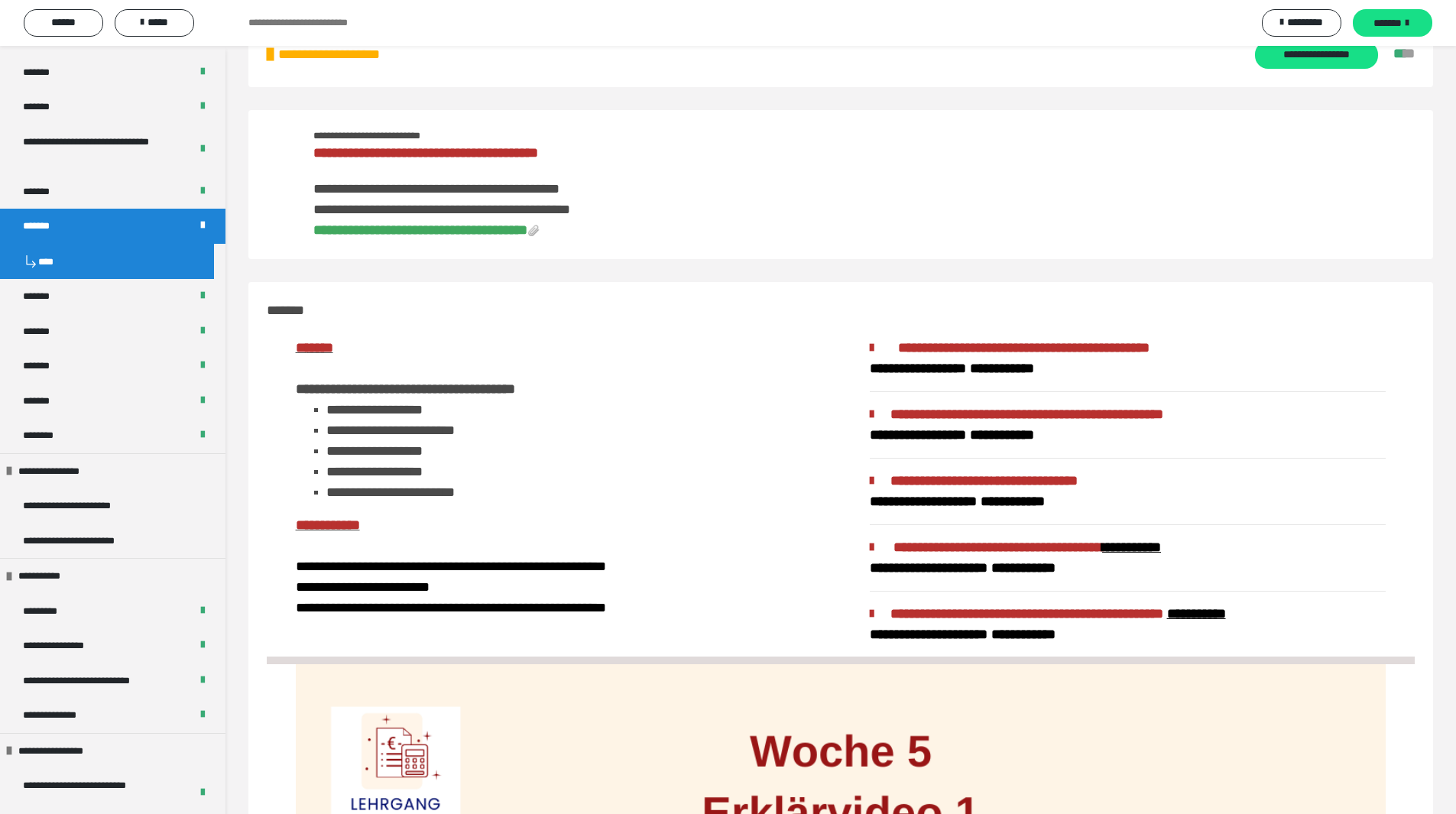 click on "**********" at bounding box center (420, 230) 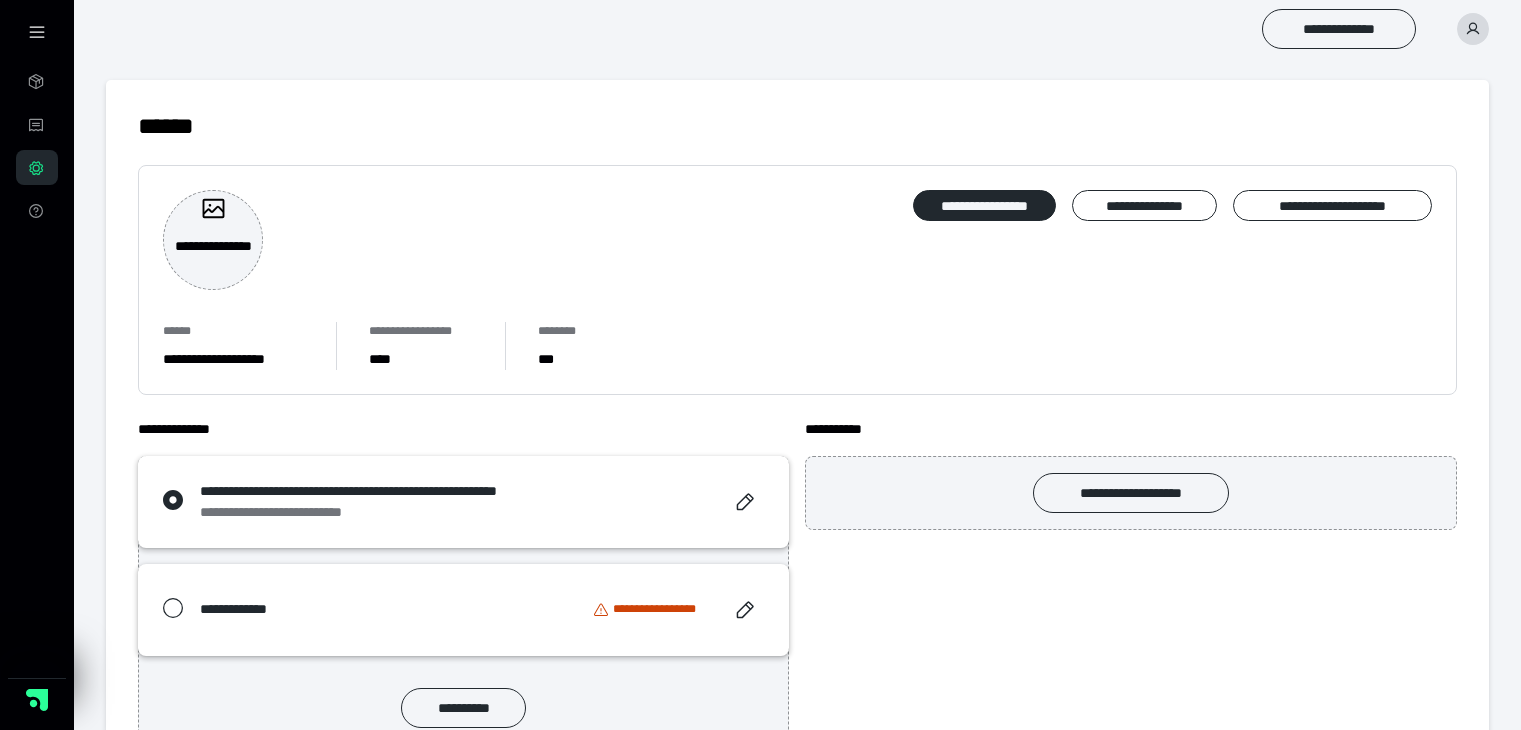 scroll, scrollTop: 0, scrollLeft: 0, axis: both 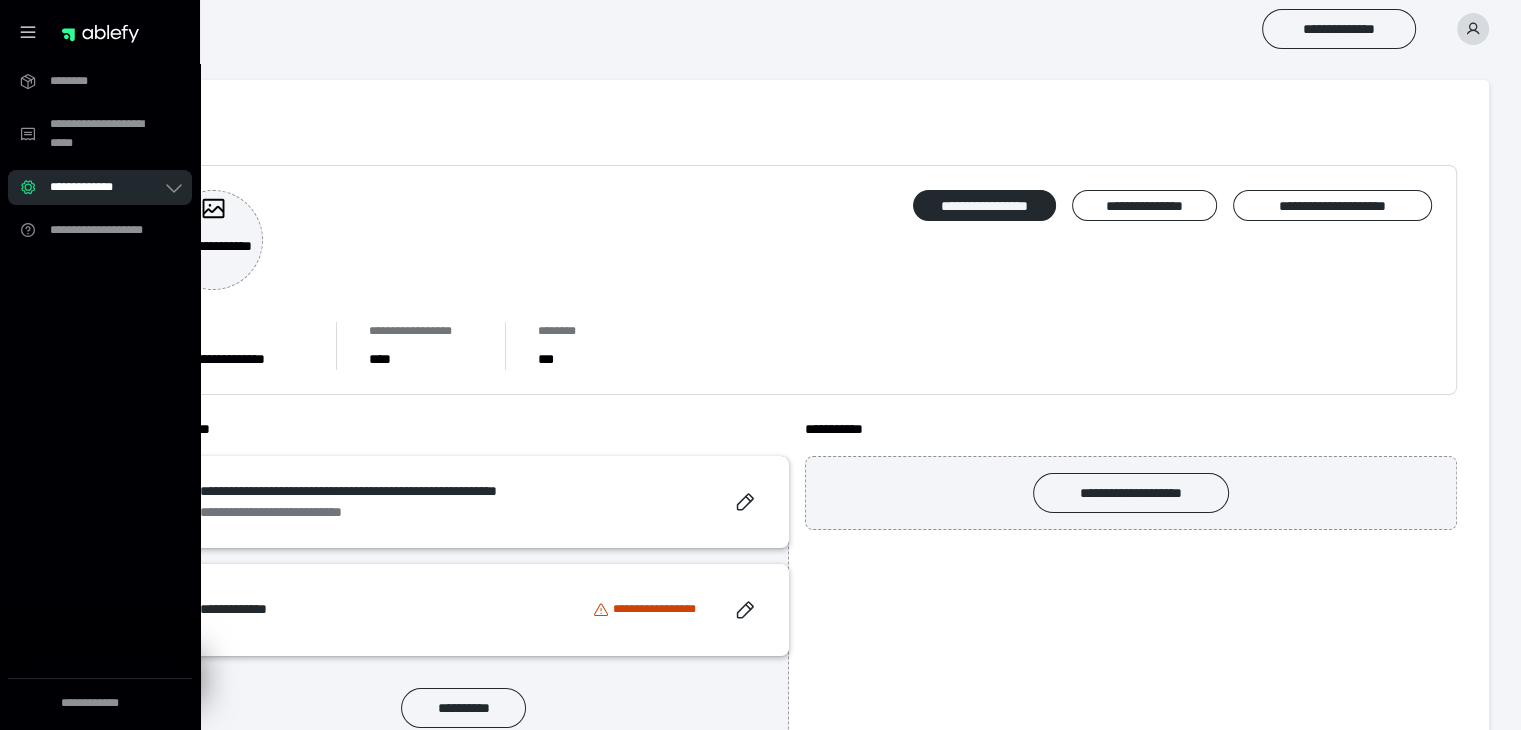 click on "**********" at bounding box center [100, 156] 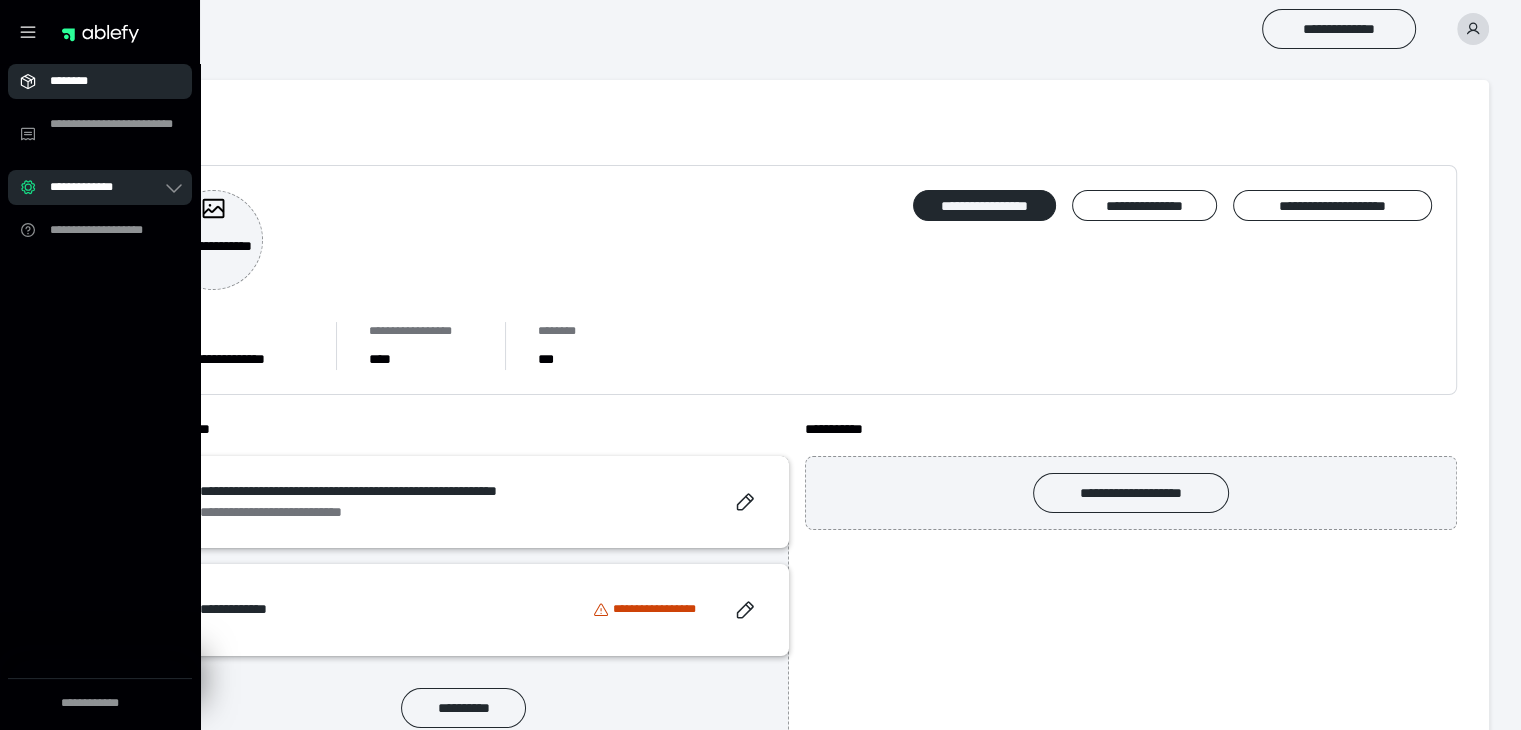 click on "********" at bounding box center (106, 81) 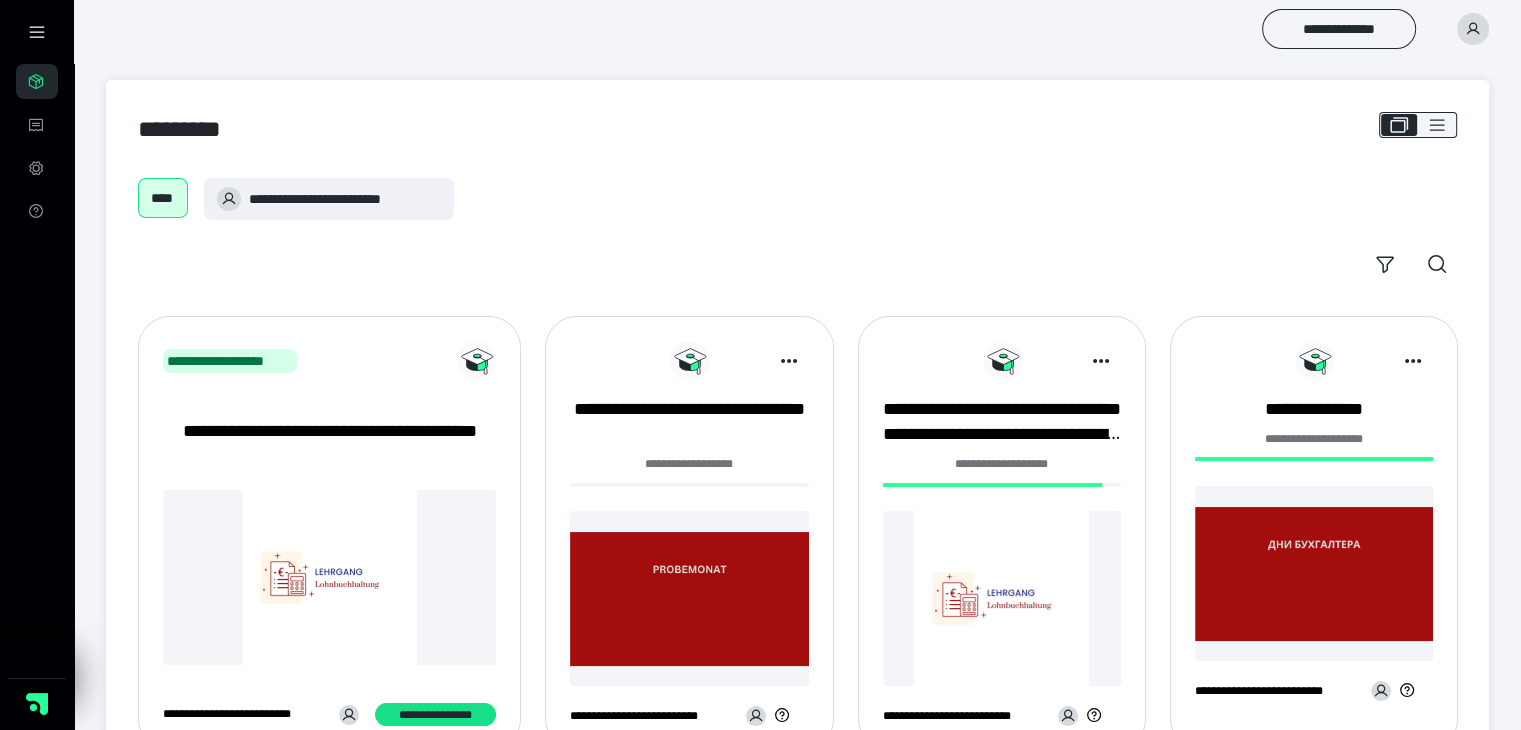 click on "**********" at bounding box center (1002, 541) 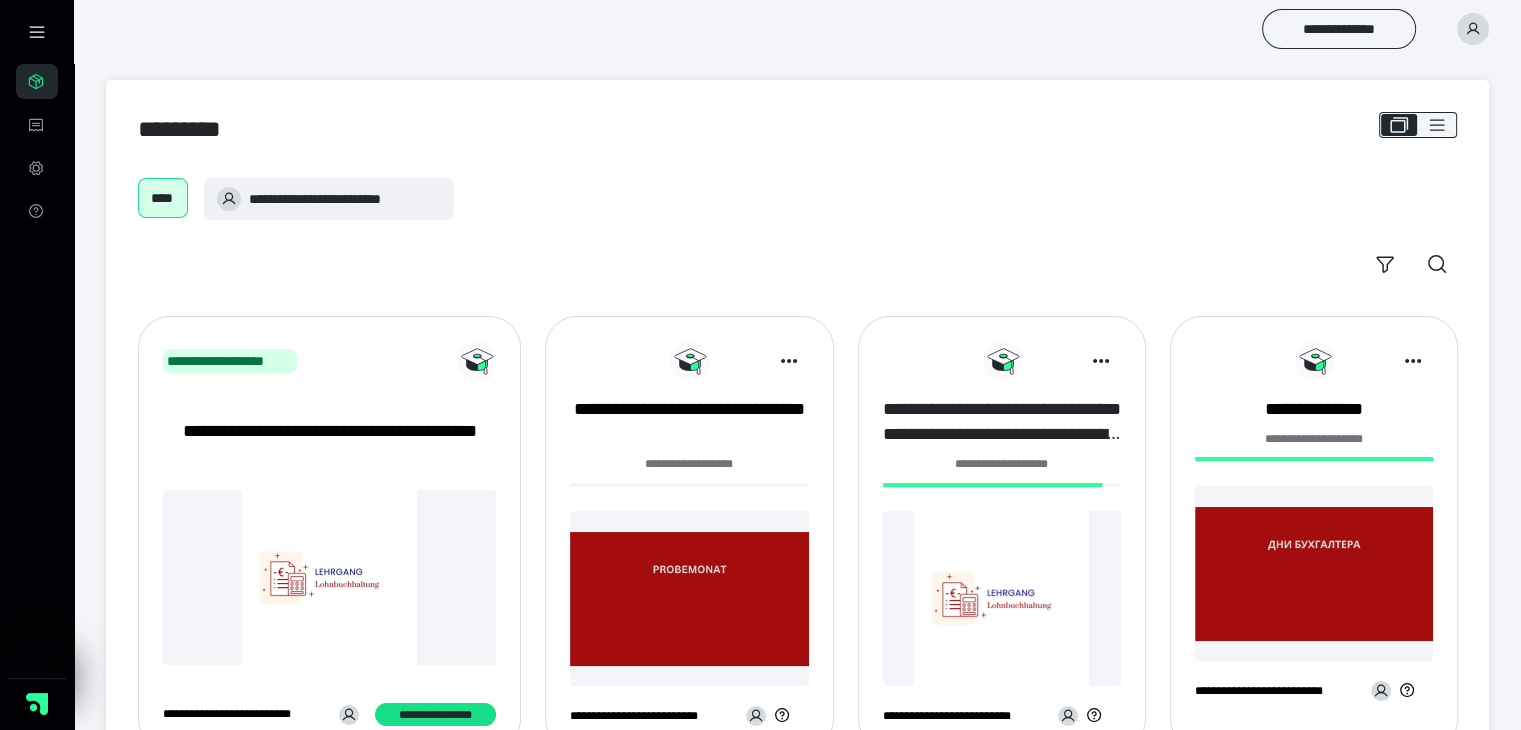 click on "**********" at bounding box center (1002, 422) 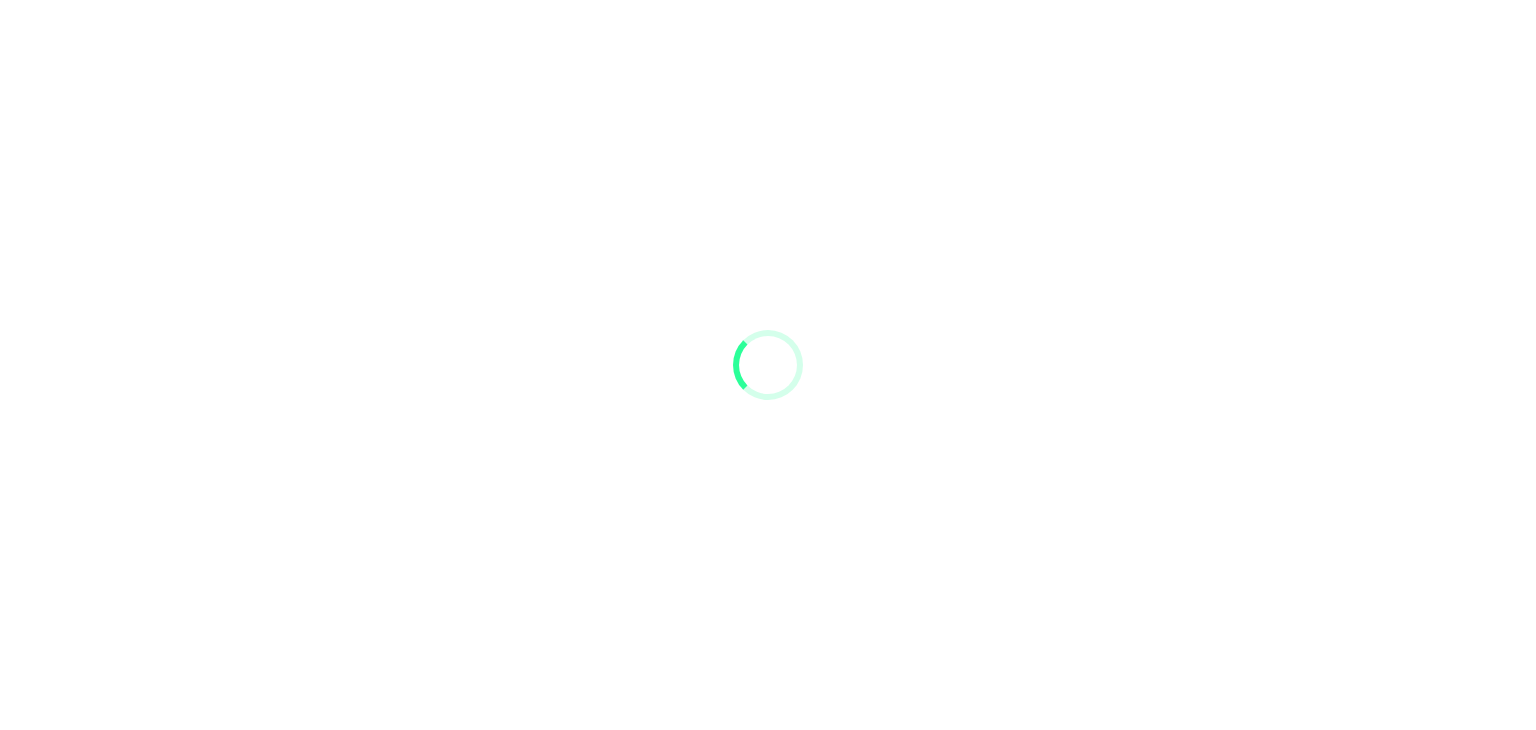 scroll, scrollTop: 0, scrollLeft: 0, axis: both 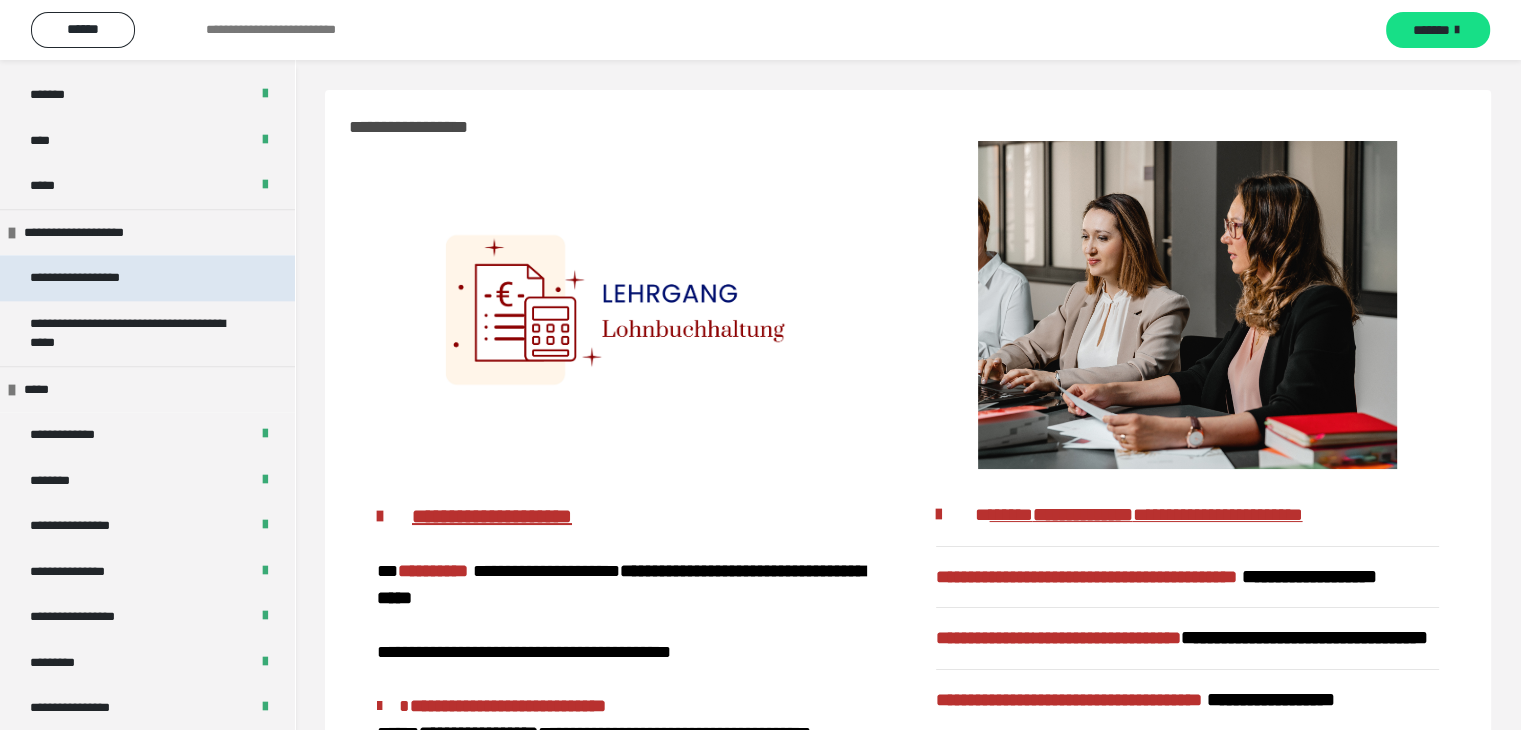 click on "**********" at bounding box center [147, 278] 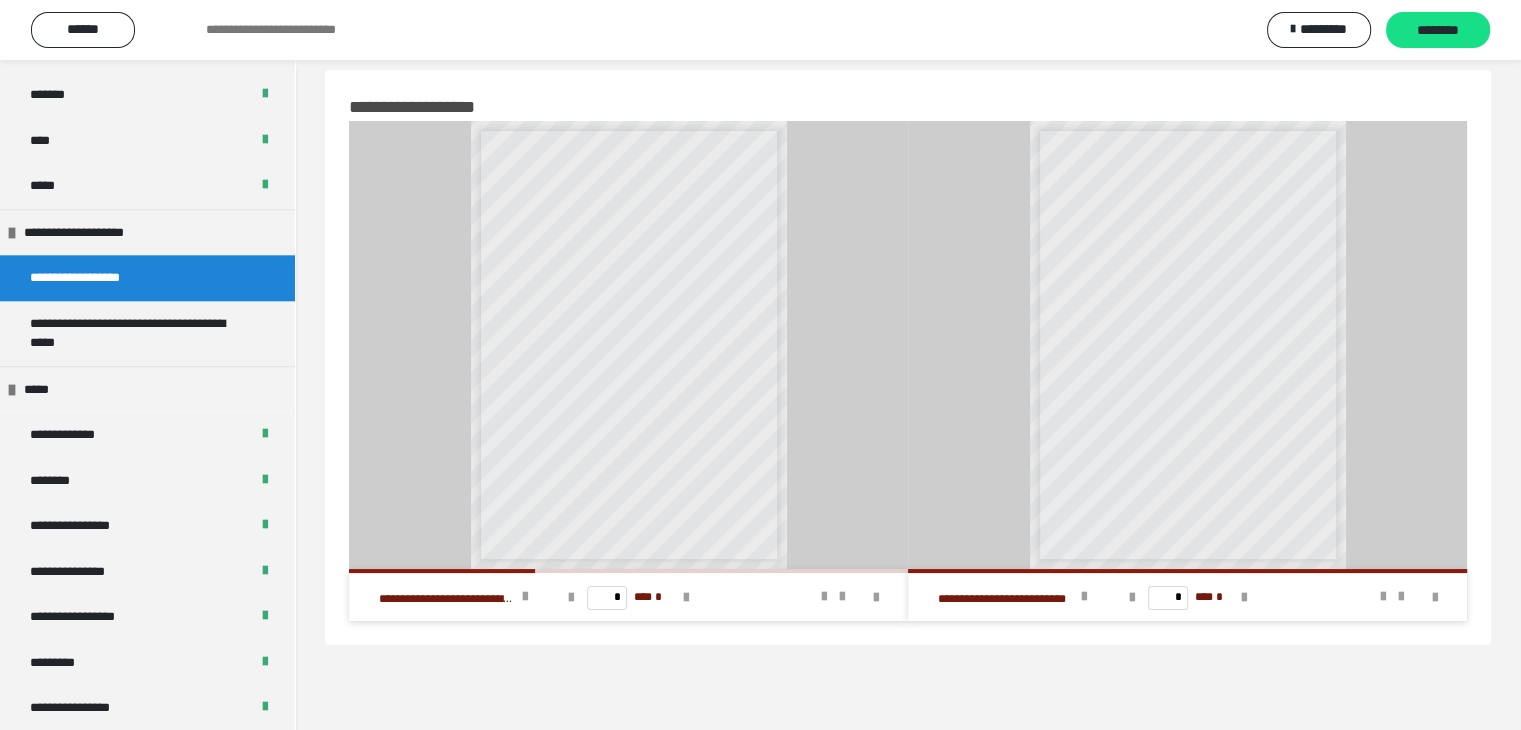 scroll, scrollTop: 0, scrollLeft: 0, axis: both 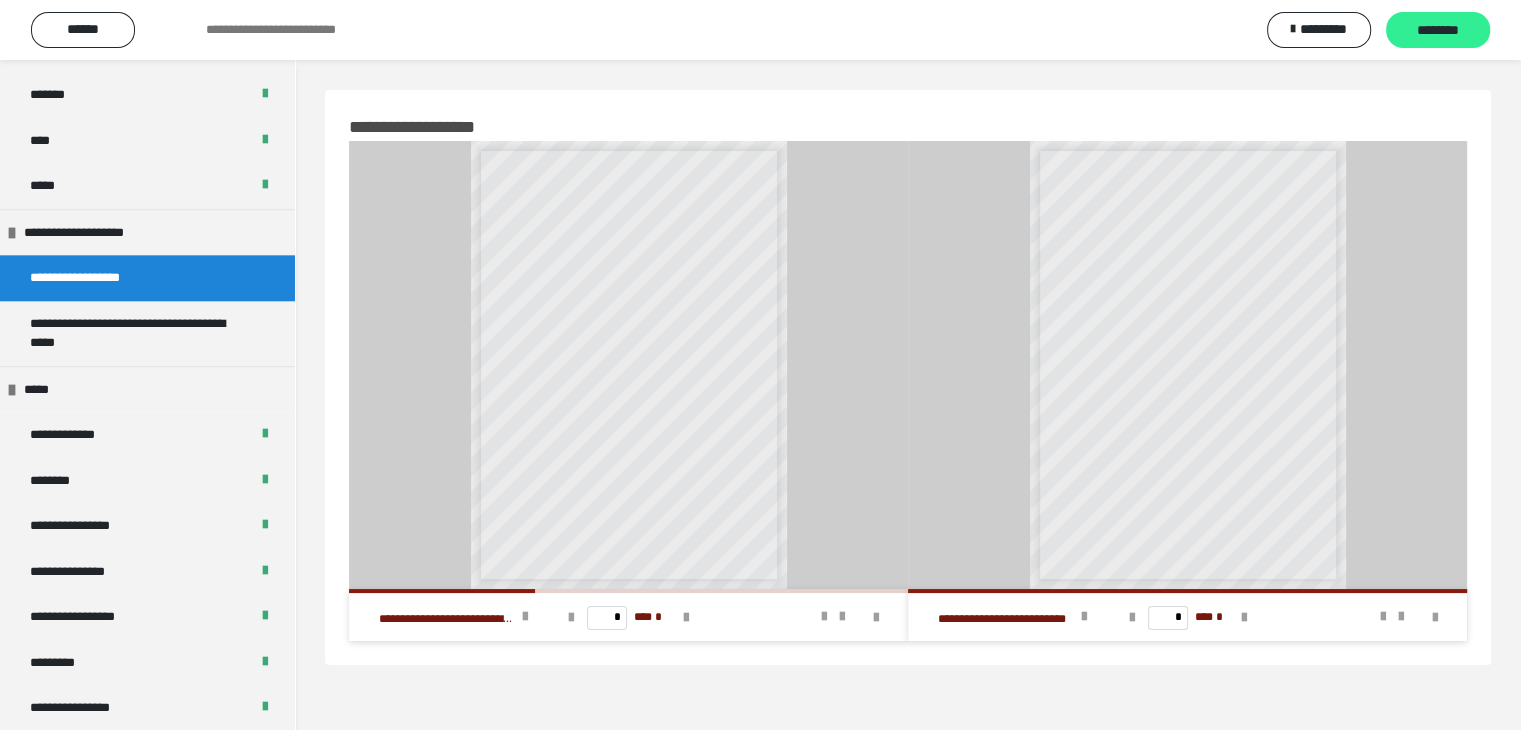 click on "********" at bounding box center [1438, 31] 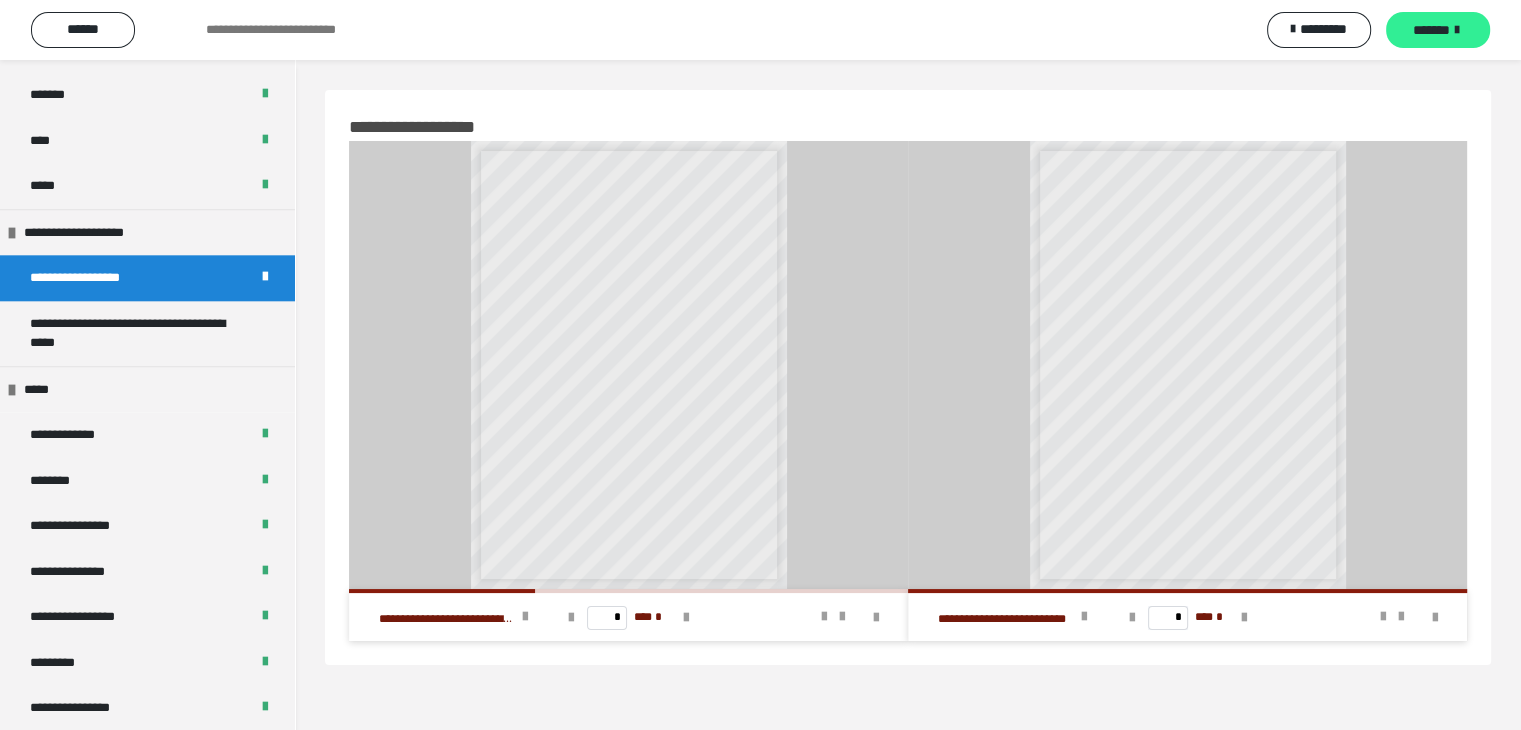 click on "*******" at bounding box center (1438, 30) 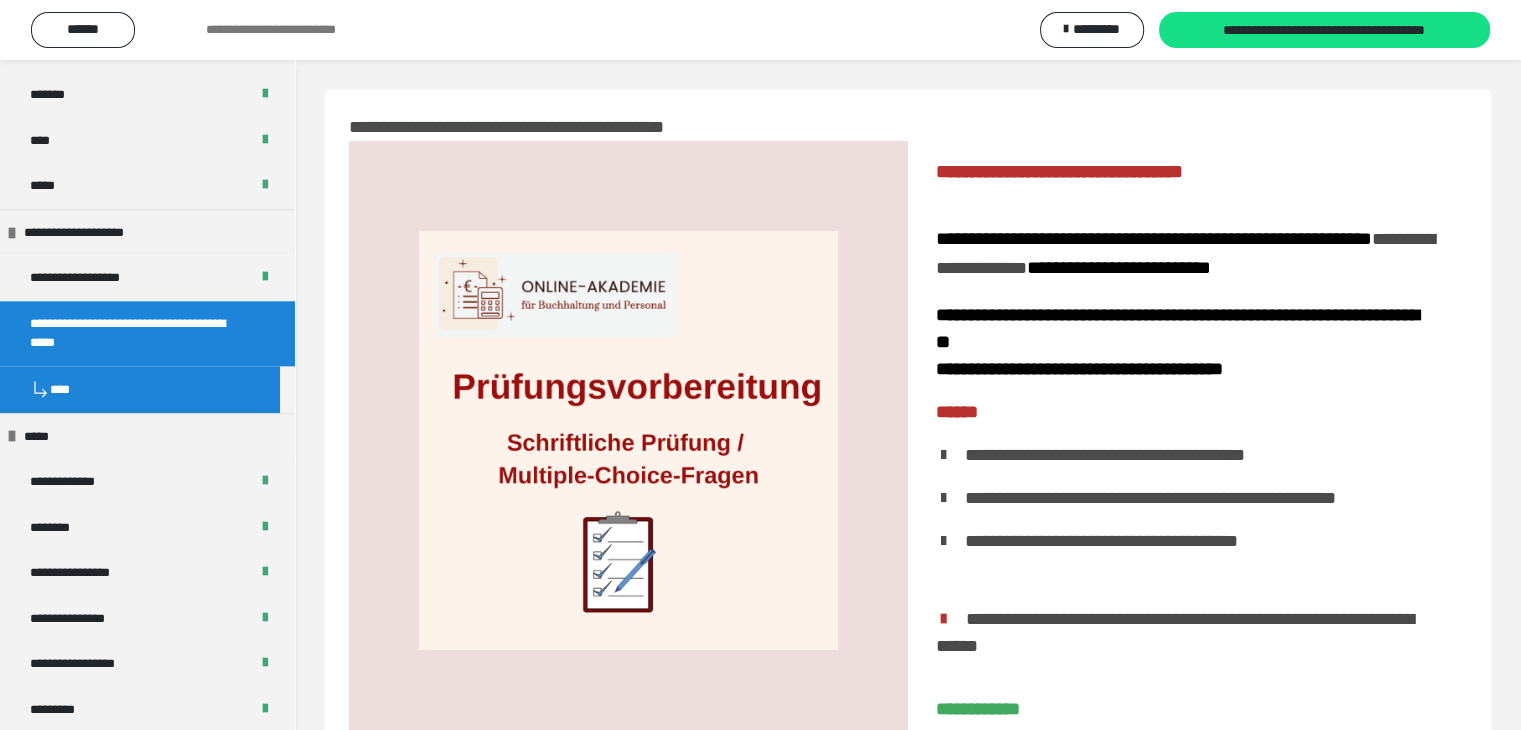 scroll, scrollTop: 100, scrollLeft: 0, axis: vertical 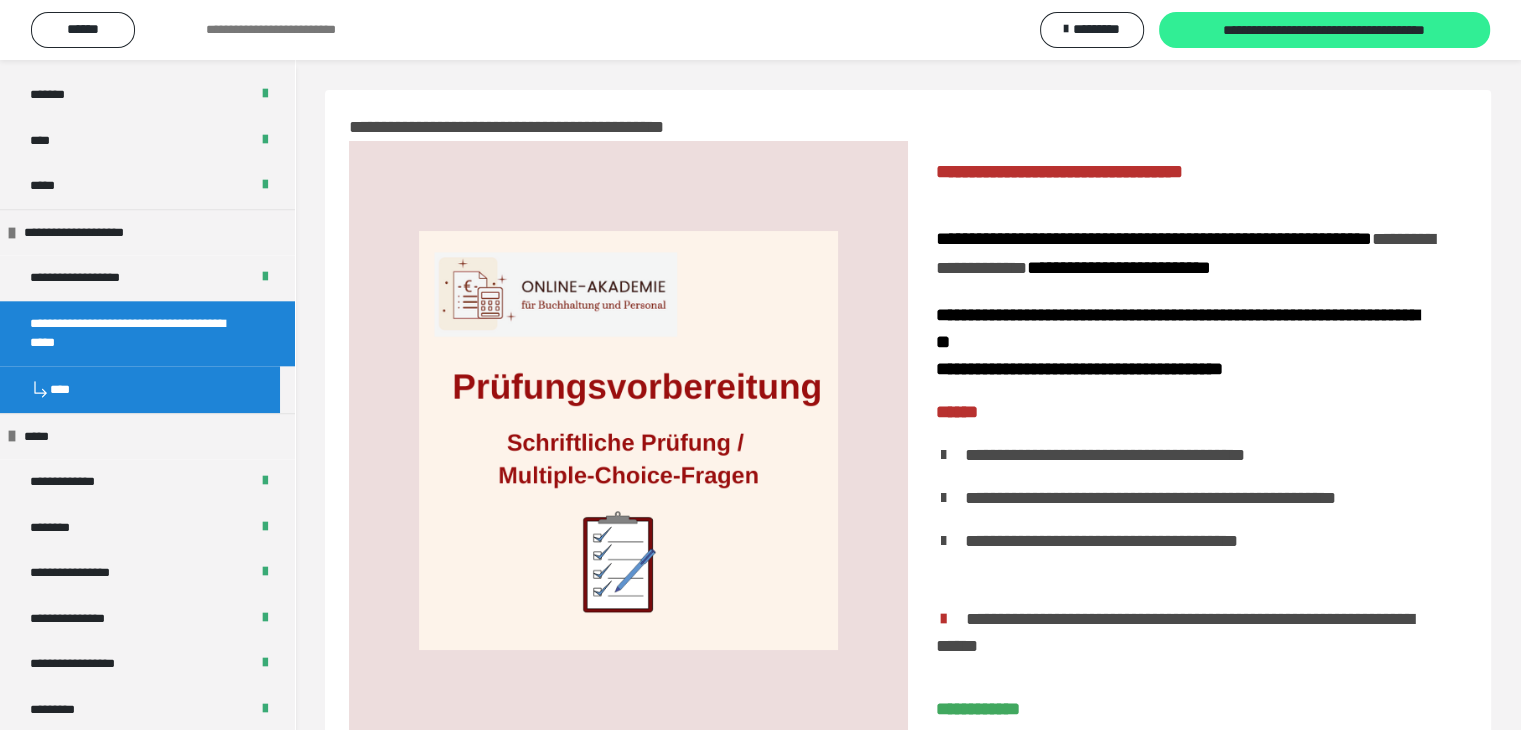 click on "**********" at bounding box center [1325, 31] 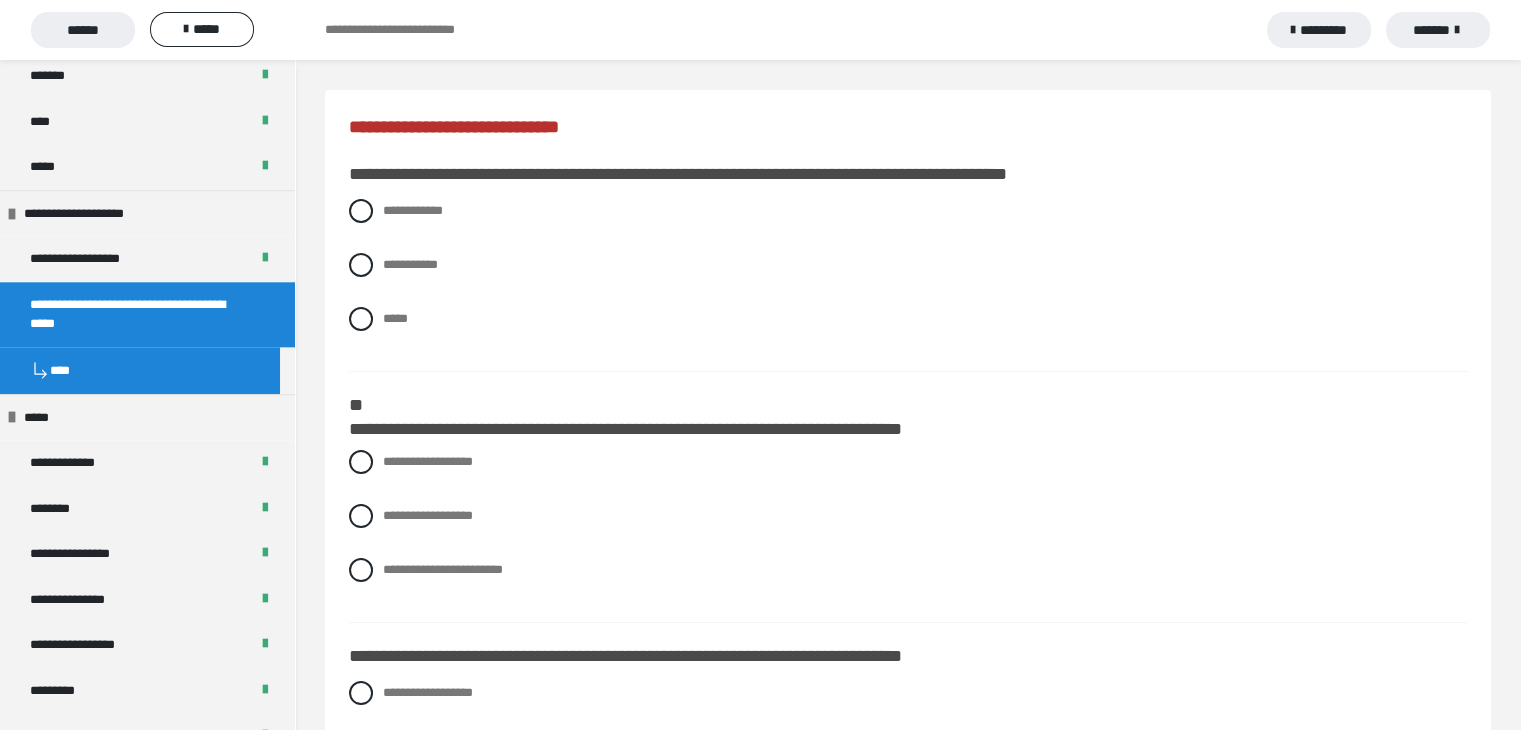 scroll, scrollTop: 2200, scrollLeft: 0, axis: vertical 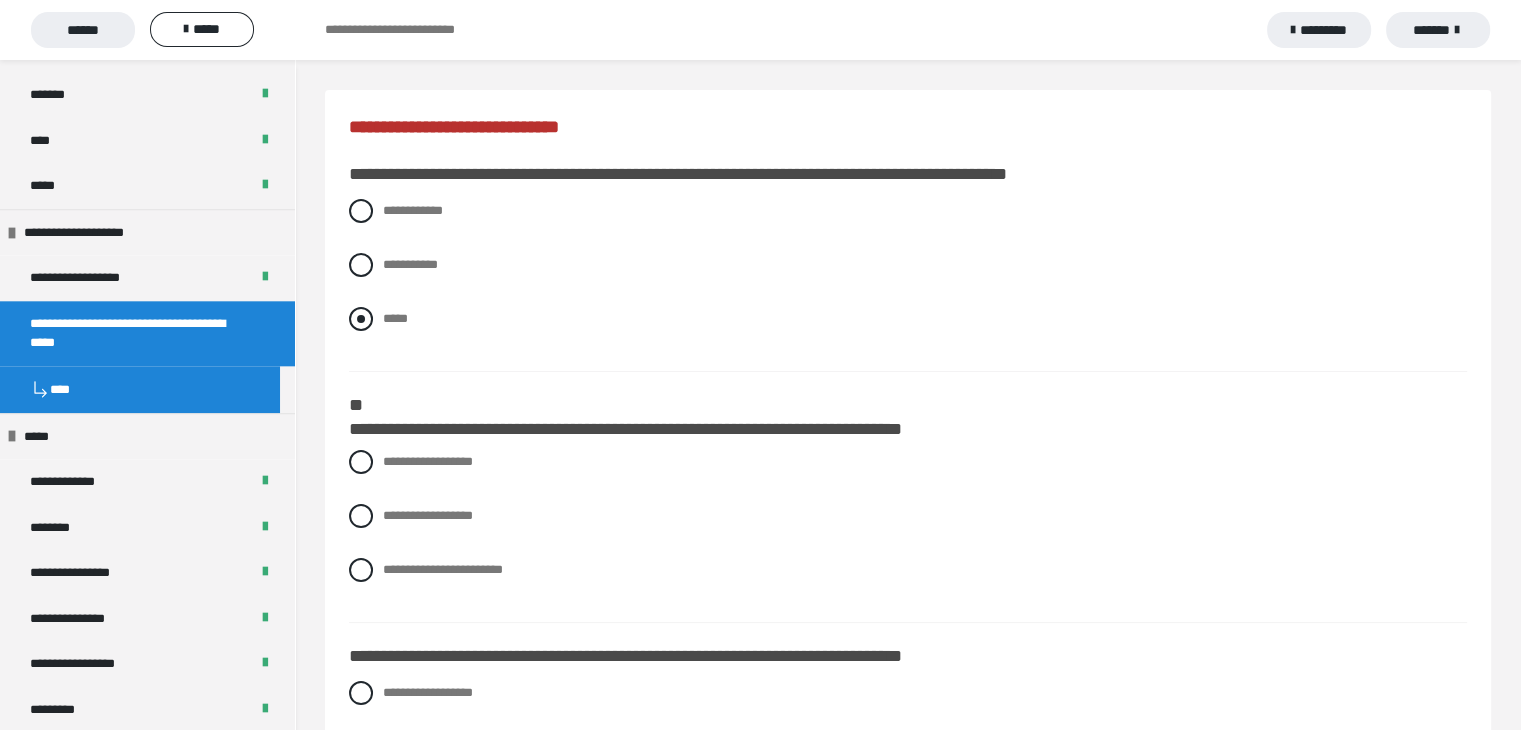 click on "*****" at bounding box center (389, 313) 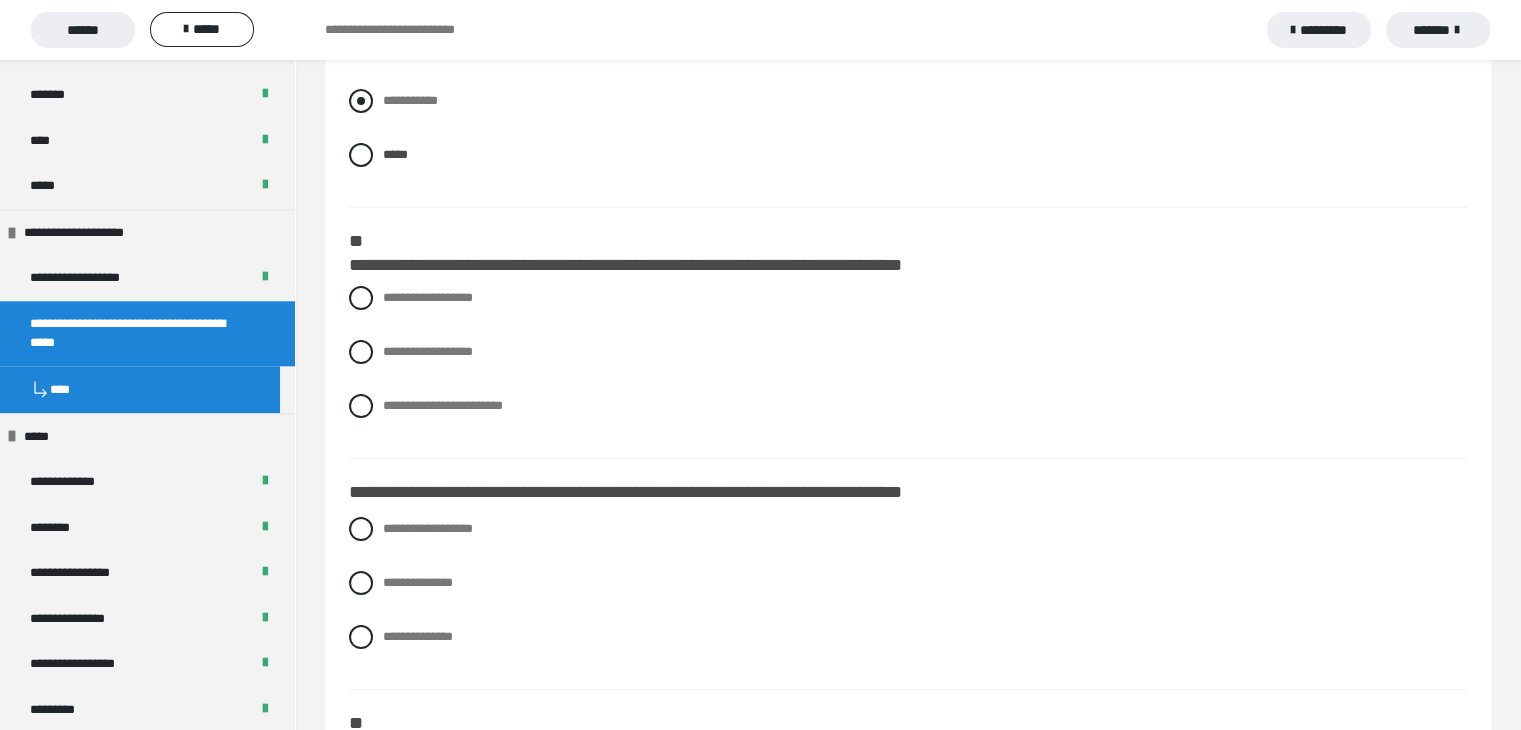 scroll, scrollTop: 200, scrollLeft: 0, axis: vertical 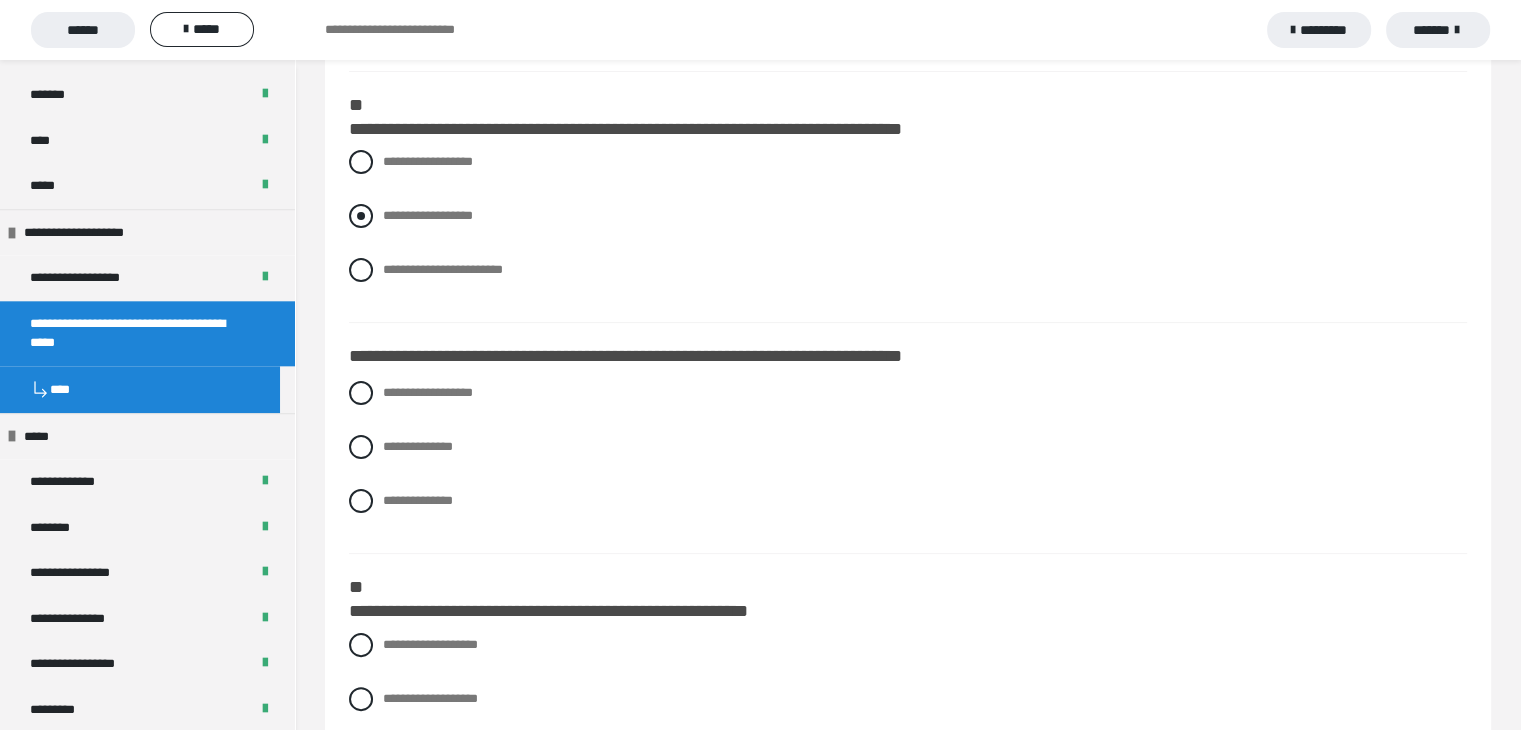 click on "**********" at bounding box center [428, 215] 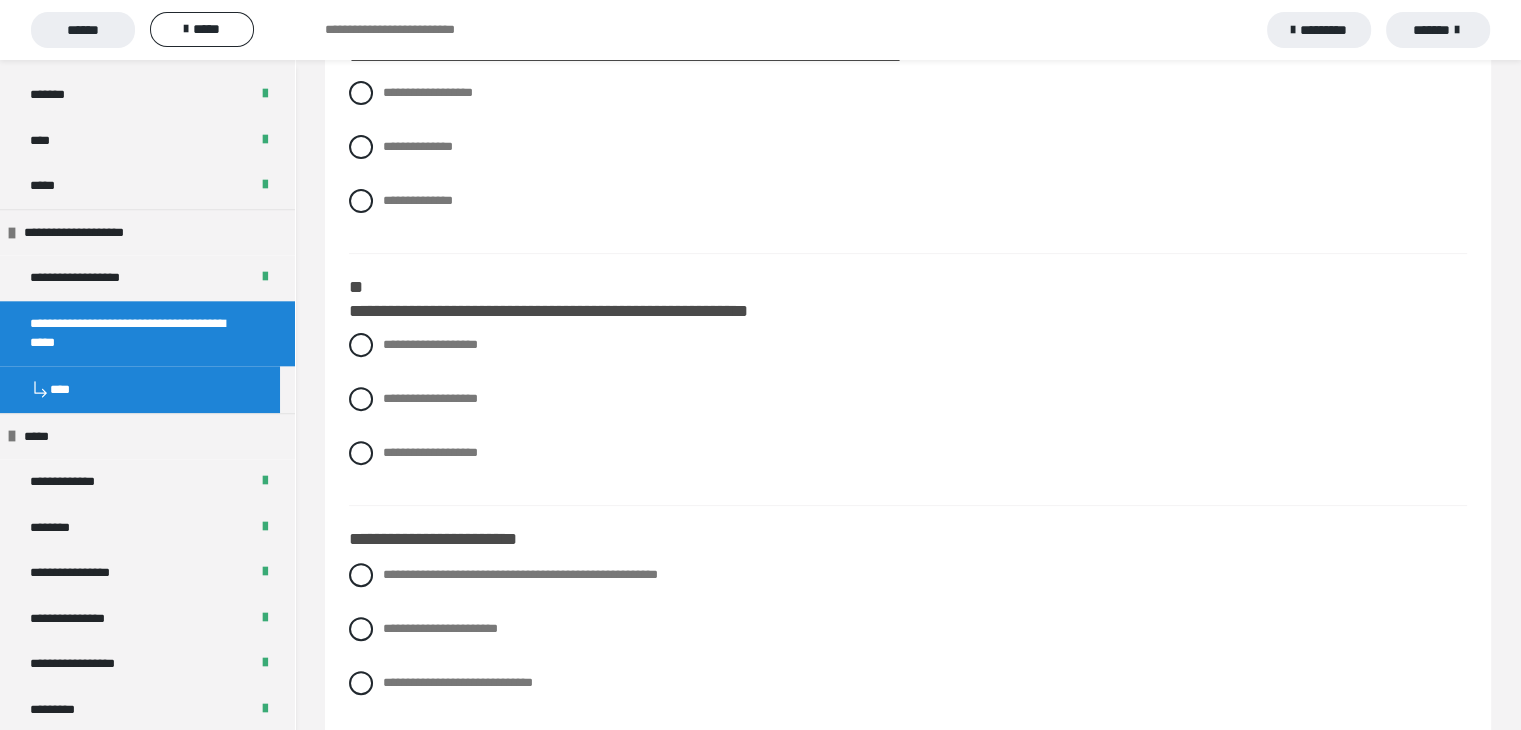 scroll, scrollTop: 500, scrollLeft: 0, axis: vertical 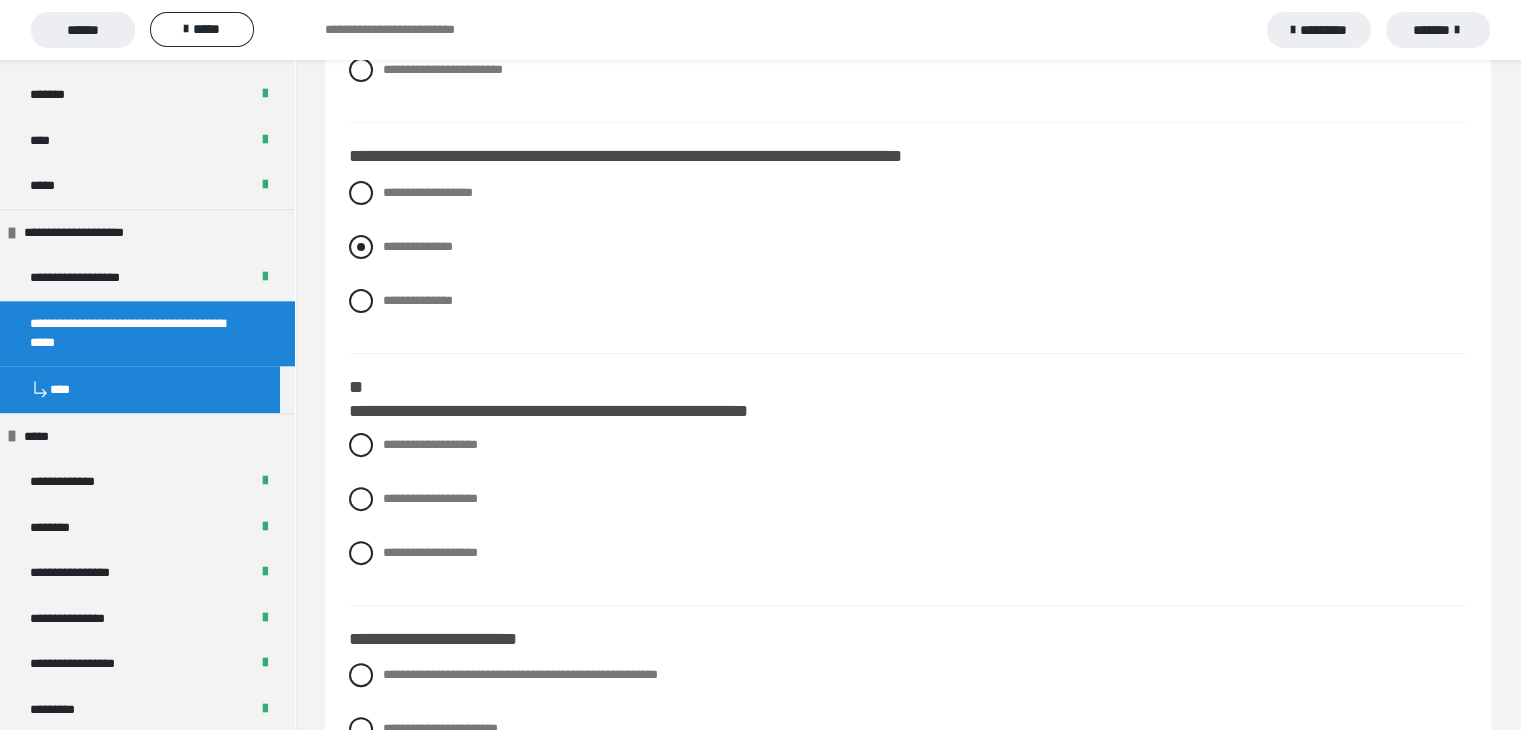 click at bounding box center (361, 247) 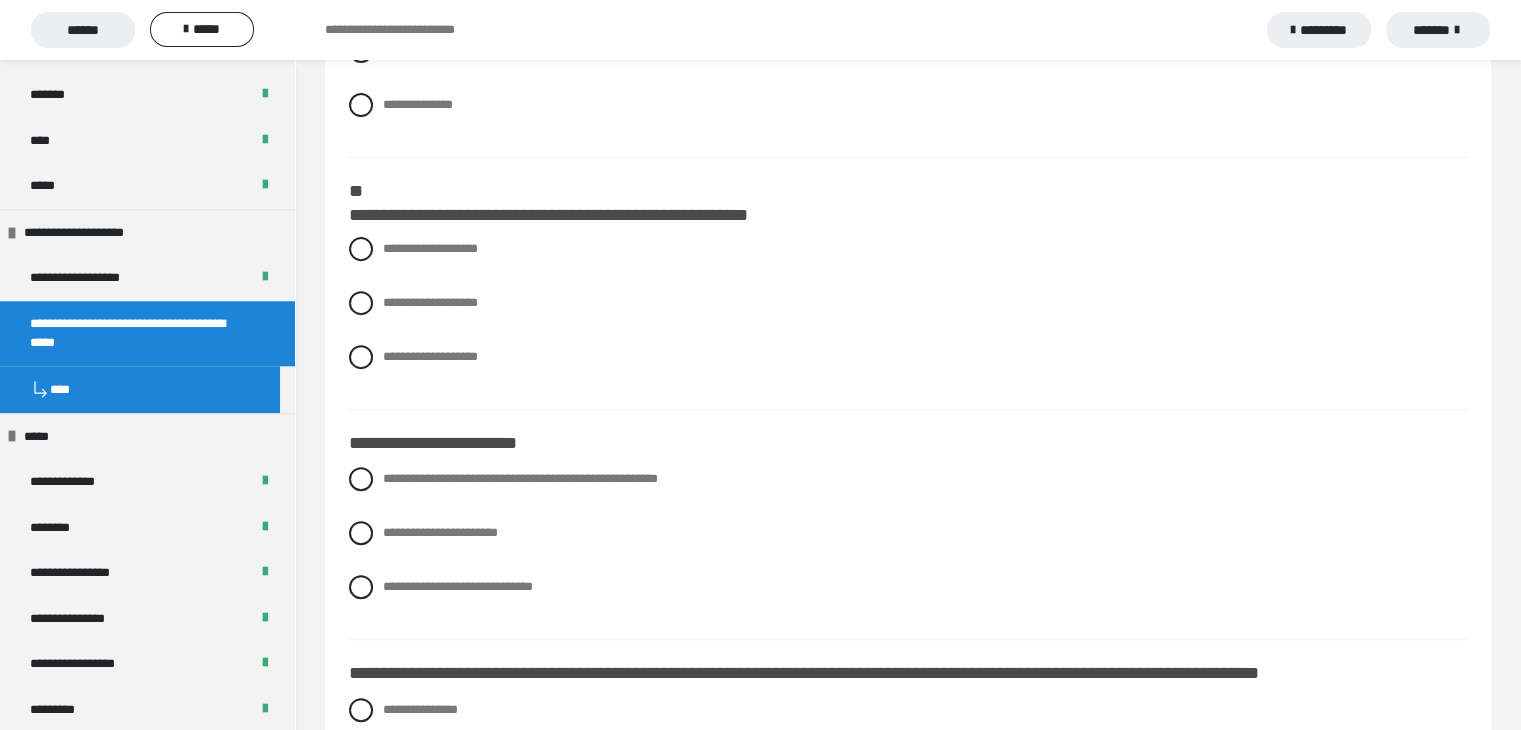 scroll, scrollTop: 700, scrollLeft: 0, axis: vertical 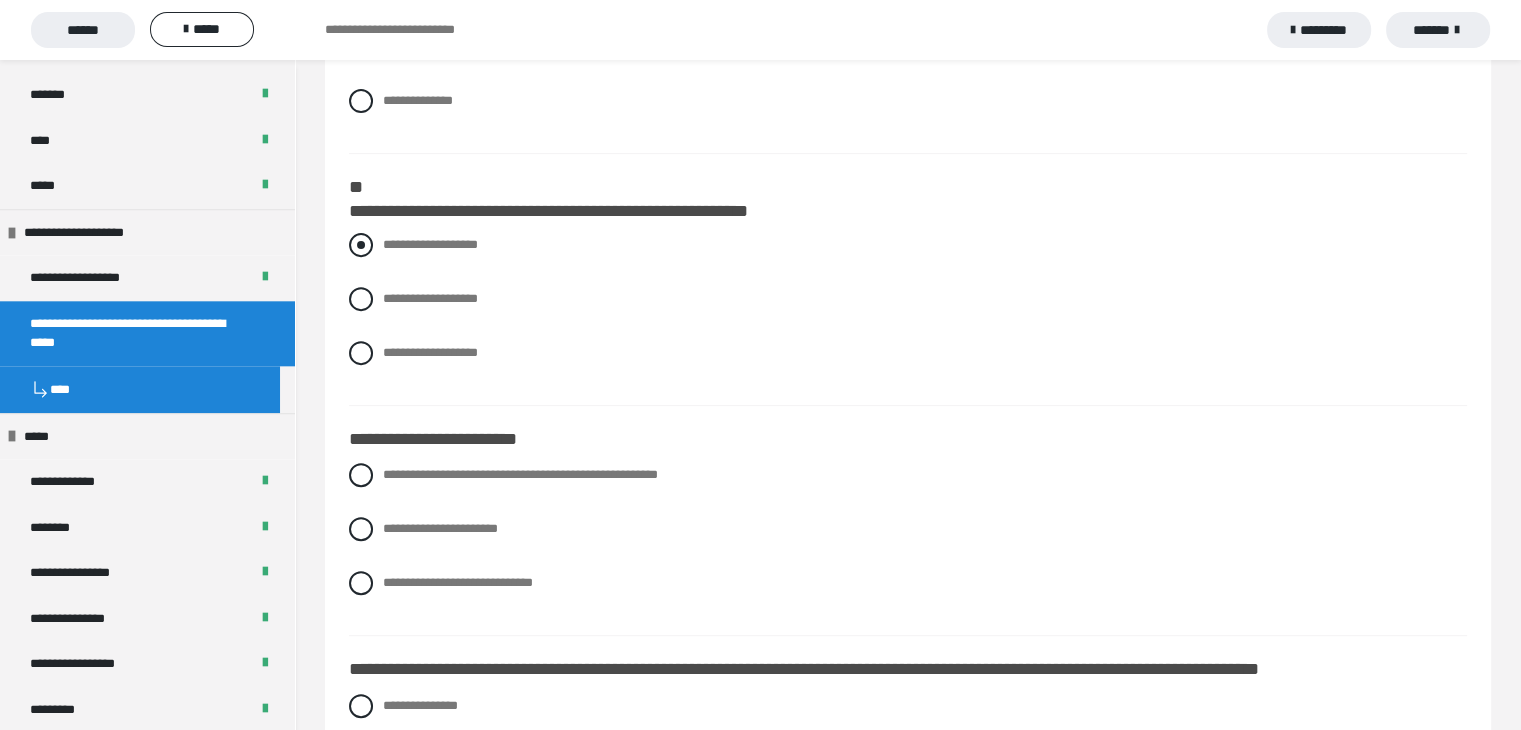 click at bounding box center [361, 245] 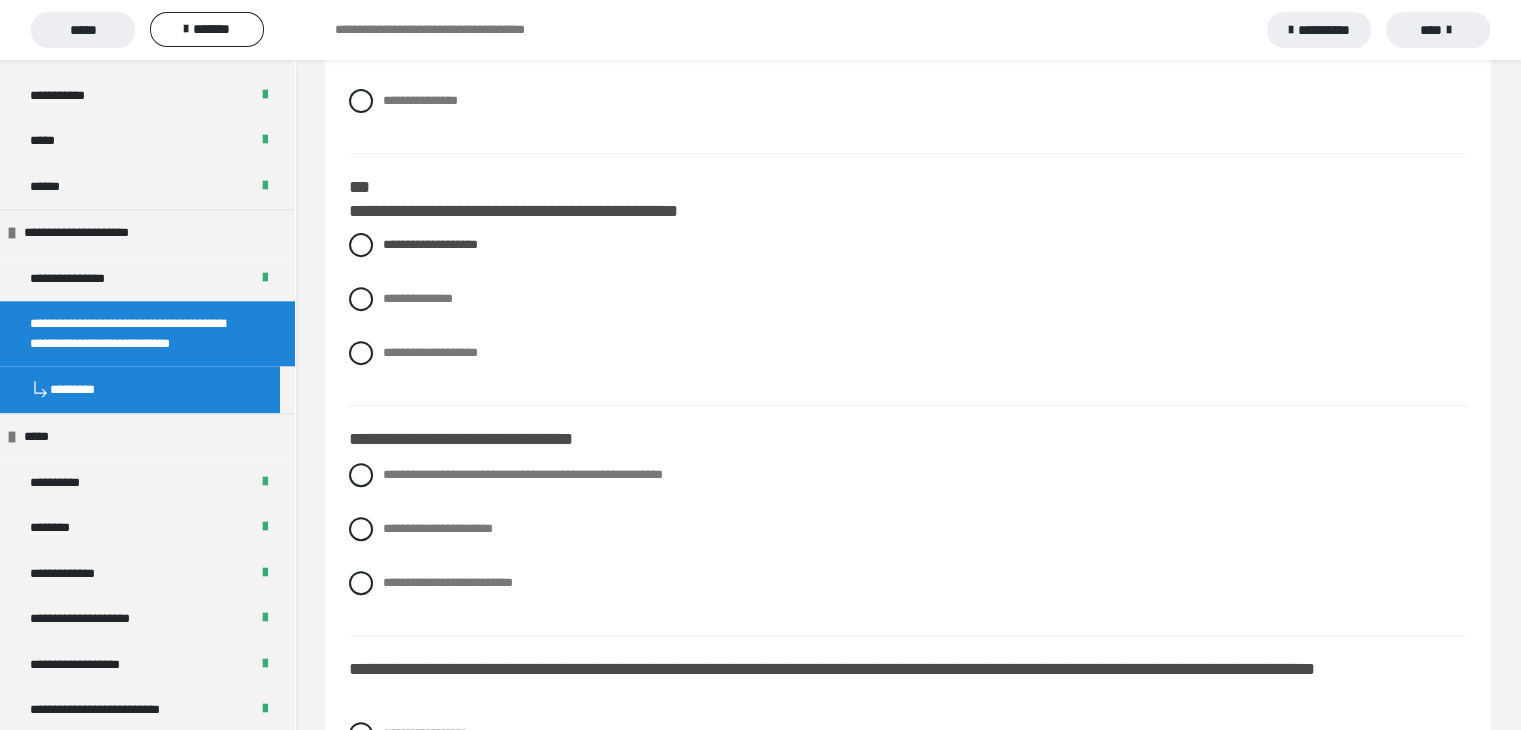scroll, scrollTop: 2200, scrollLeft: 0, axis: vertical 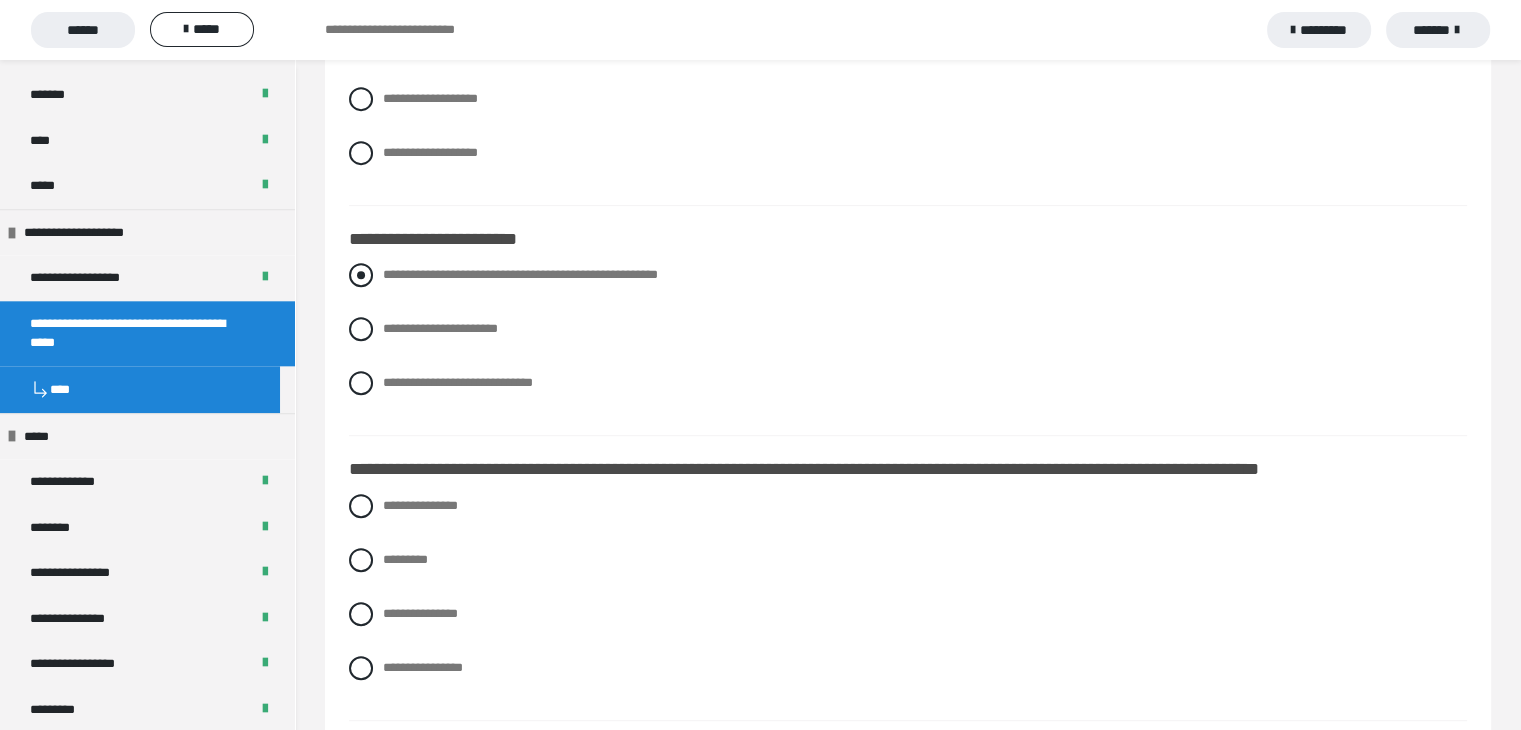 click at bounding box center [361, 275] 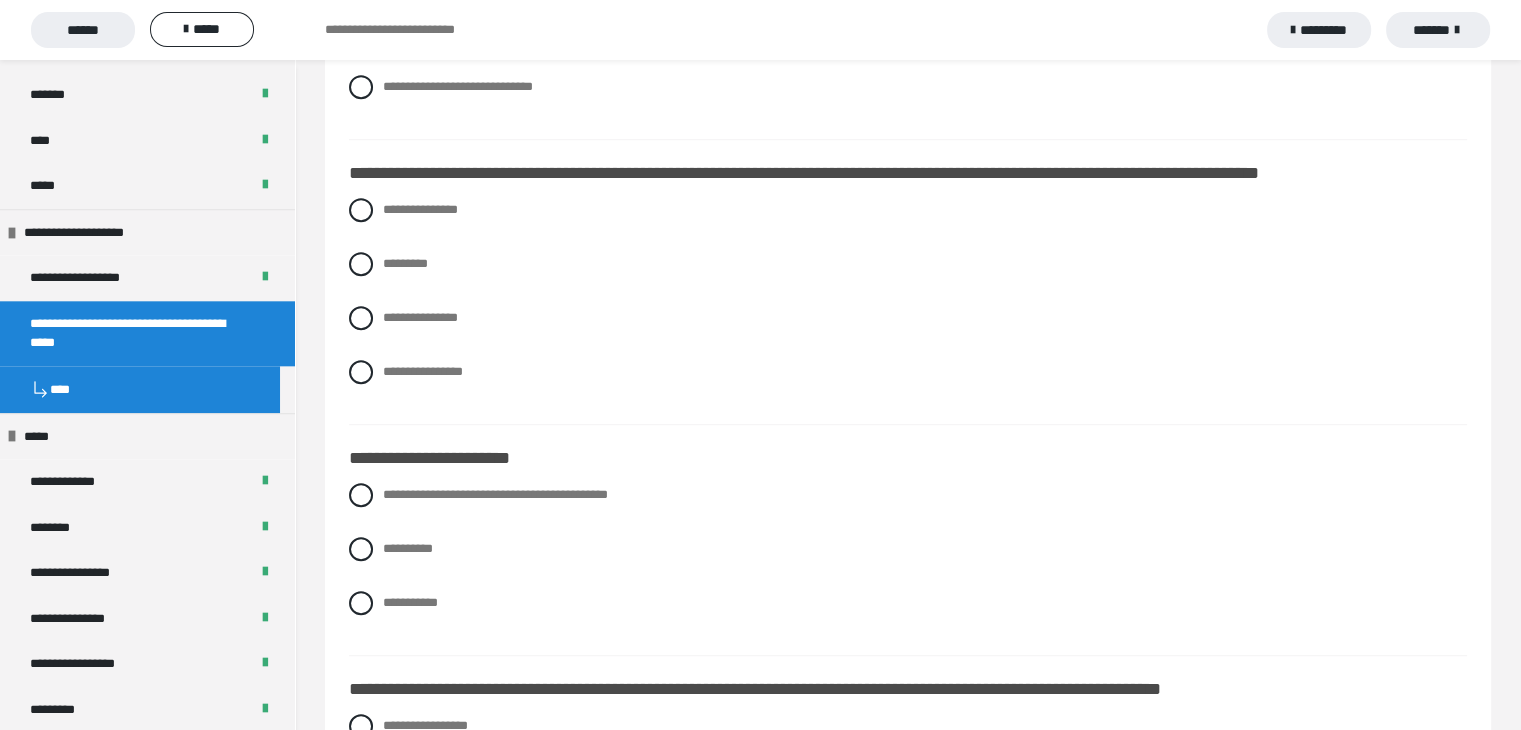 scroll, scrollTop: 1200, scrollLeft: 0, axis: vertical 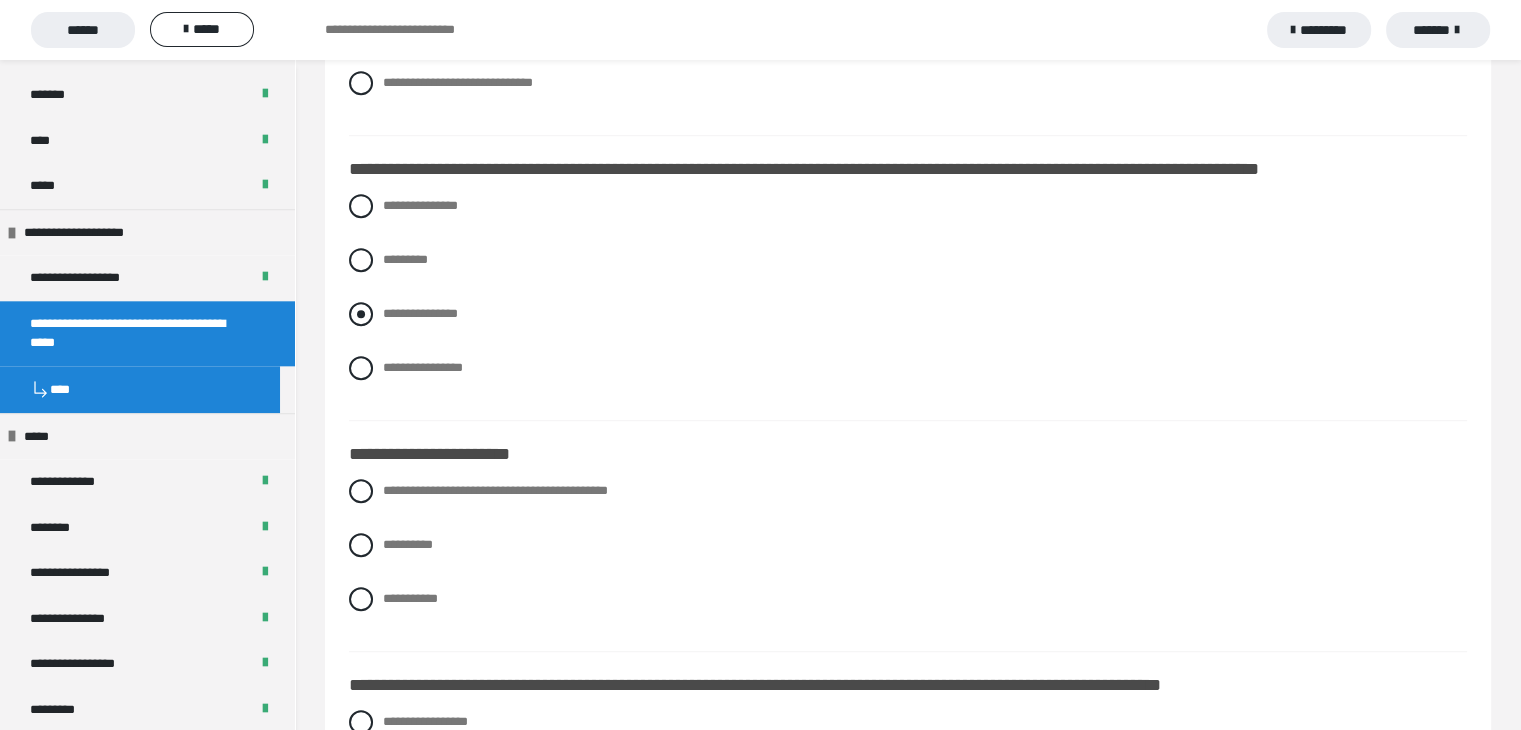 click at bounding box center (361, 314) 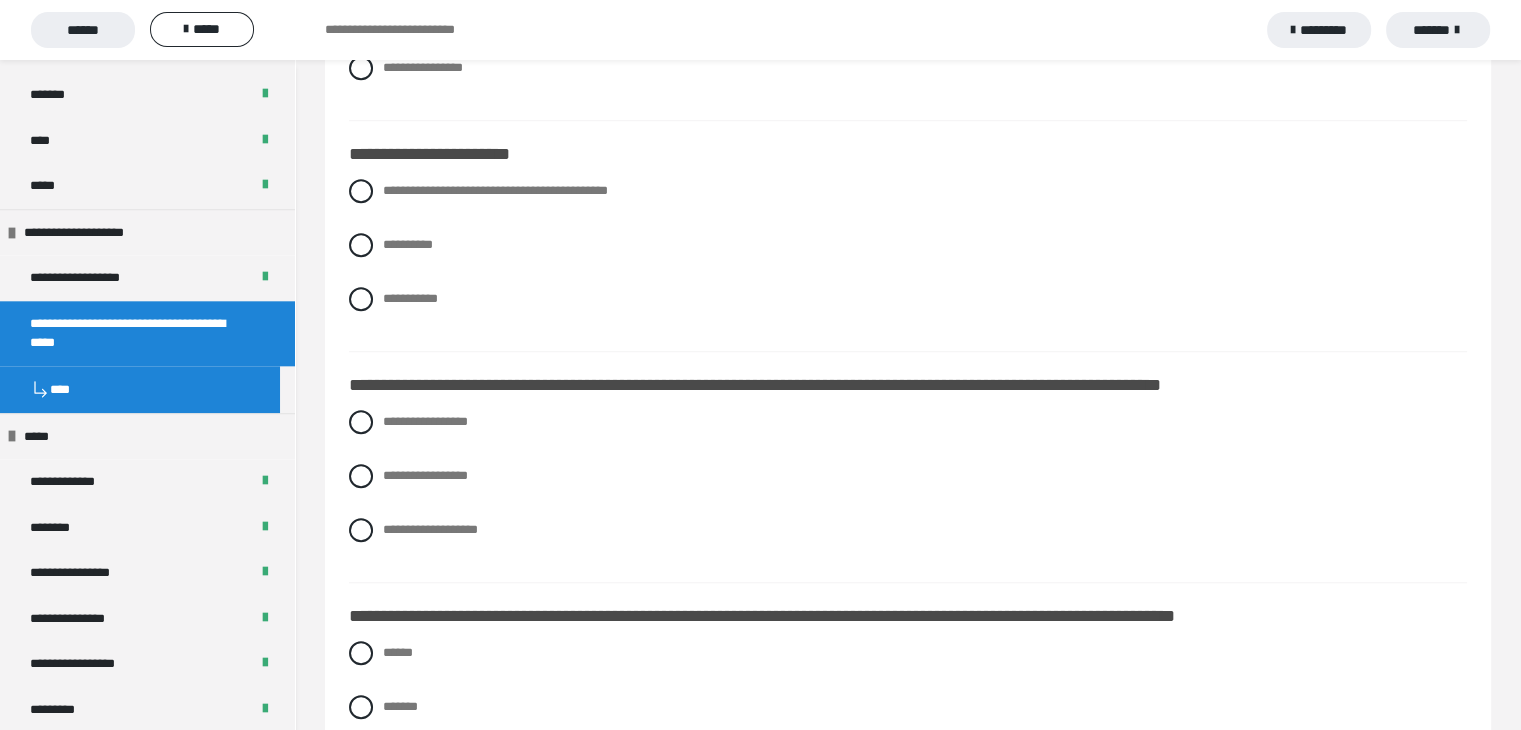 scroll, scrollTop: 1528, scrollLeft: 0, axis: vertical 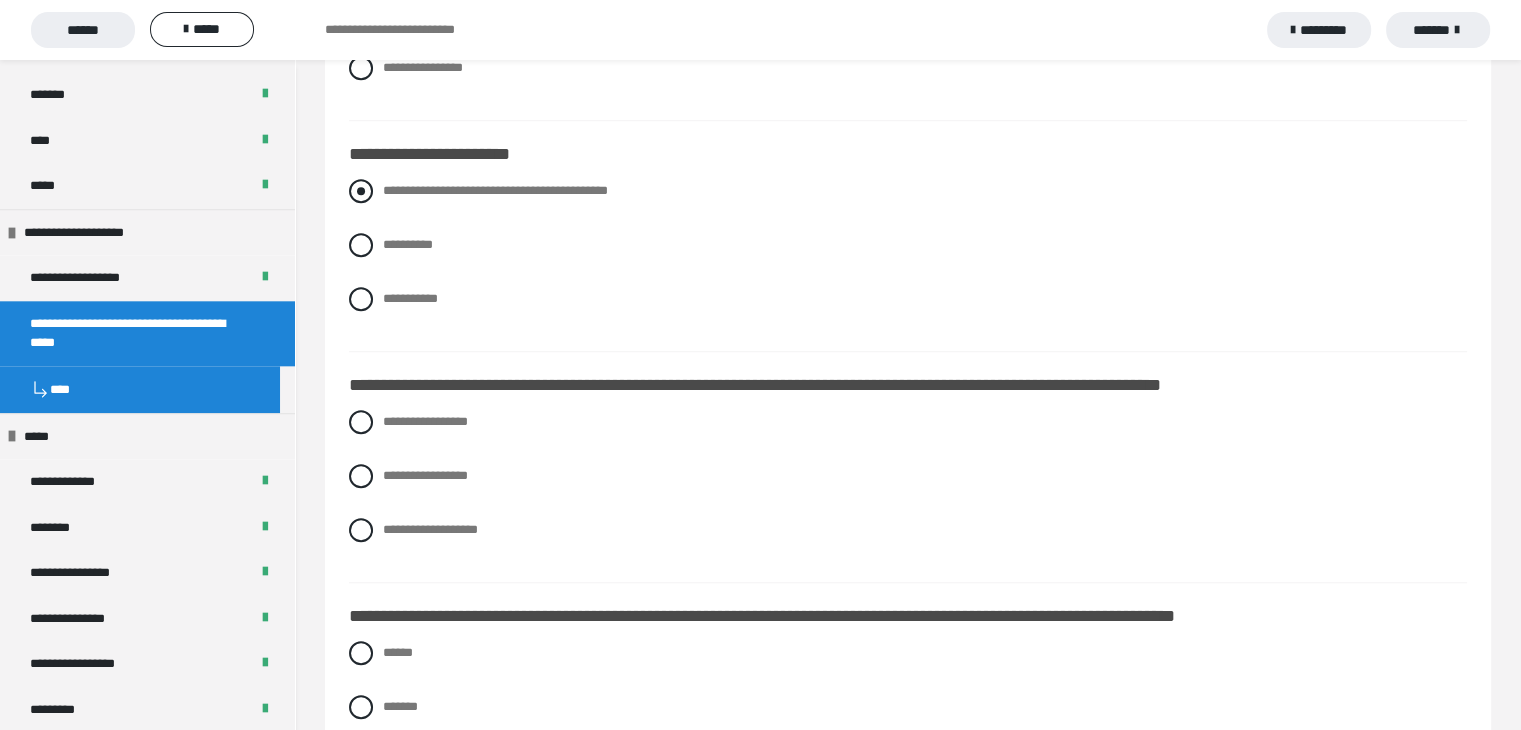 click at bounding box center (361, 191) 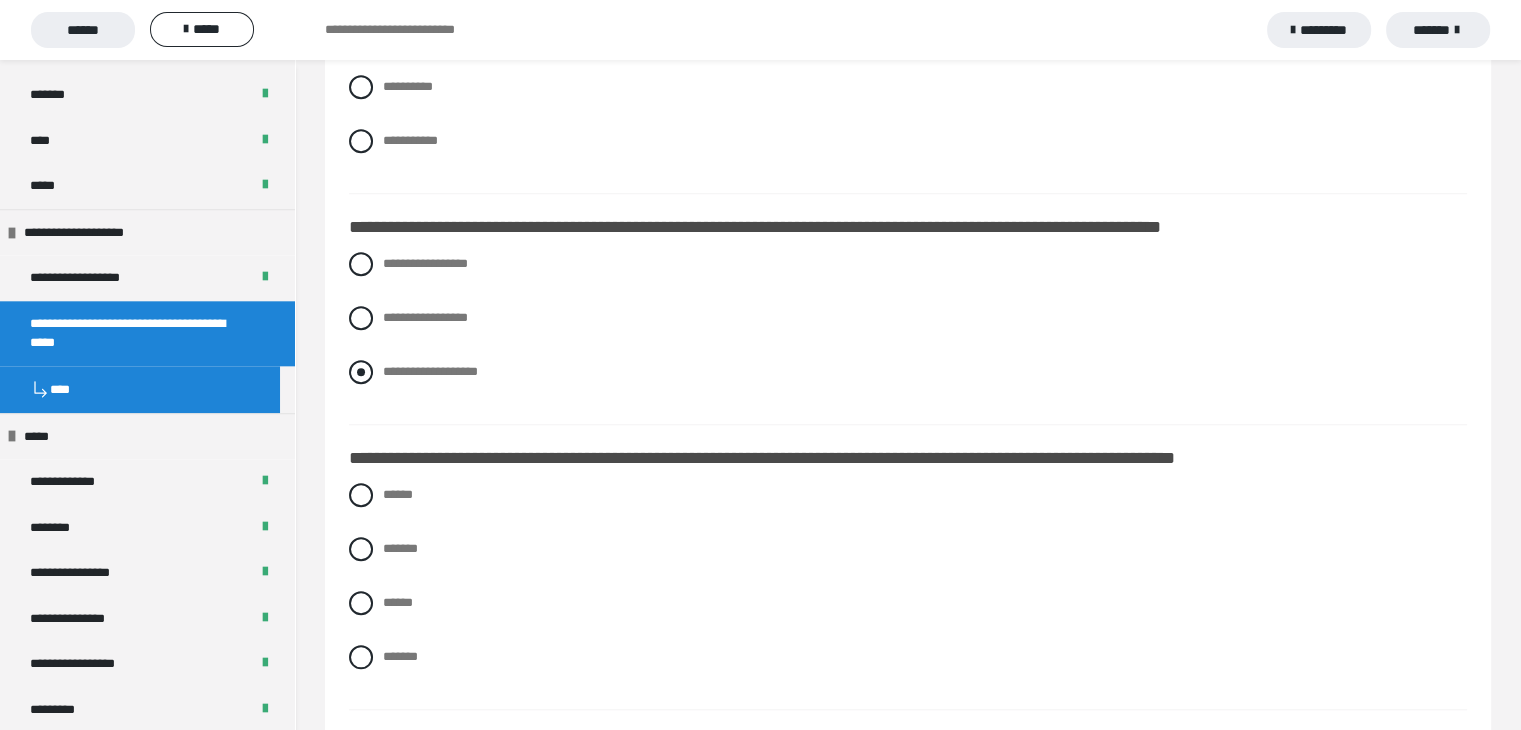 scroll, scrollTop: 1700, scrollLeft: 0, axis: vertical 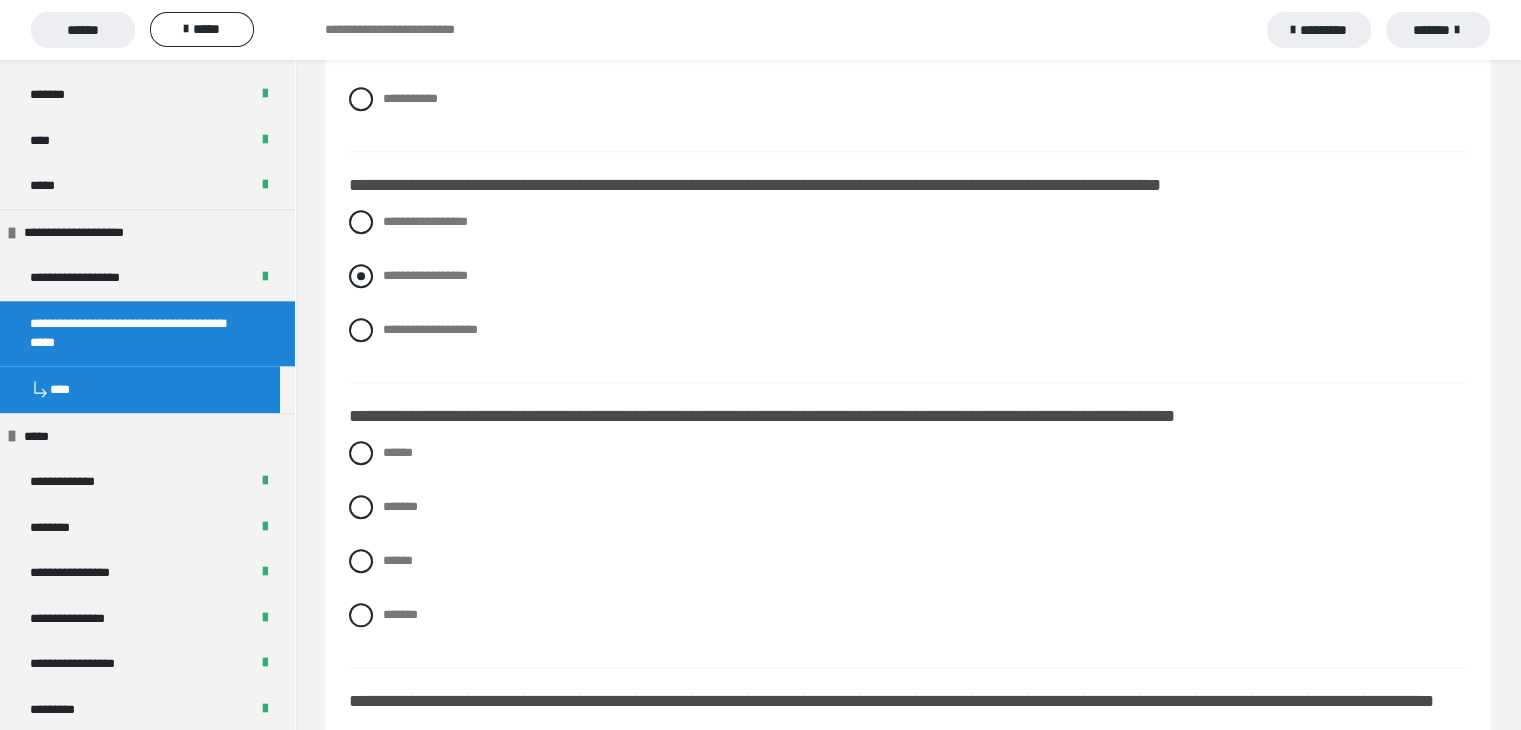click on "**********" at bounding box center (425, 275) 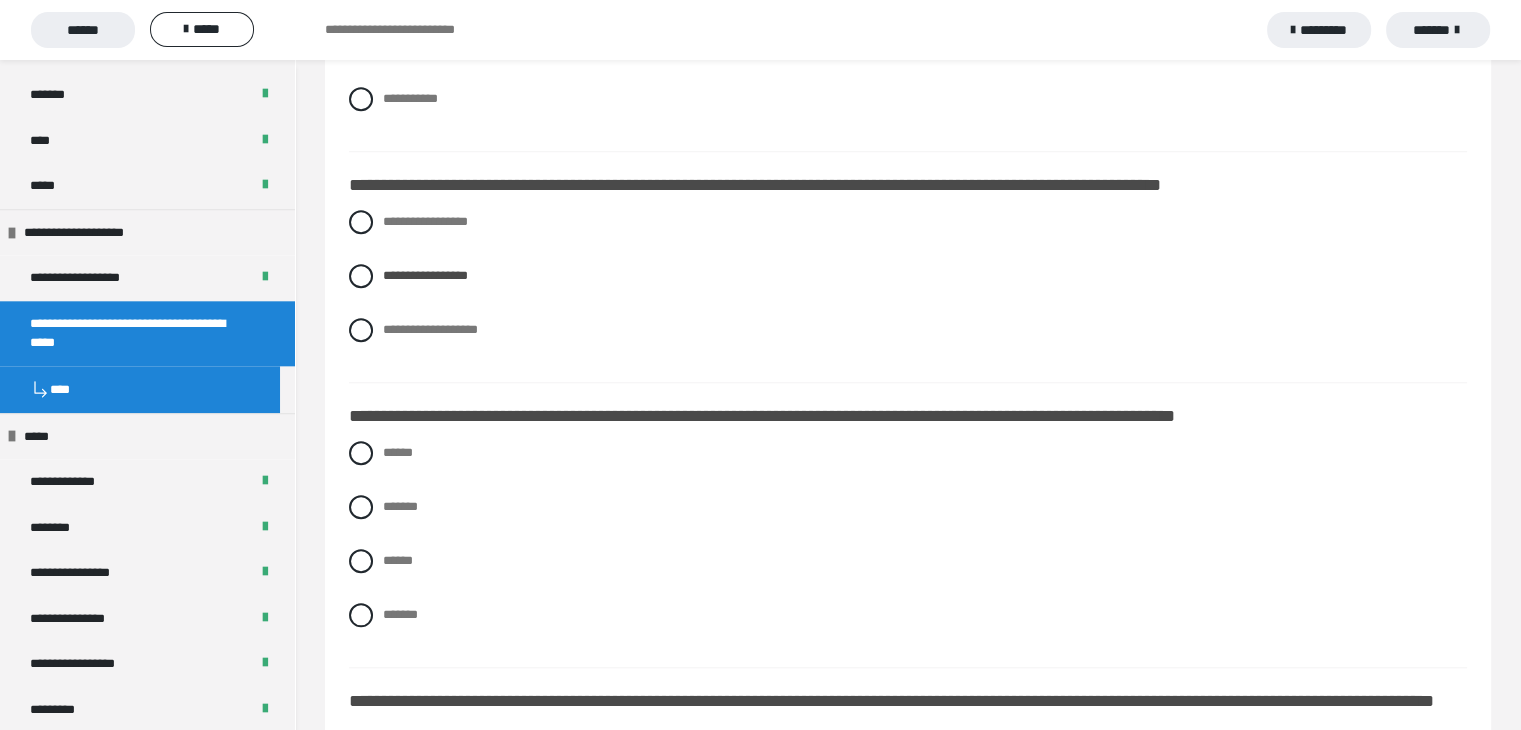 scroll, scrollTop: 1728, scrollLeft: 0, axis: vertical 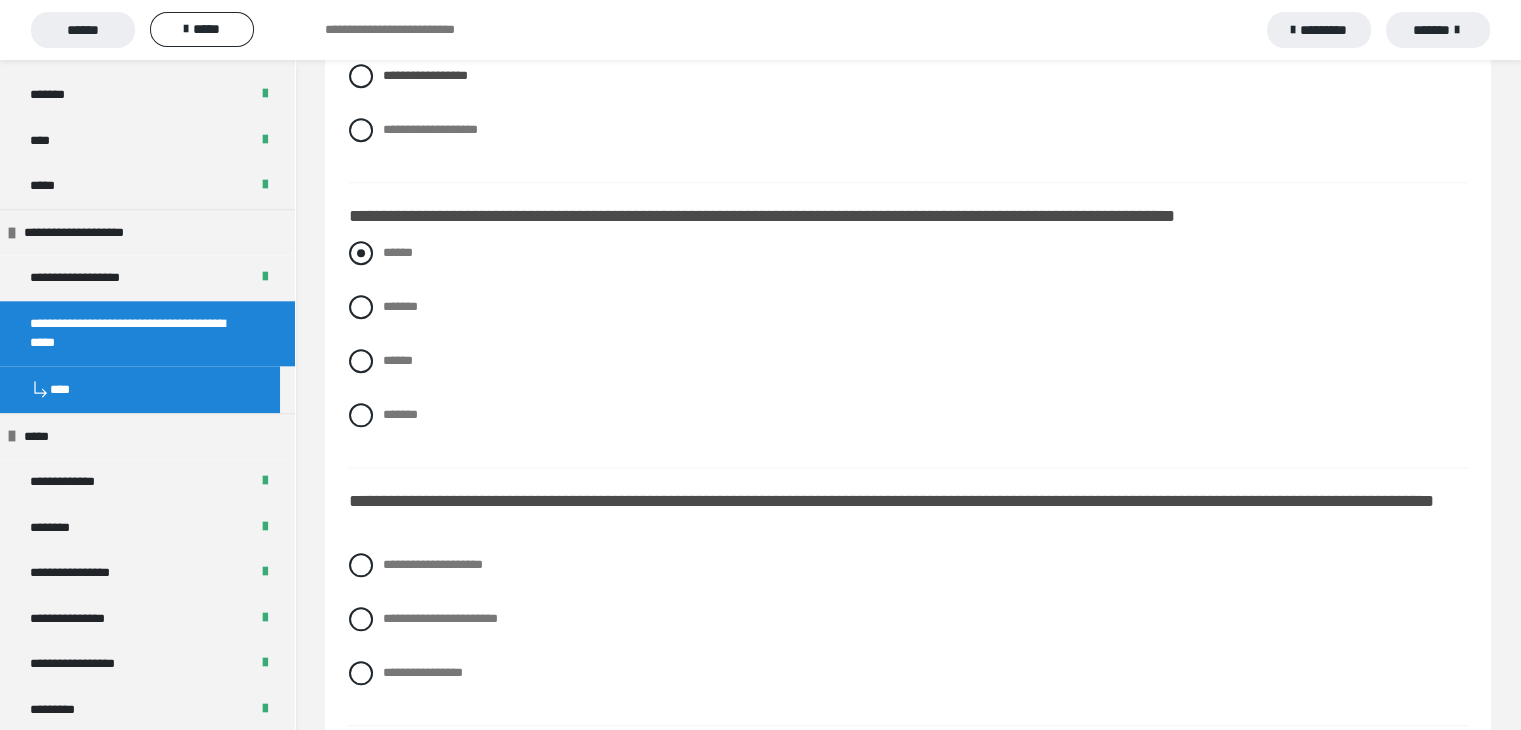 click on "******" at bounding box center [908, 253] 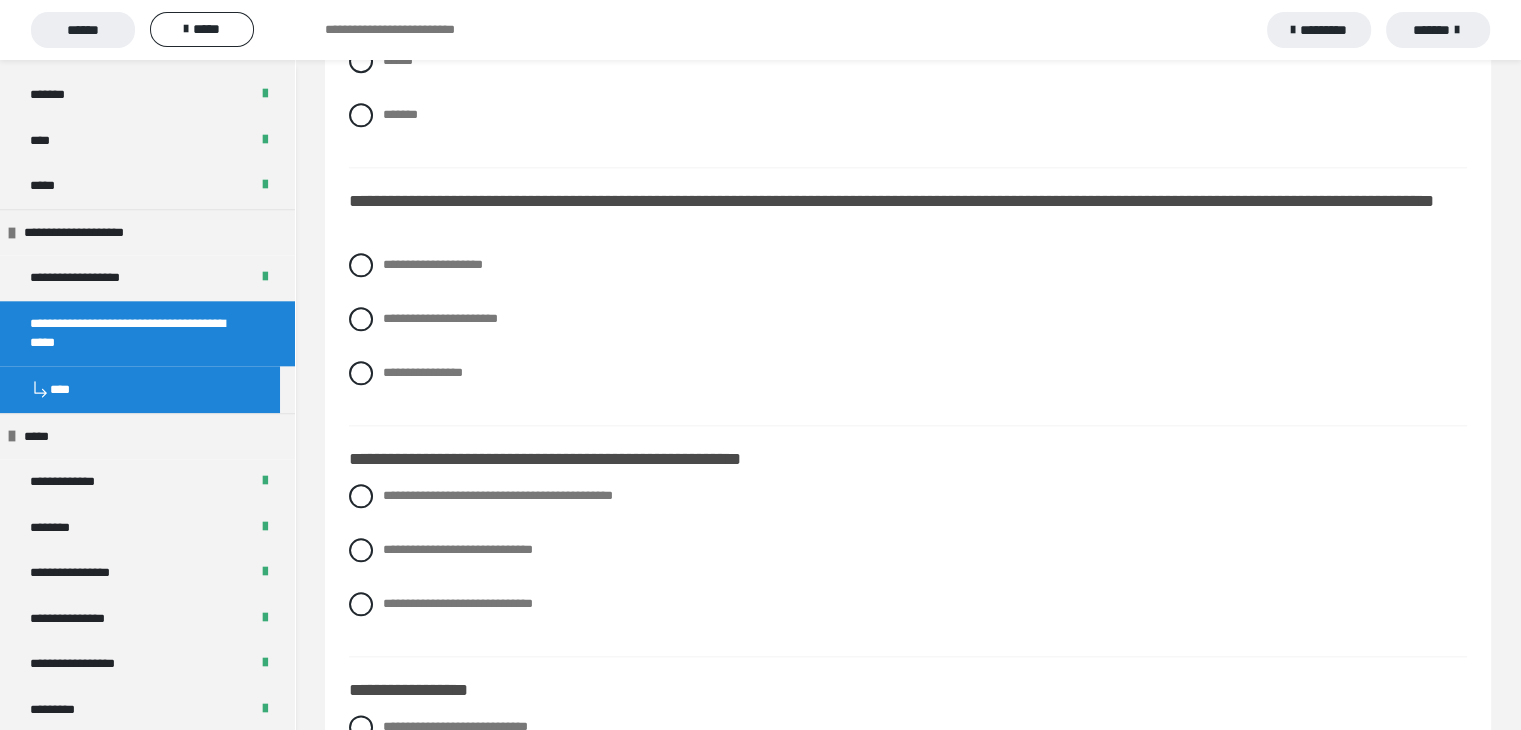 scroll, scrollTop: 2256, scrollLeft: 0, axis: vertical 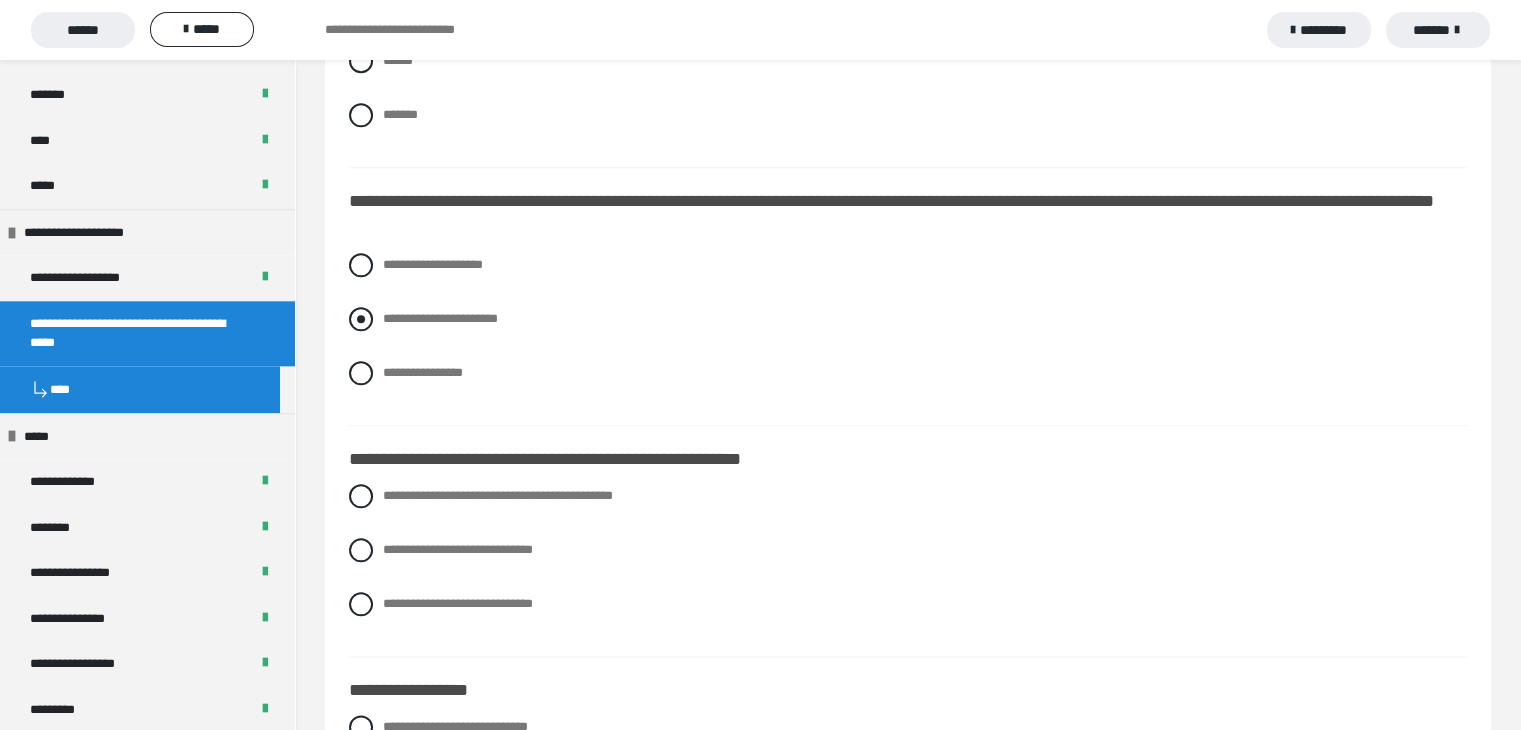 click at bounding box center (361, 319) 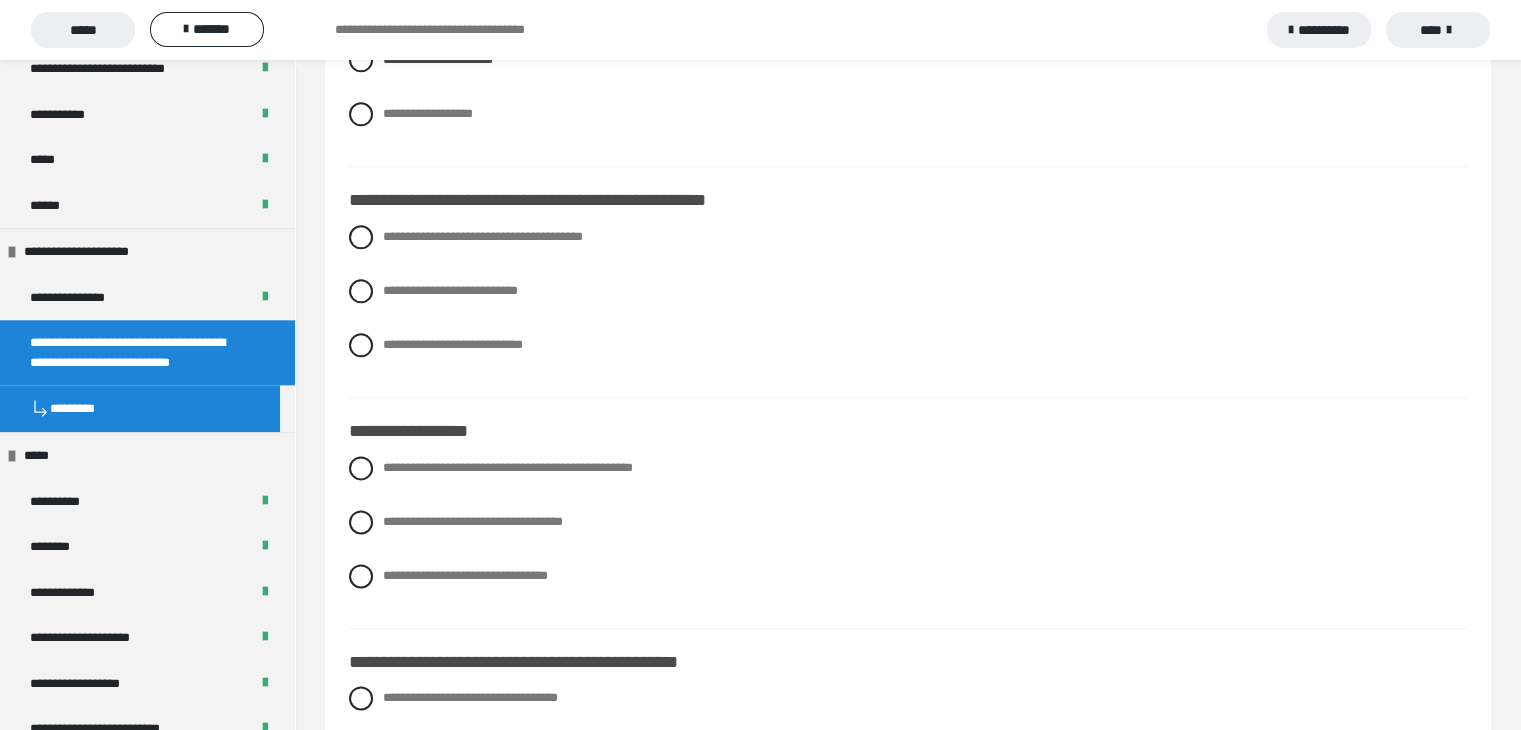 scroll, scrollTop: 2515, scrollLeft: 0, axis: vertical 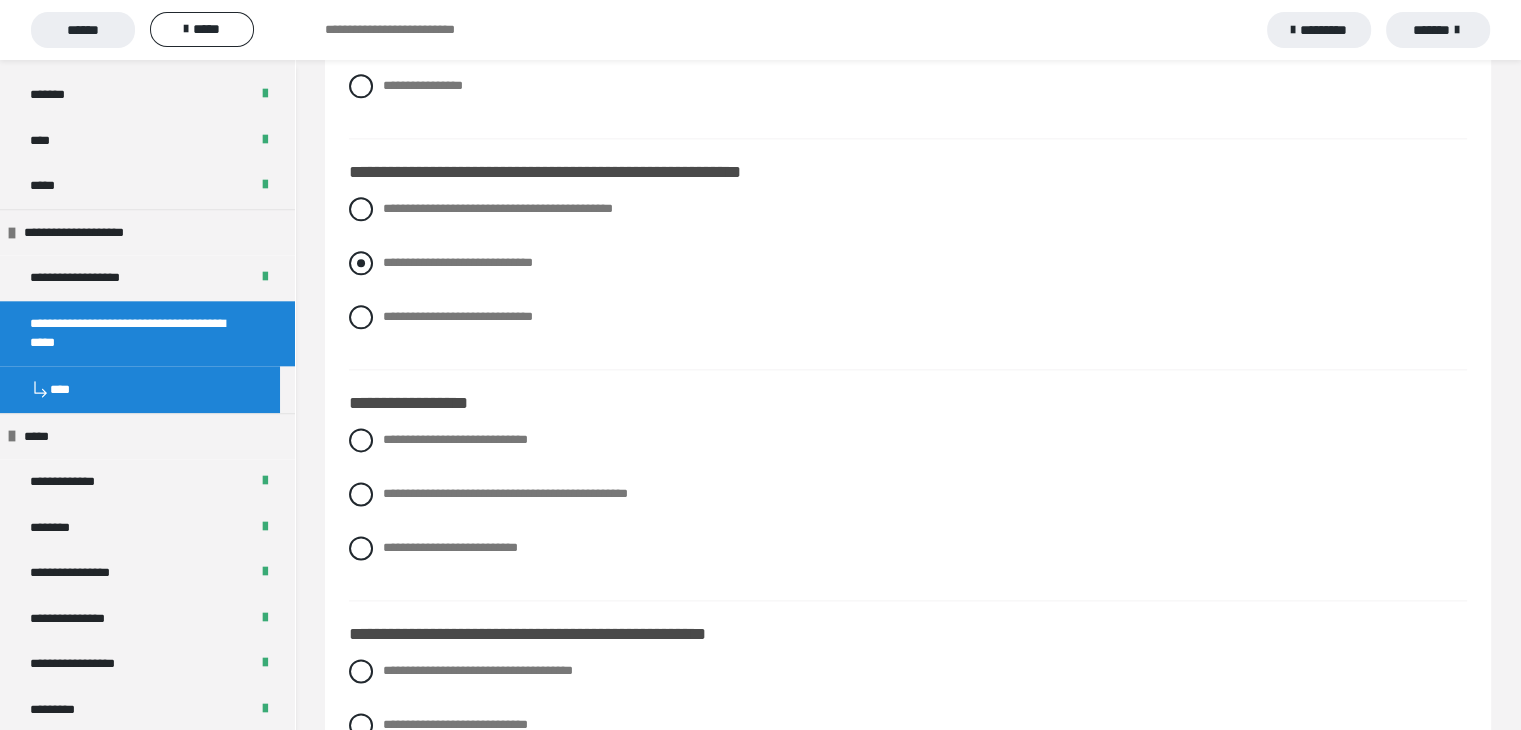 click at bounding box center [361, 263] 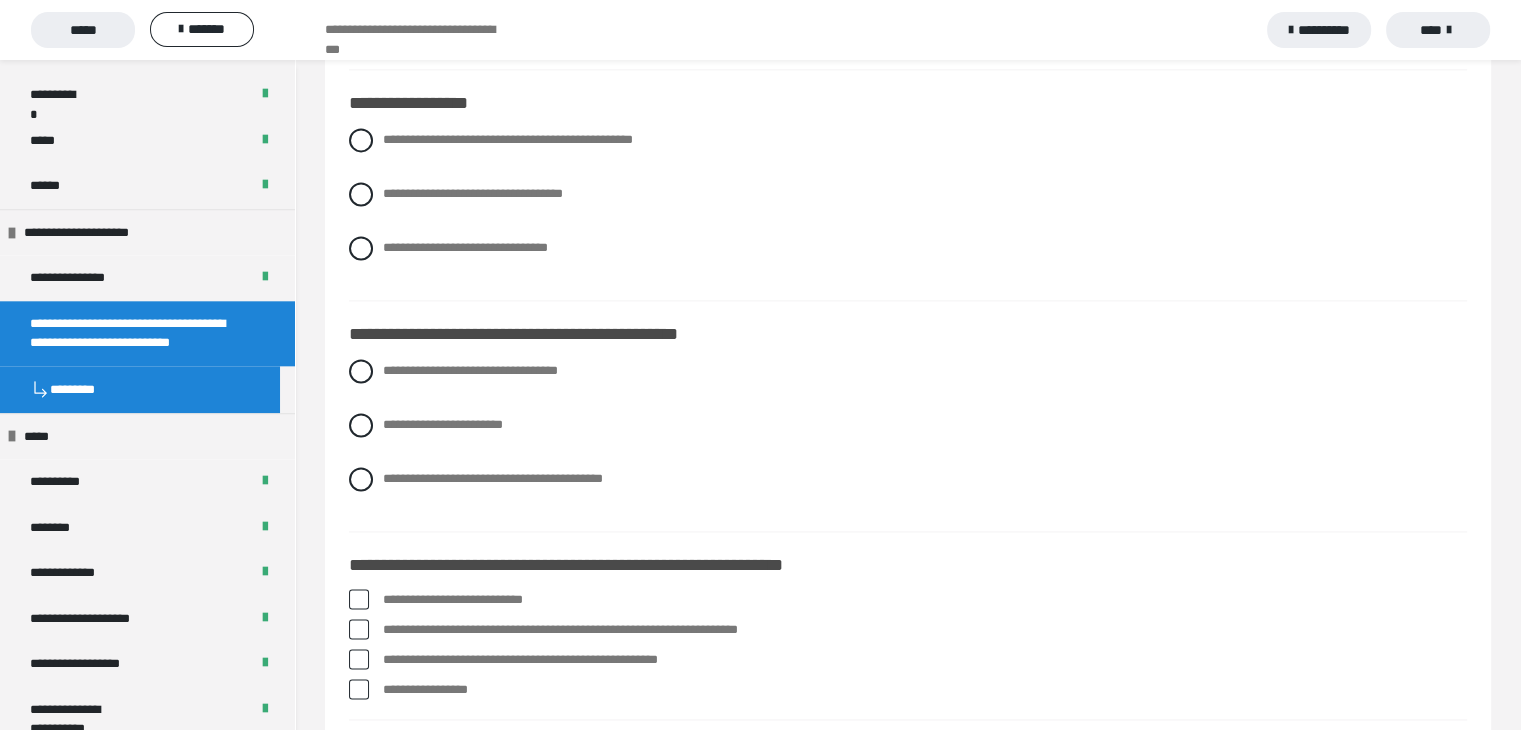 scroll, scrollTop: 2815, scrollLeft: 0, axis: vertical 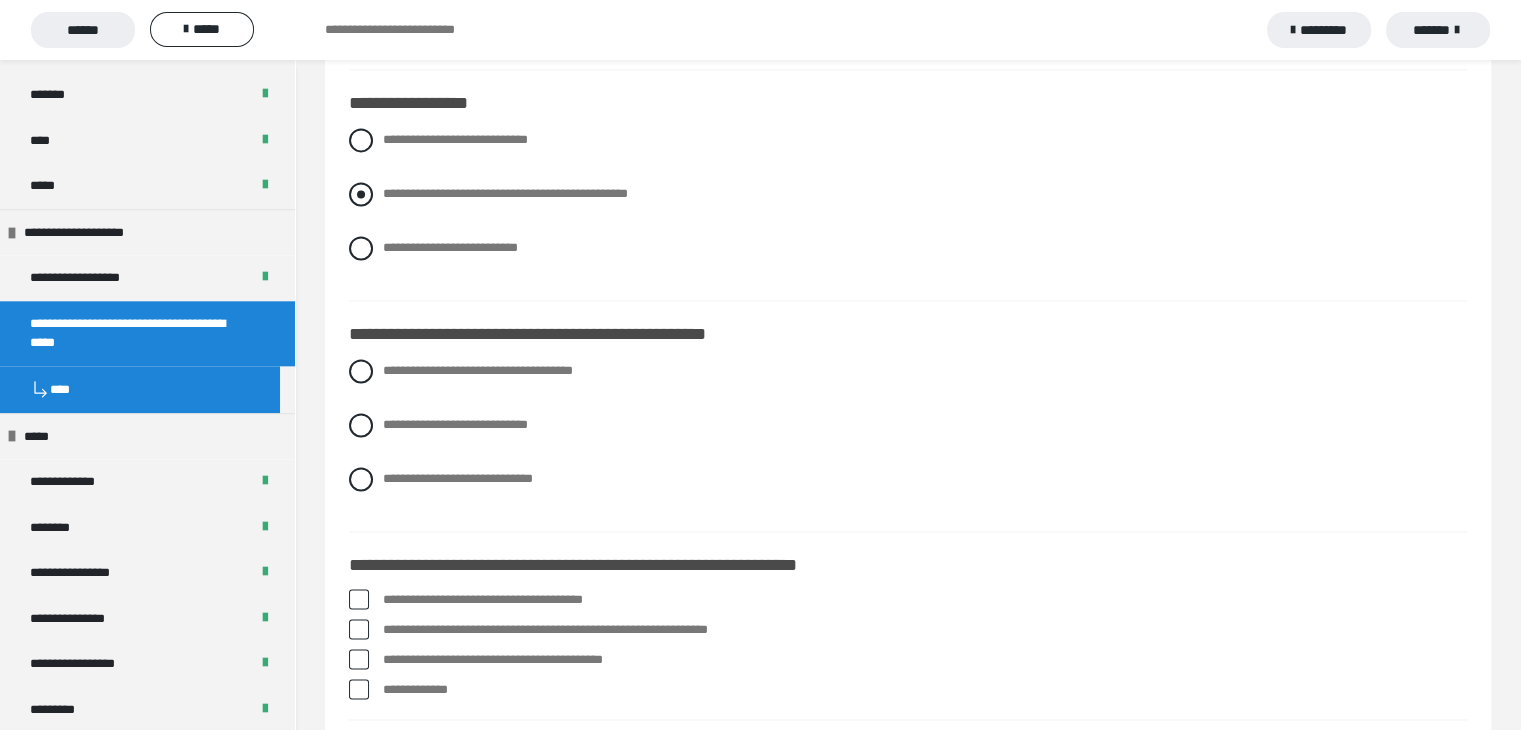 click at bounding box center (361, 194) 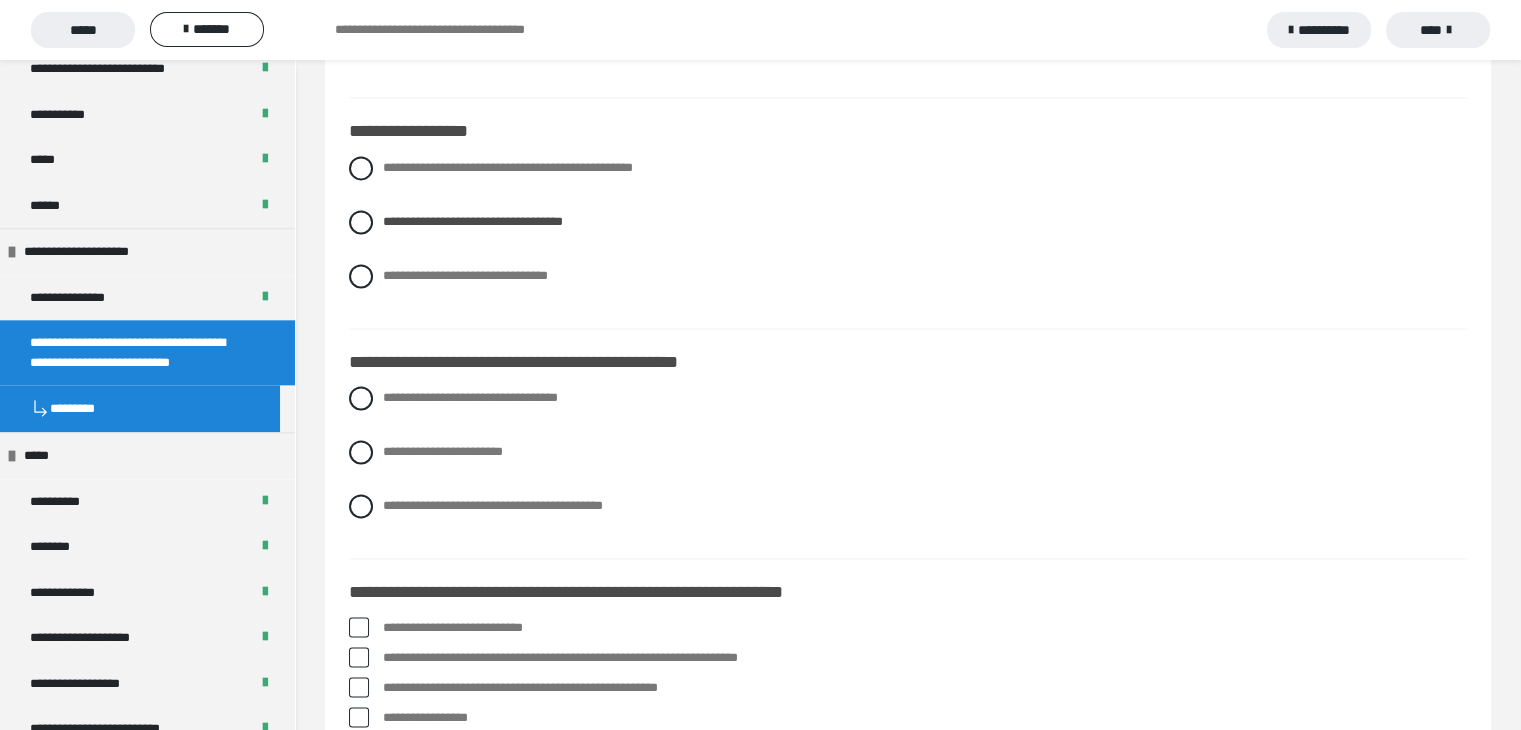 scroll, scrollTop: 2815, scrollLeft: 0, axis: vertical 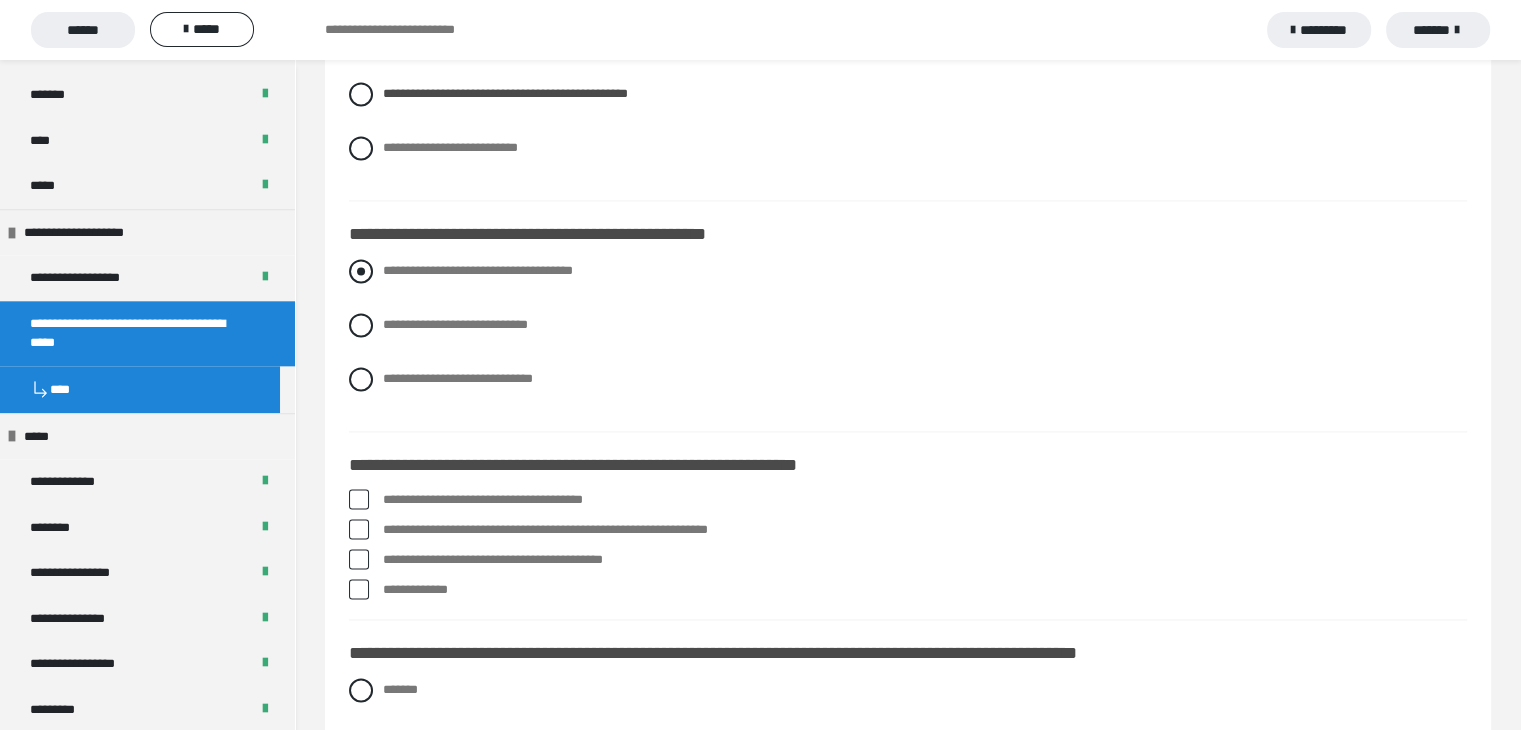 click on "**********" at bounding box center (478, 270) 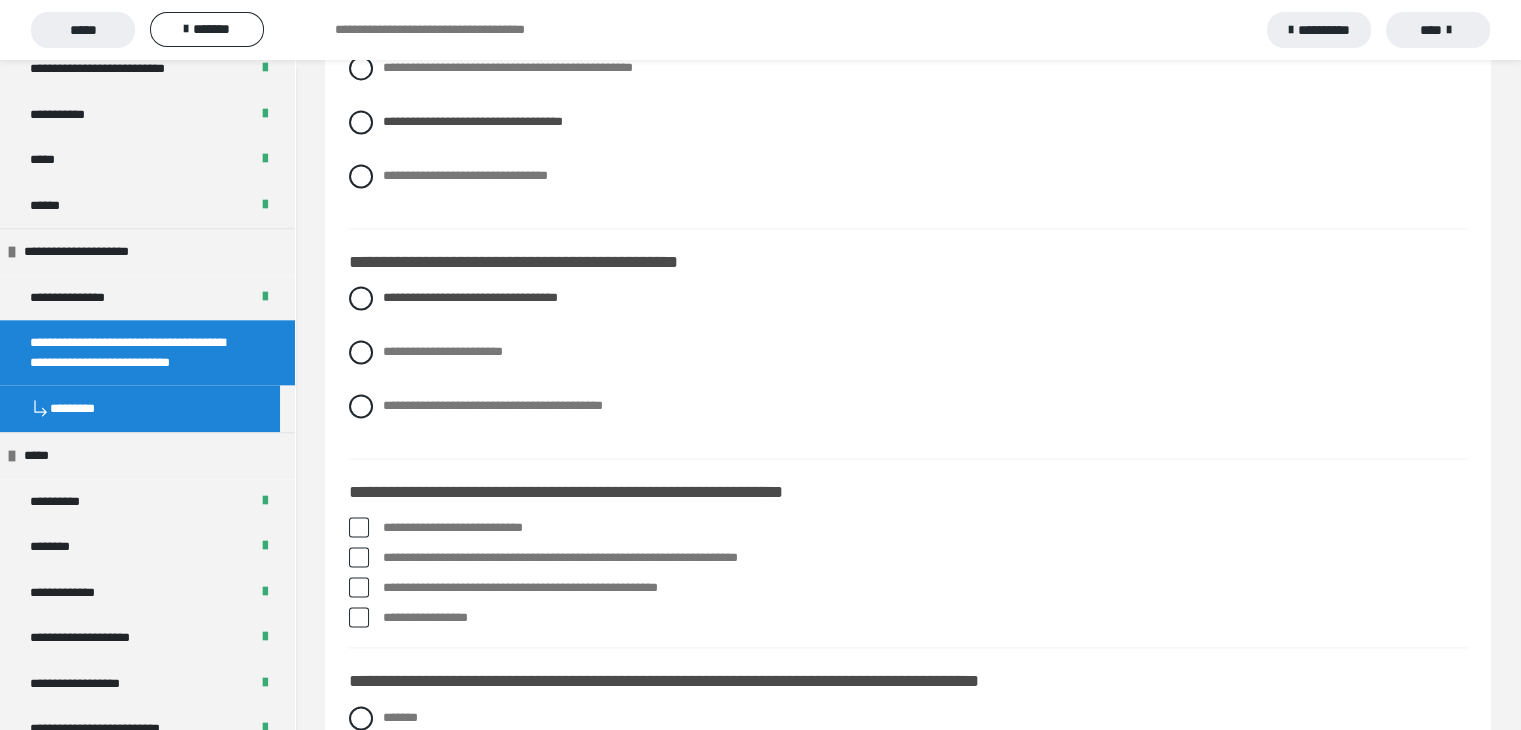 scroll, scrollTop: 2915, scrollLeft: 0, axis: vertical 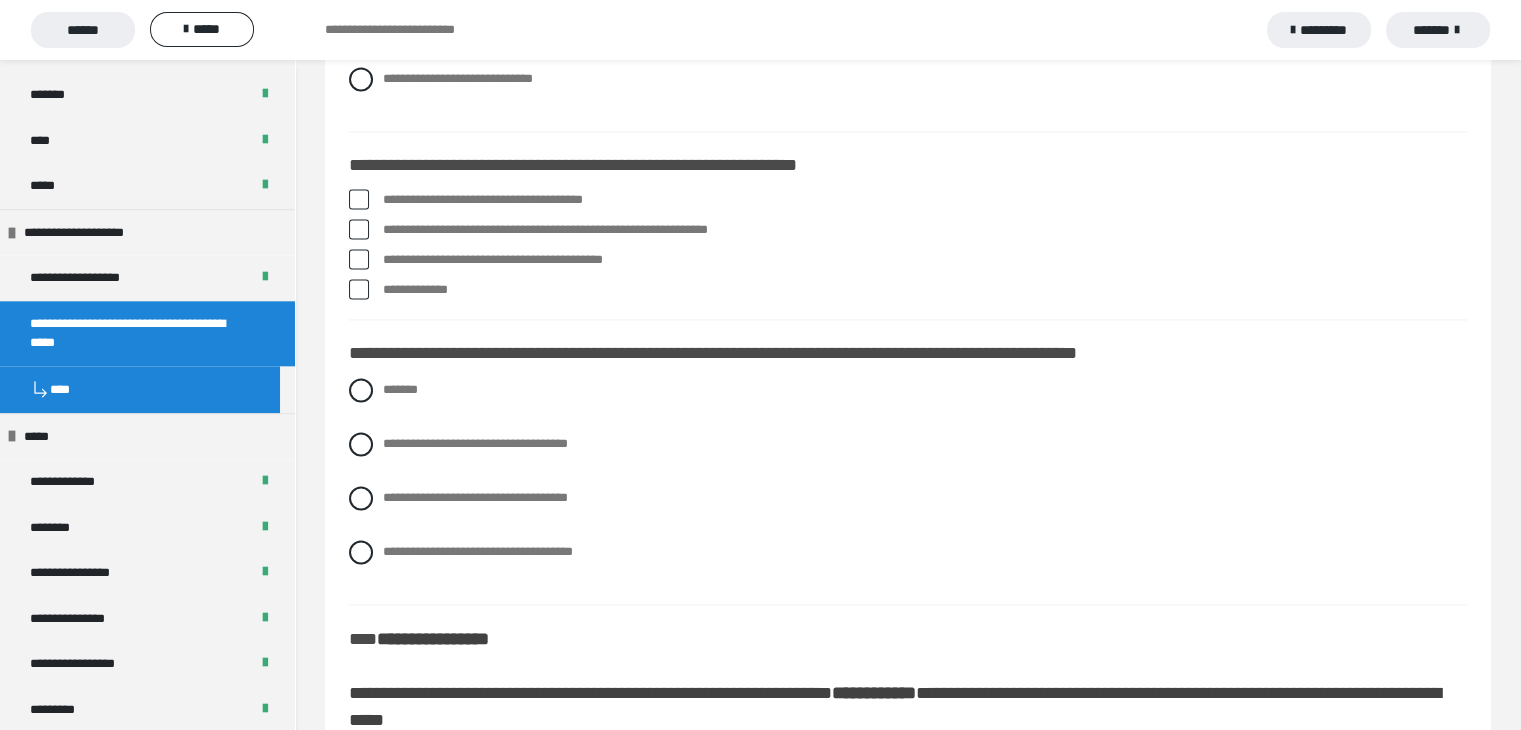 click at bounding box center (359, 199) 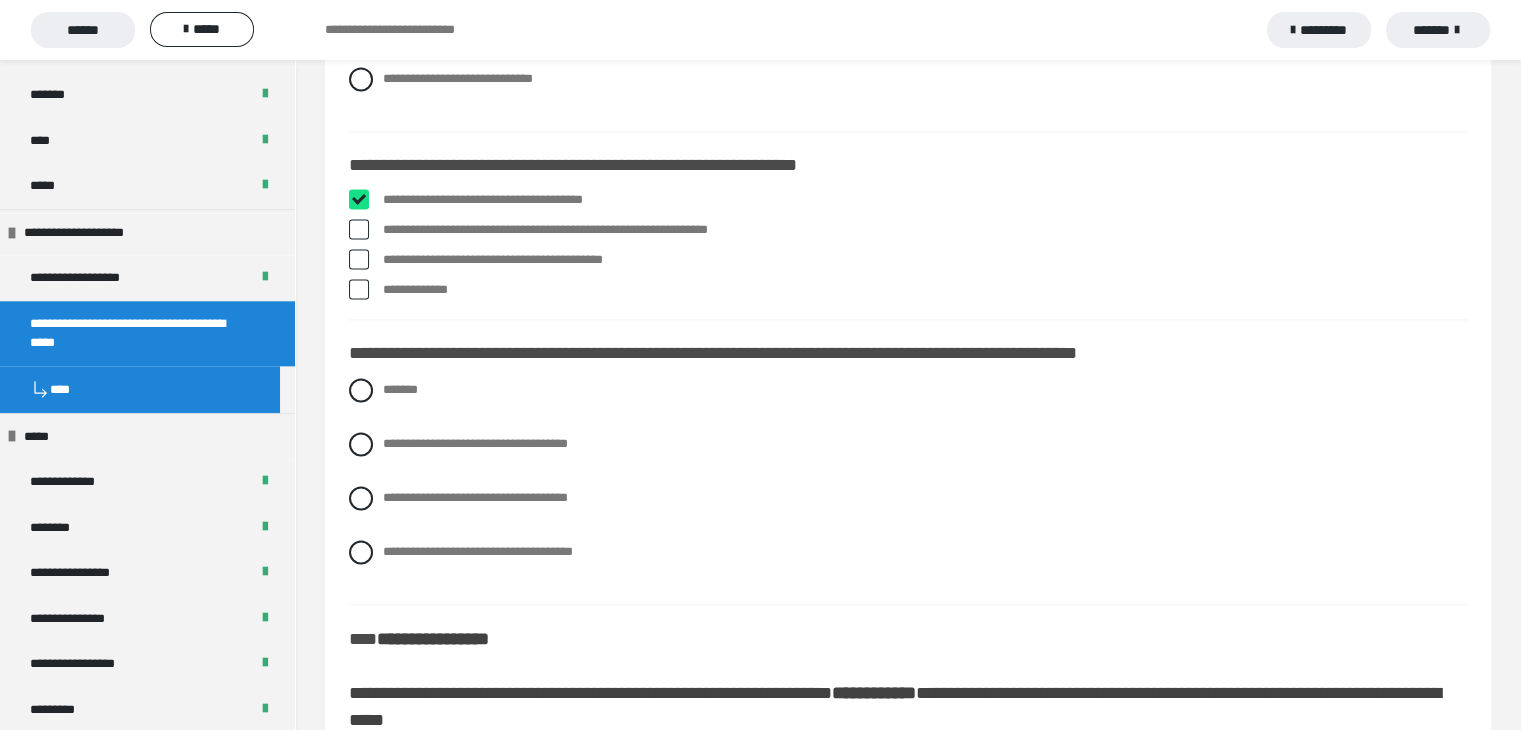 checkbox on "****" 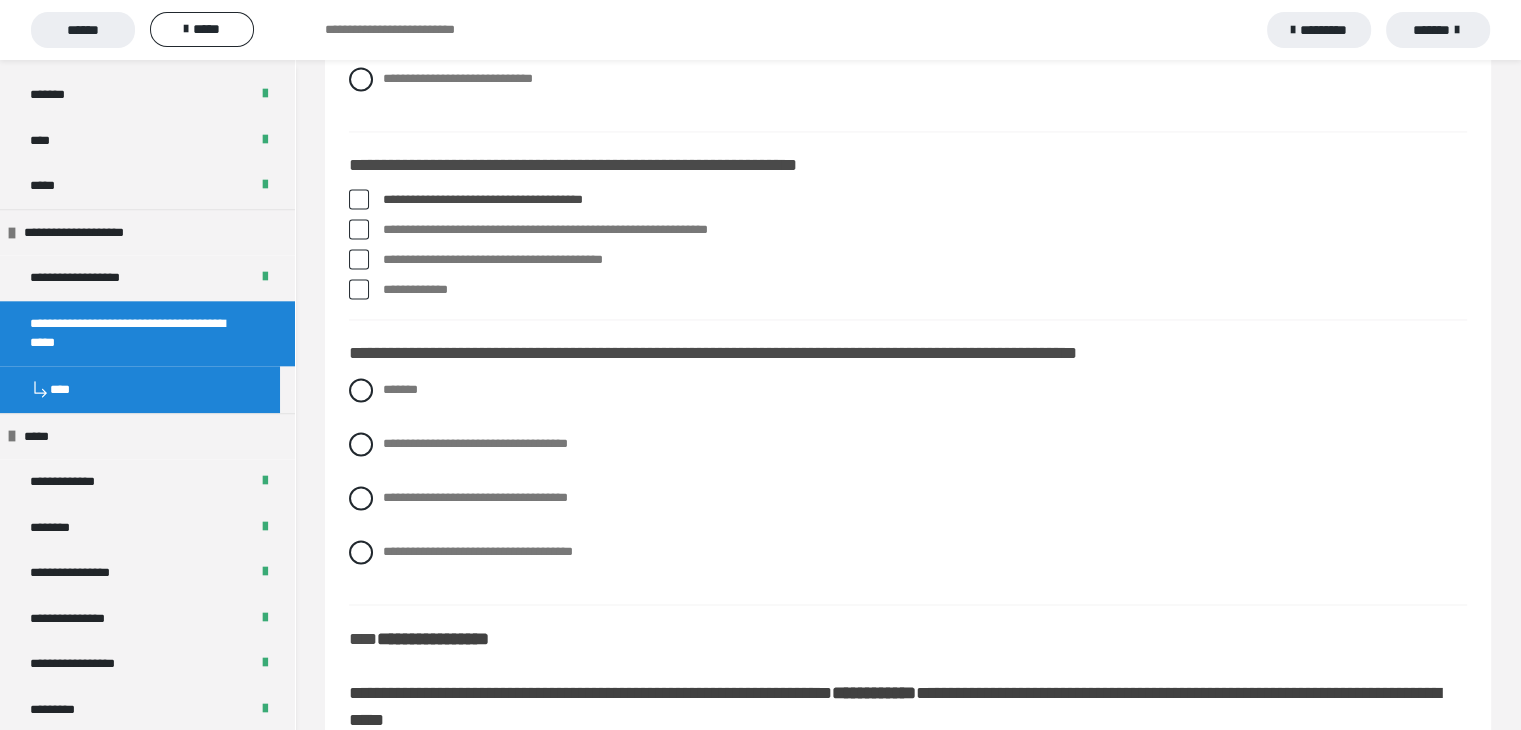 click on "**********" at bounding box center (925, 290) 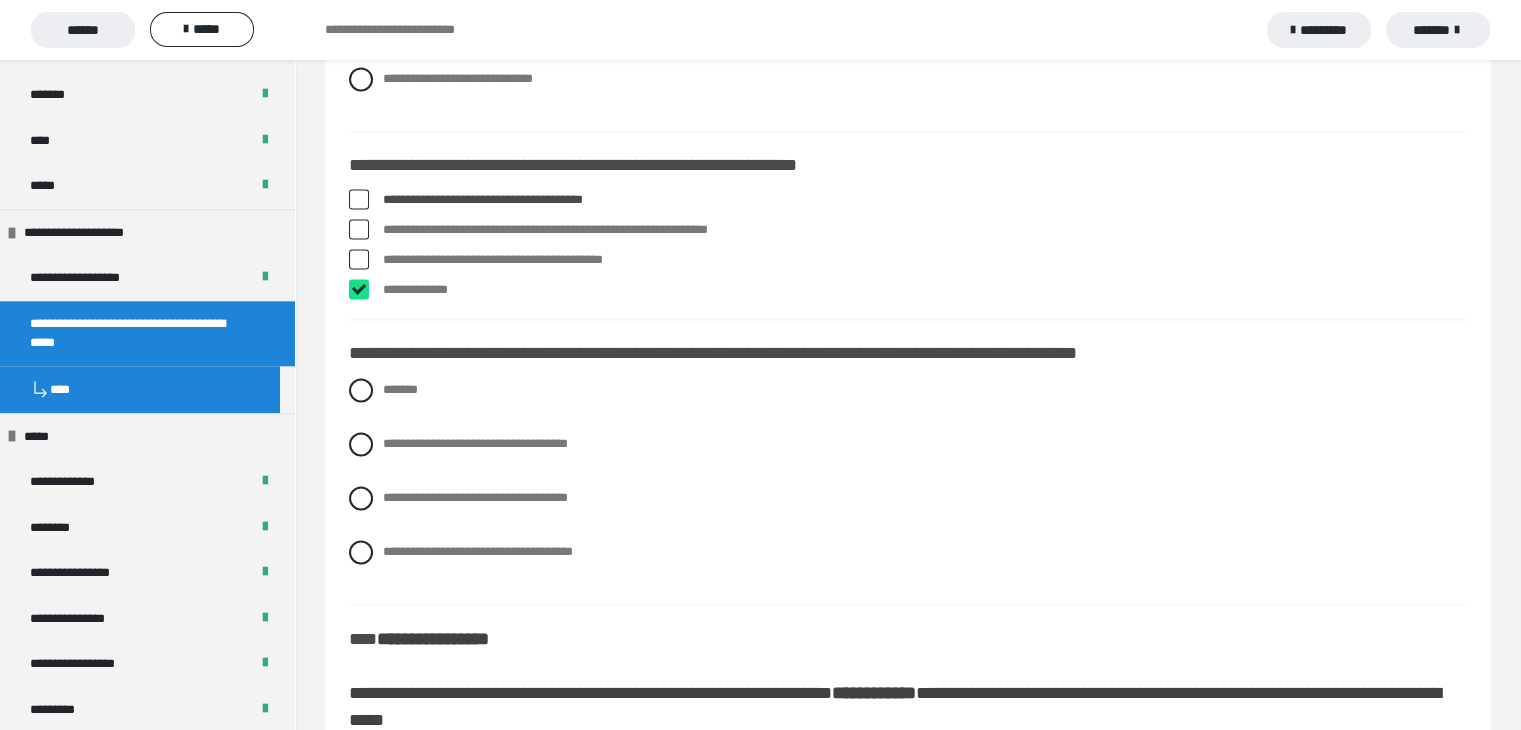checkbox on "****" 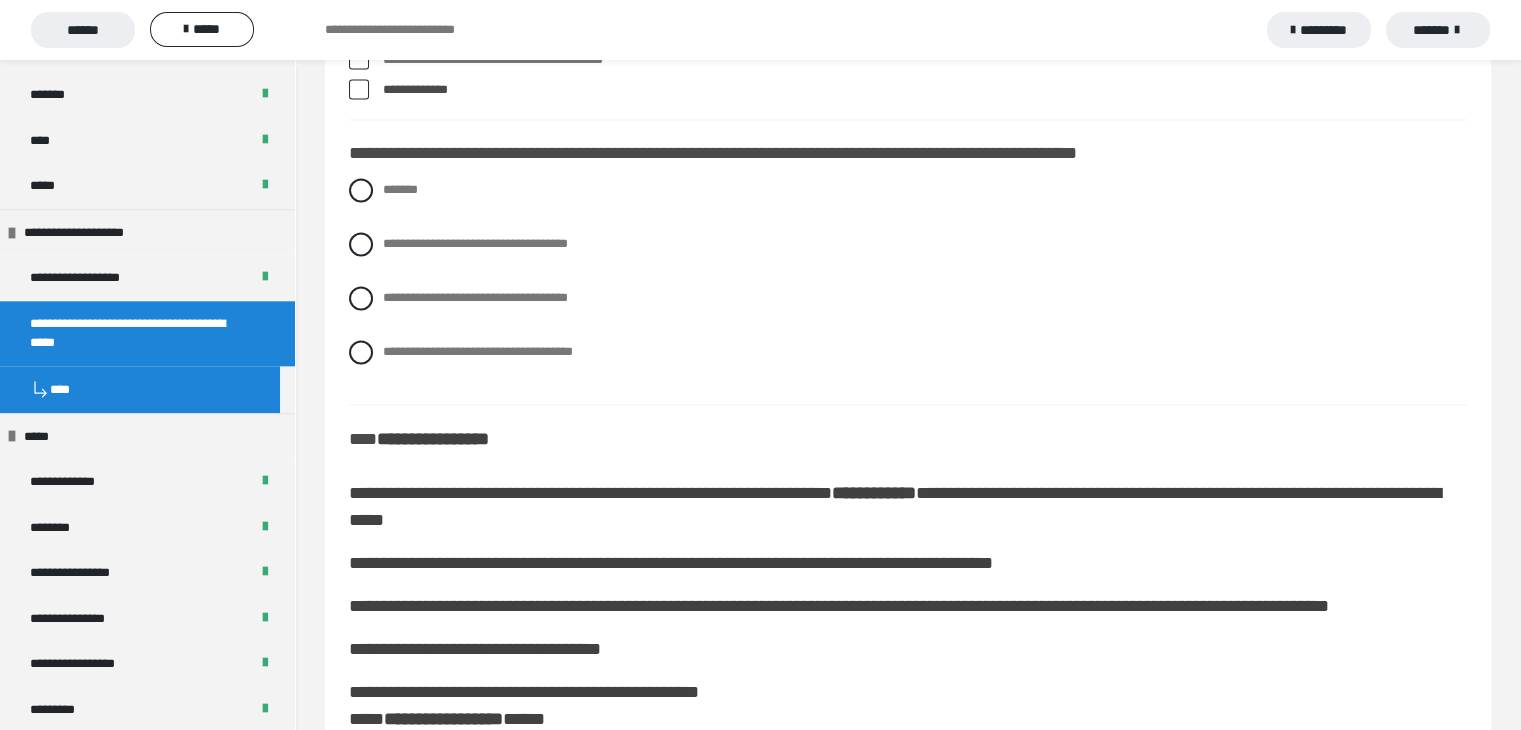scroll, scrollTop: 3415, scrollLeft: 0, axis: vertical 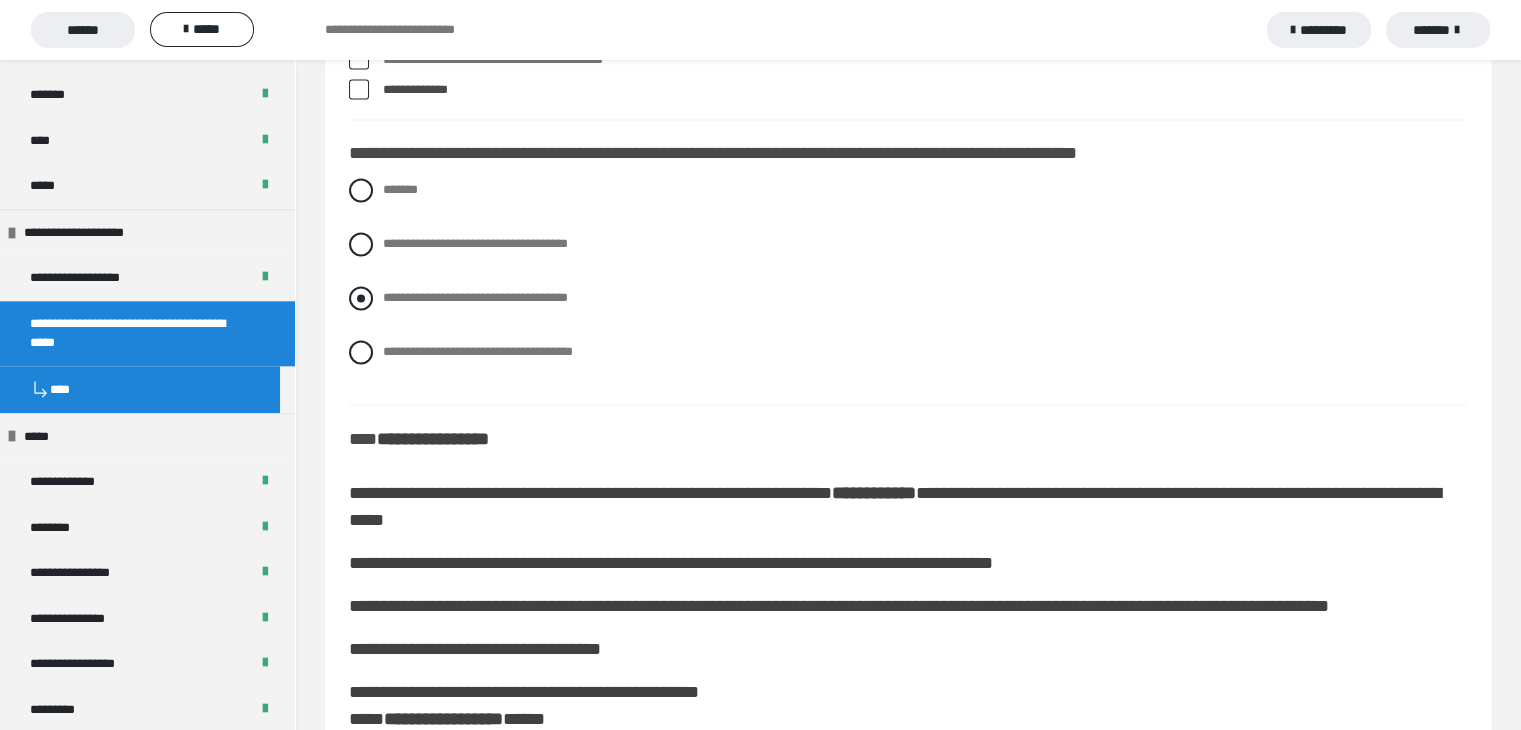 click on "**********" at bounding box center [475, 297] 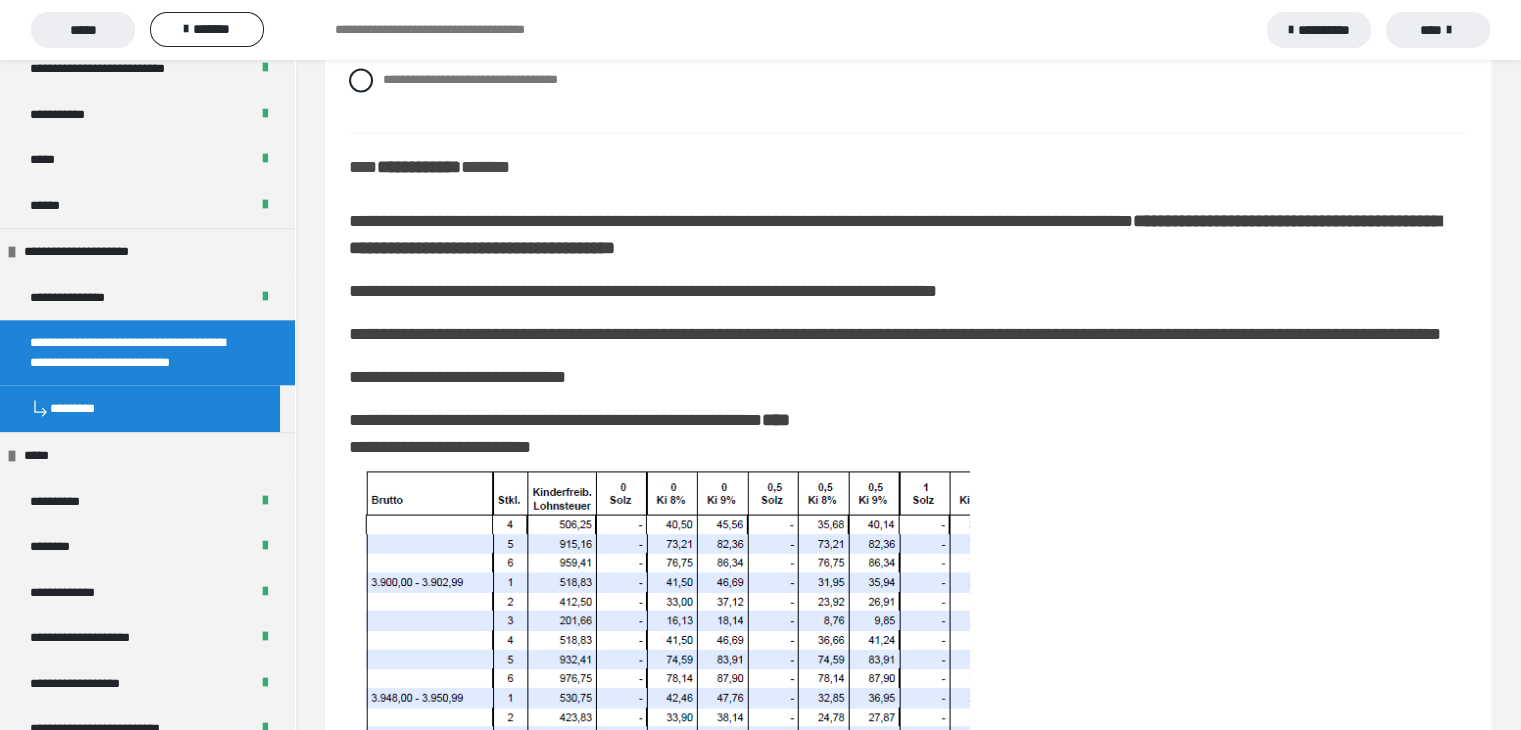 scroll, scrollTop: 3715, scrollLeft: 0, axis: vertical 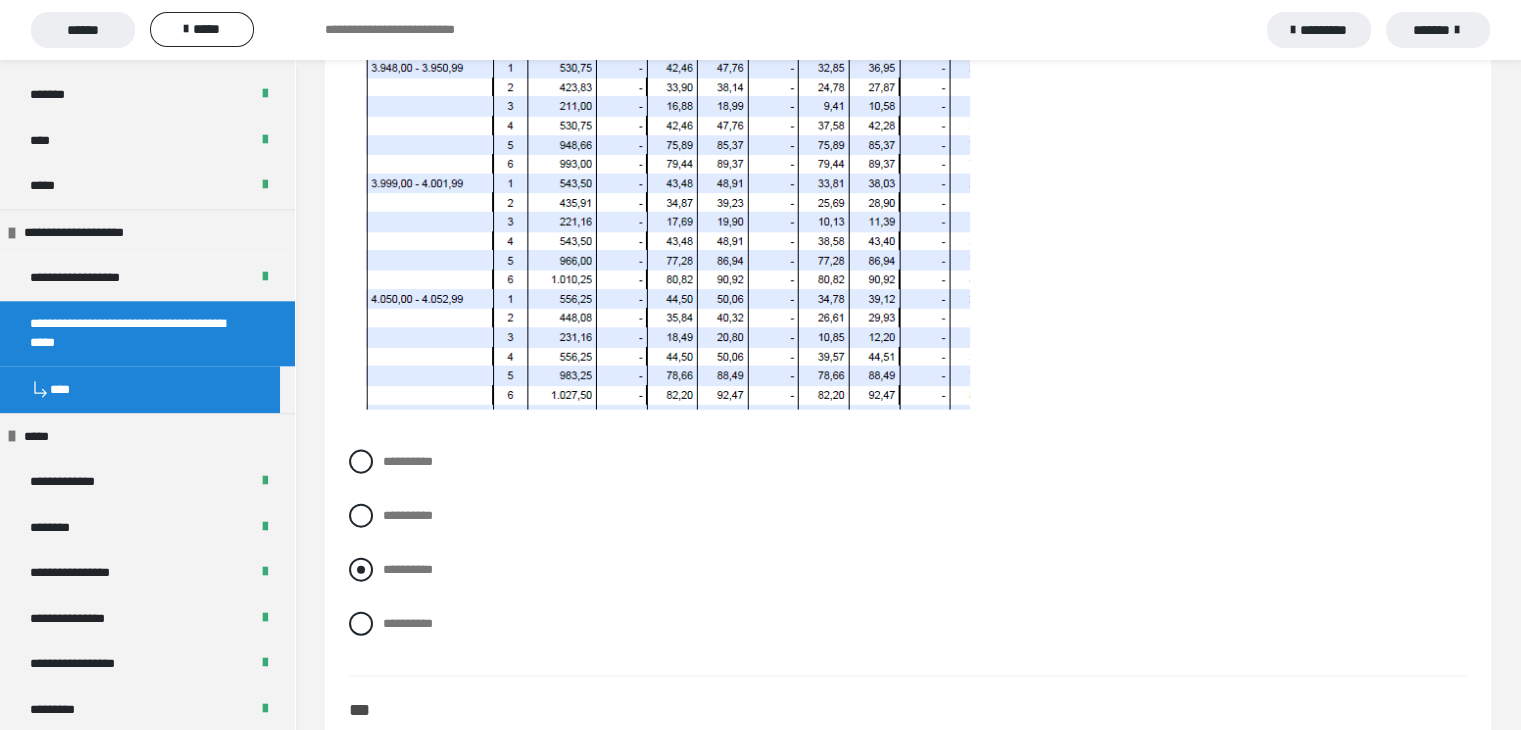 click on "**********" at bounding box center (408, 569) 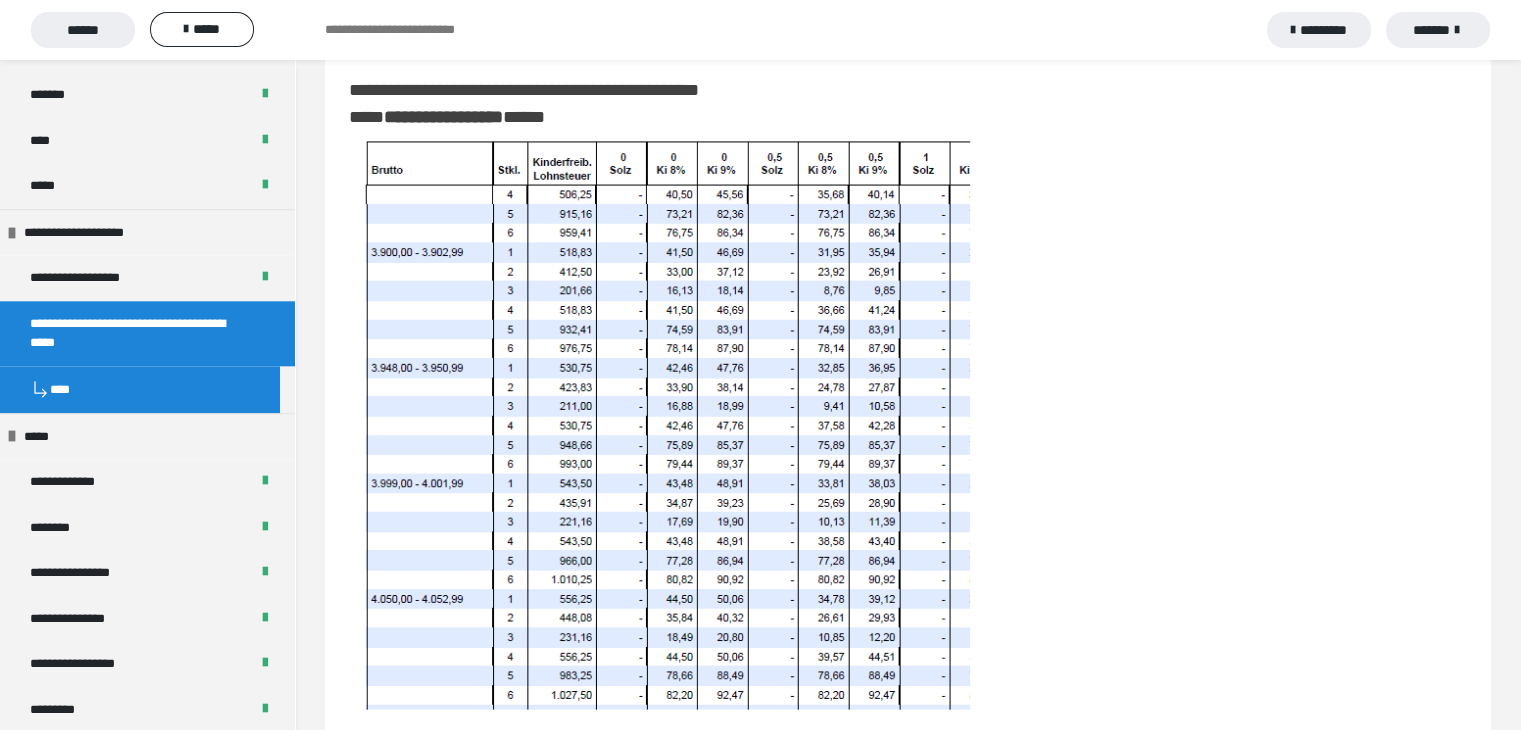 scroll, scrollTop: 4015, scrollLeft: 0, axis: vertical 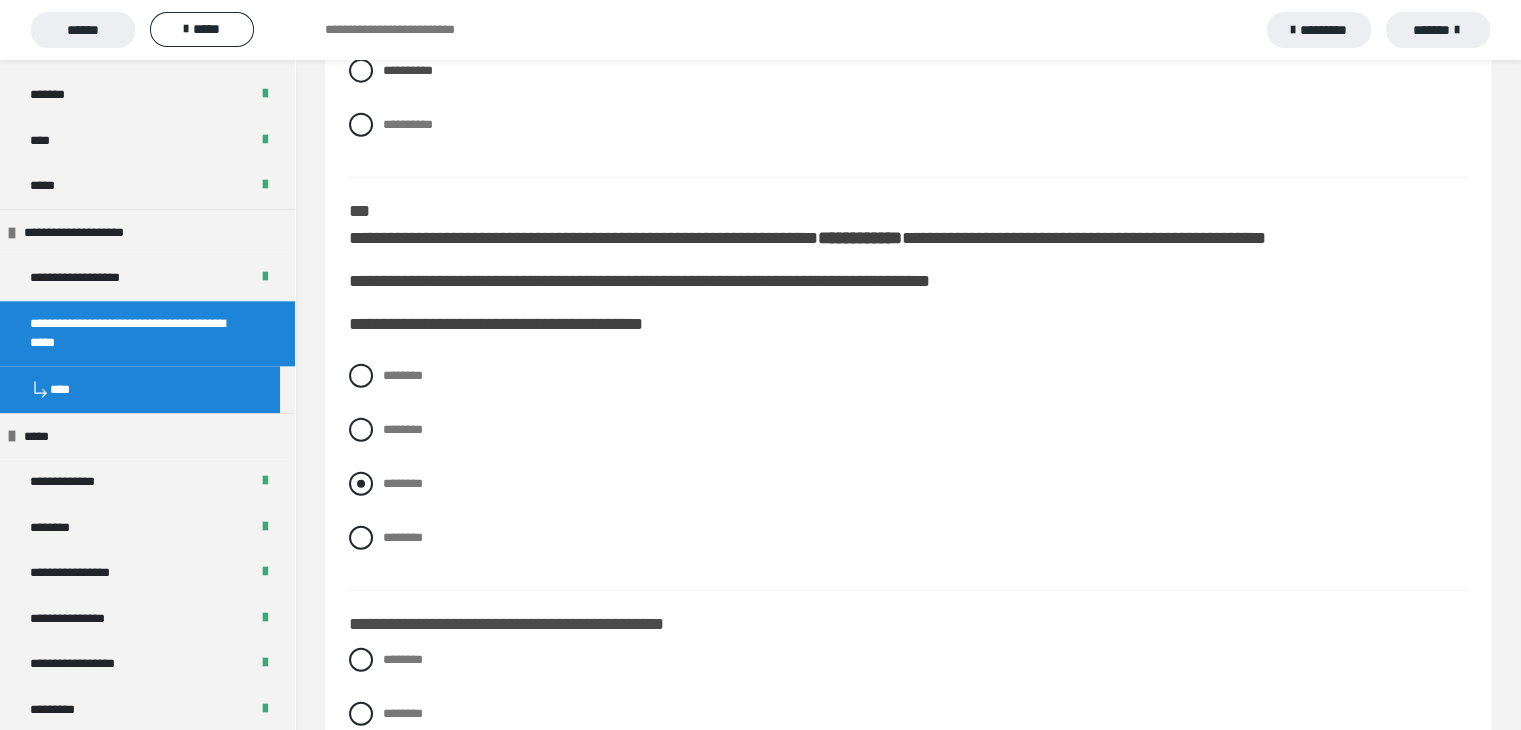 click at bounding box center [361, 484] 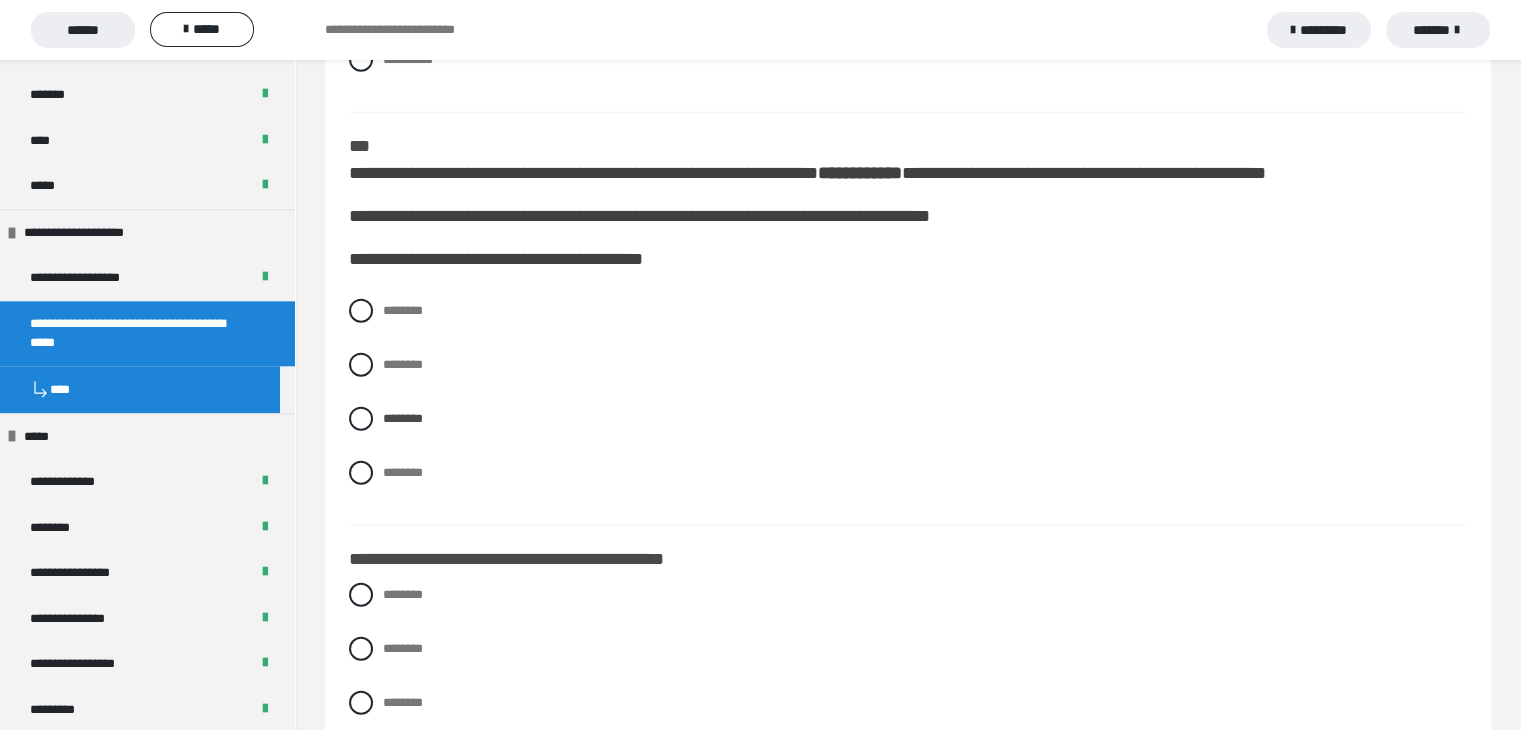 scroll, scrollTop: 4887, scrollLeft: 0, axis: vertical 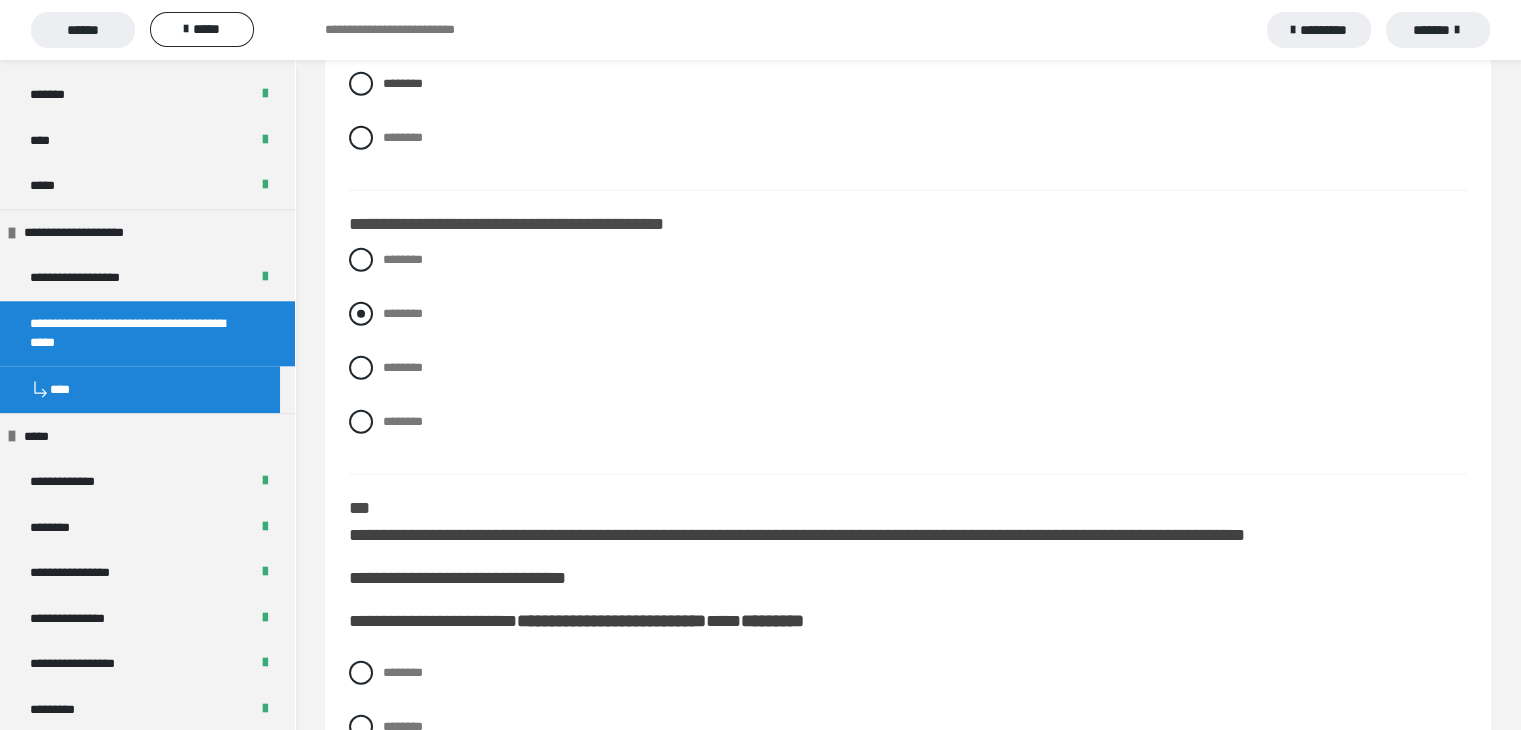 click at bounding box center [361, 314] 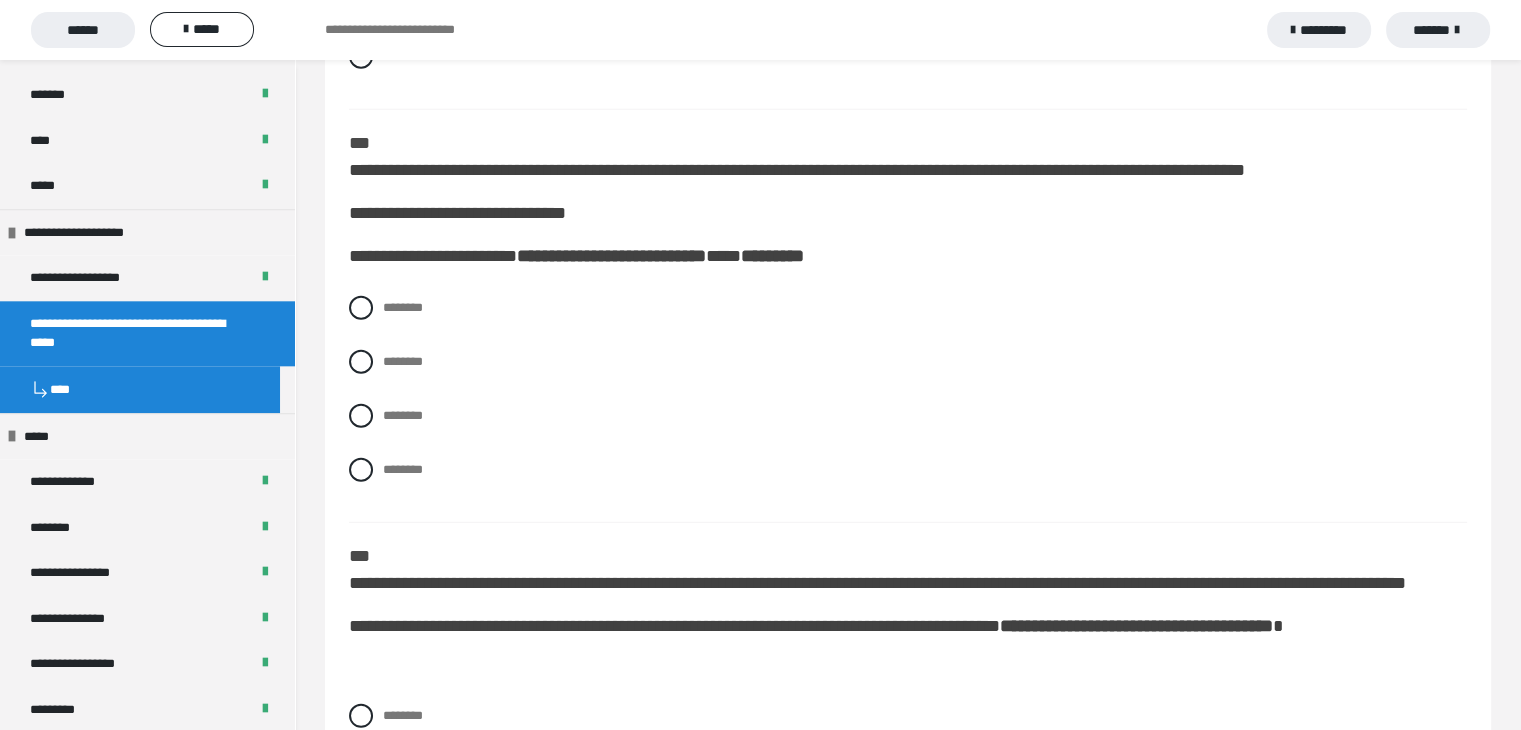 scroll, scrollTop: 5587, scrollLeft: 0, axis: vertical 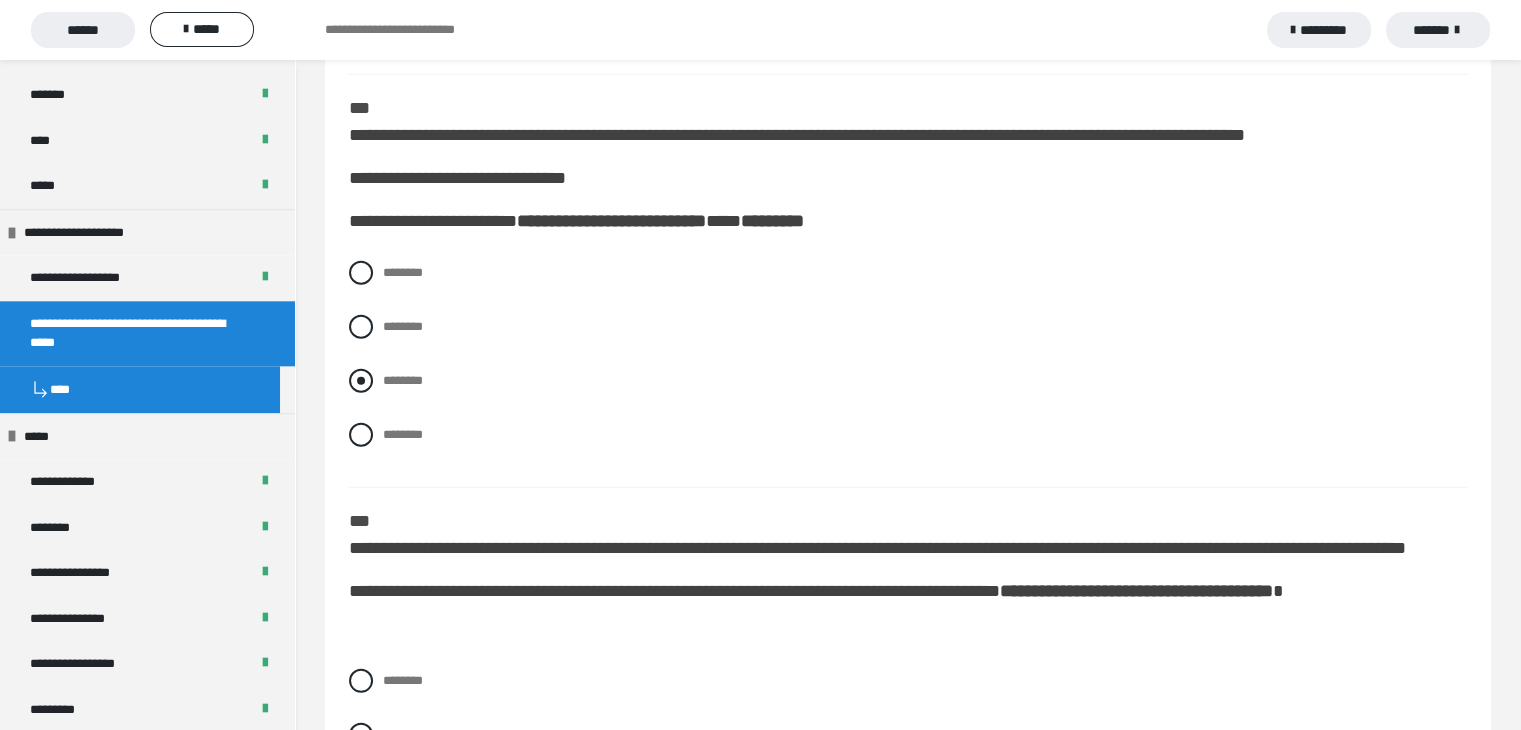 click on "********" at bounding box center (403, 380) 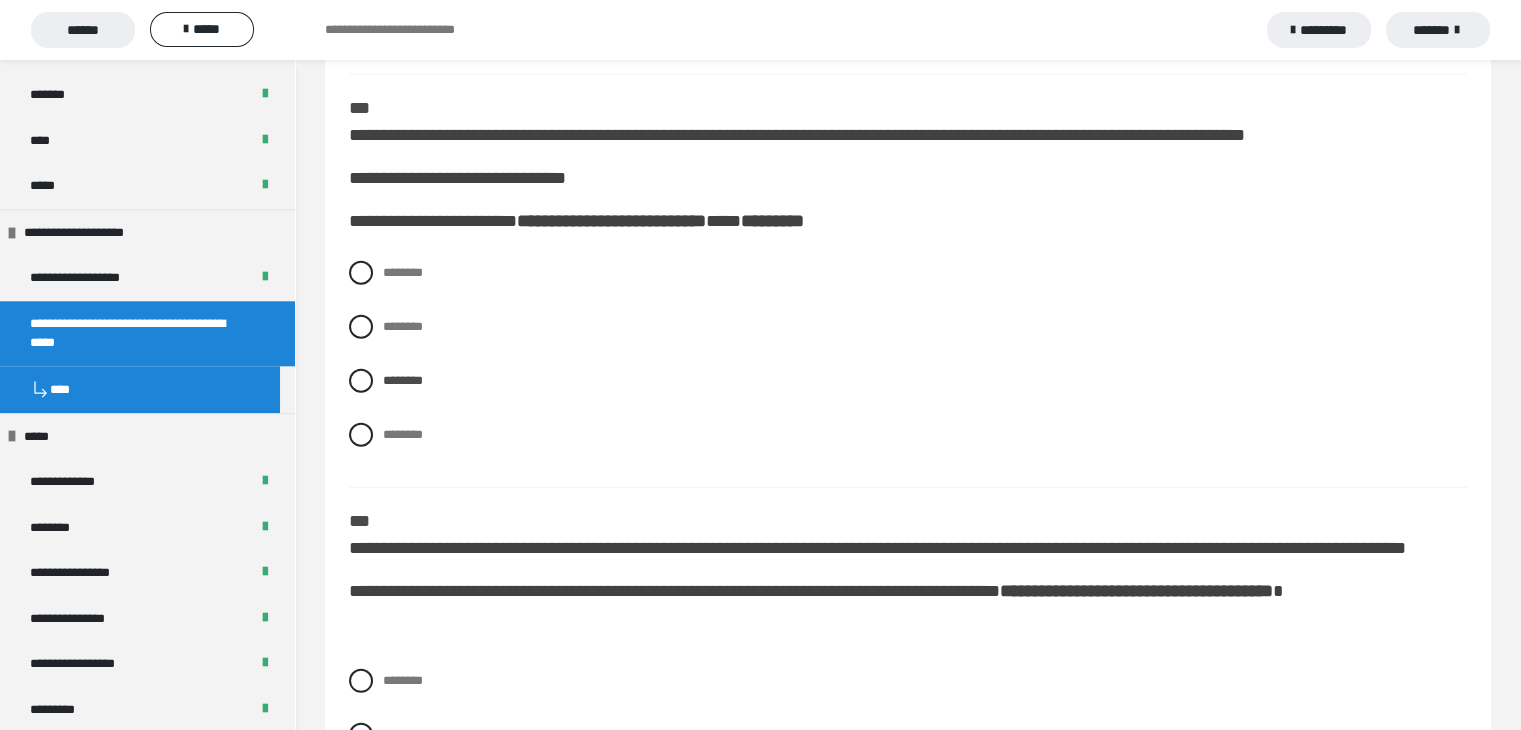scroll, scrollTop: 5642, scrollLeft: 0, axis: vertical 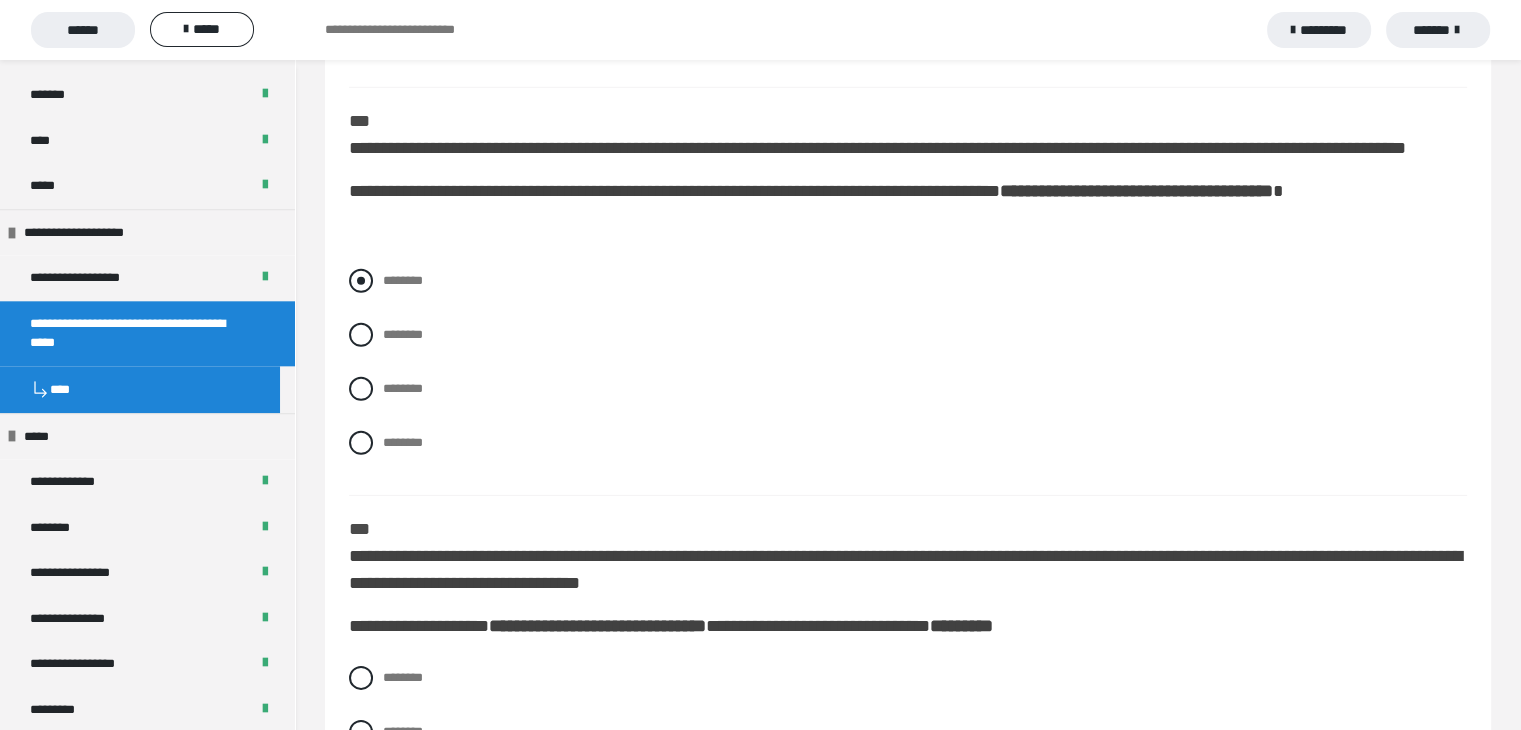 click at bounding box center (361, 281) 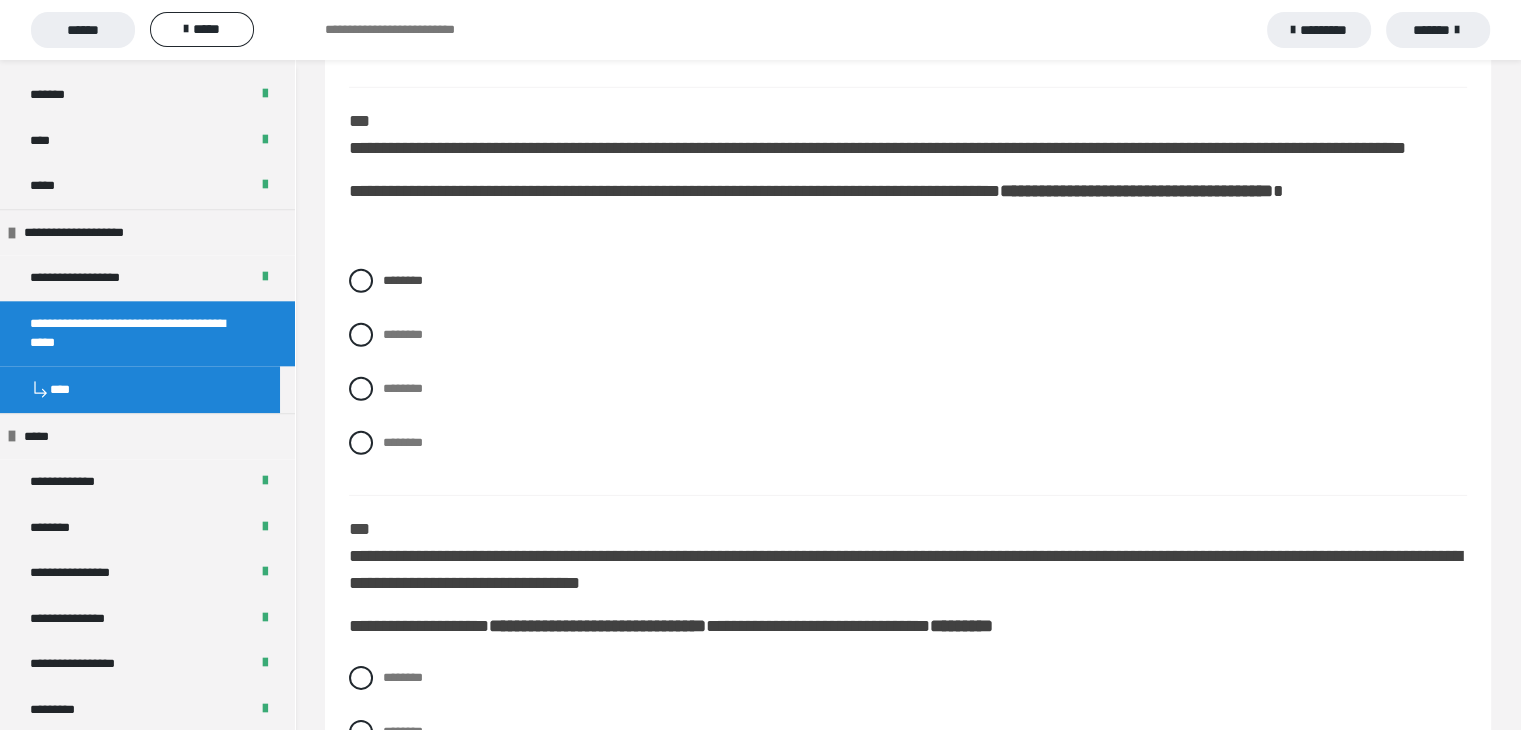 scroll, scrollTop: 6042, scrollLeft: 0, axis: vertical 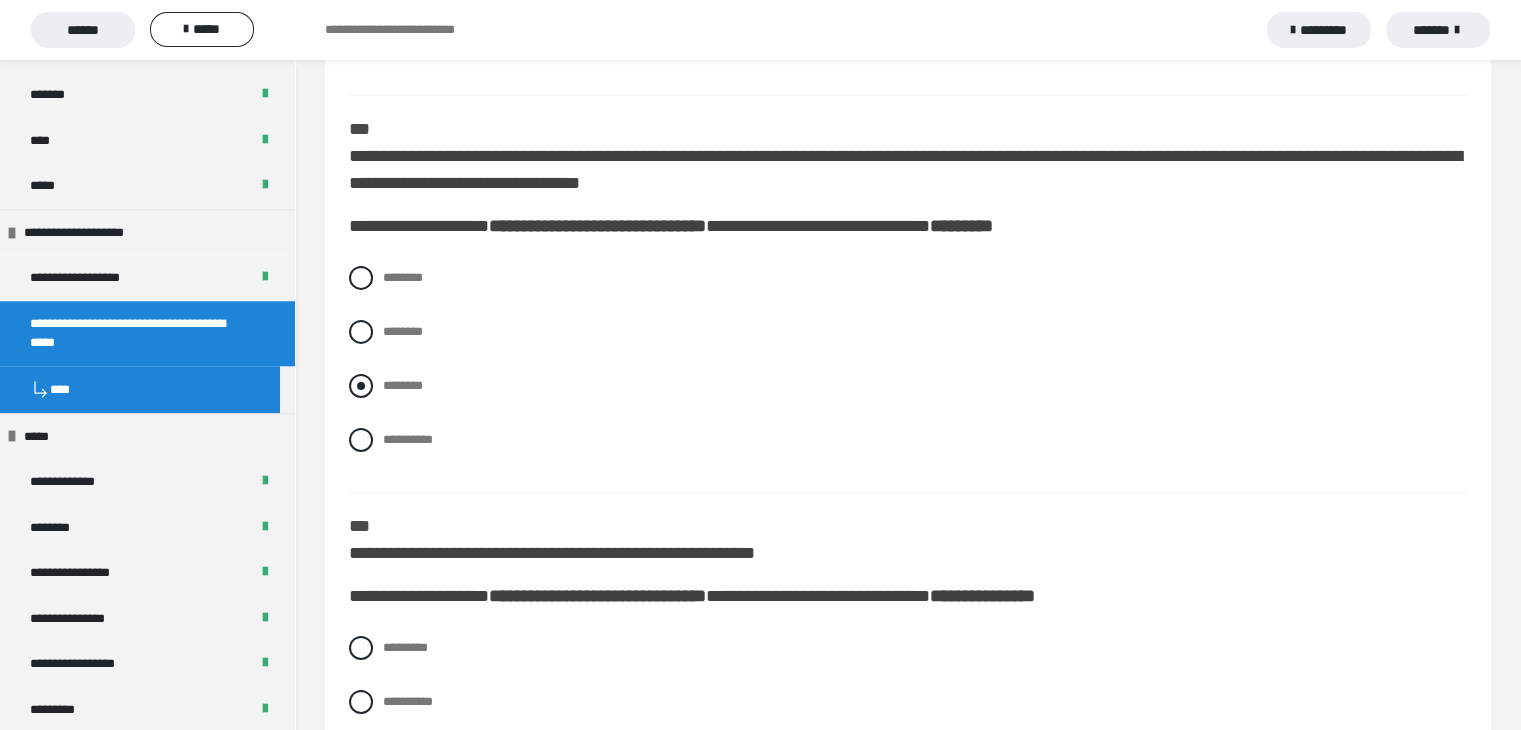 click on "********" at bounding box center (908, 386) 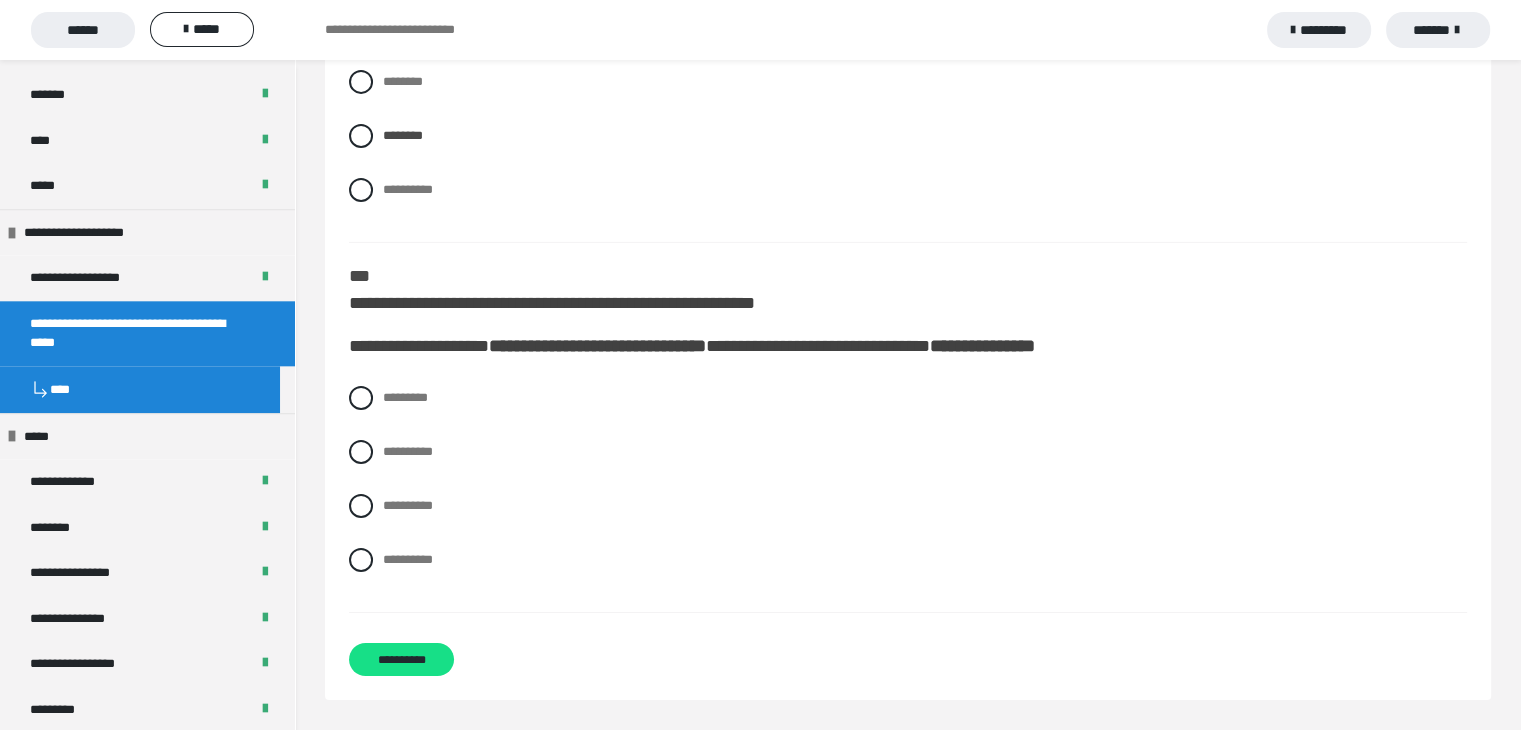 scroll, scrollTop: 6687, scrollLeft: 0, axis: vertical 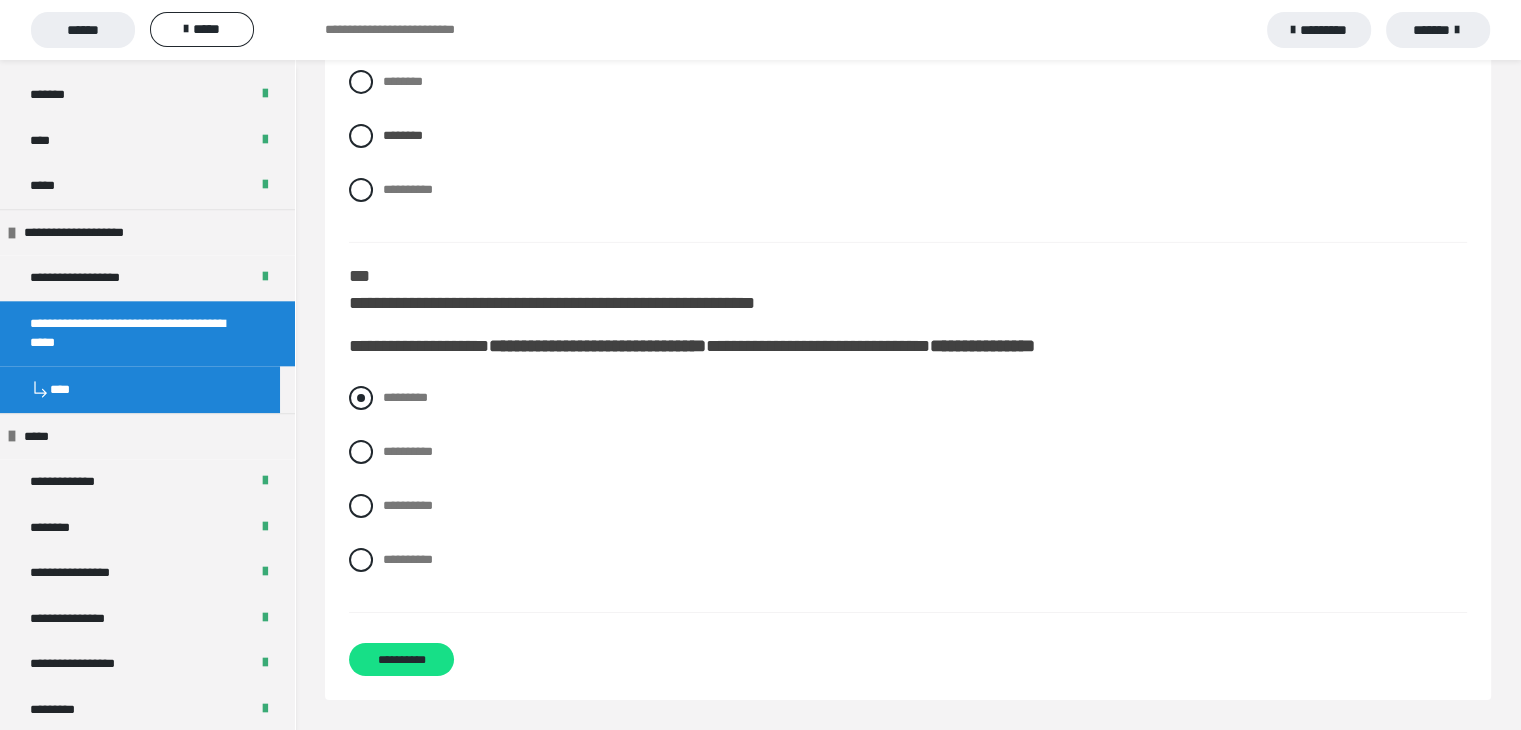 click at bounding box center [361, 398] 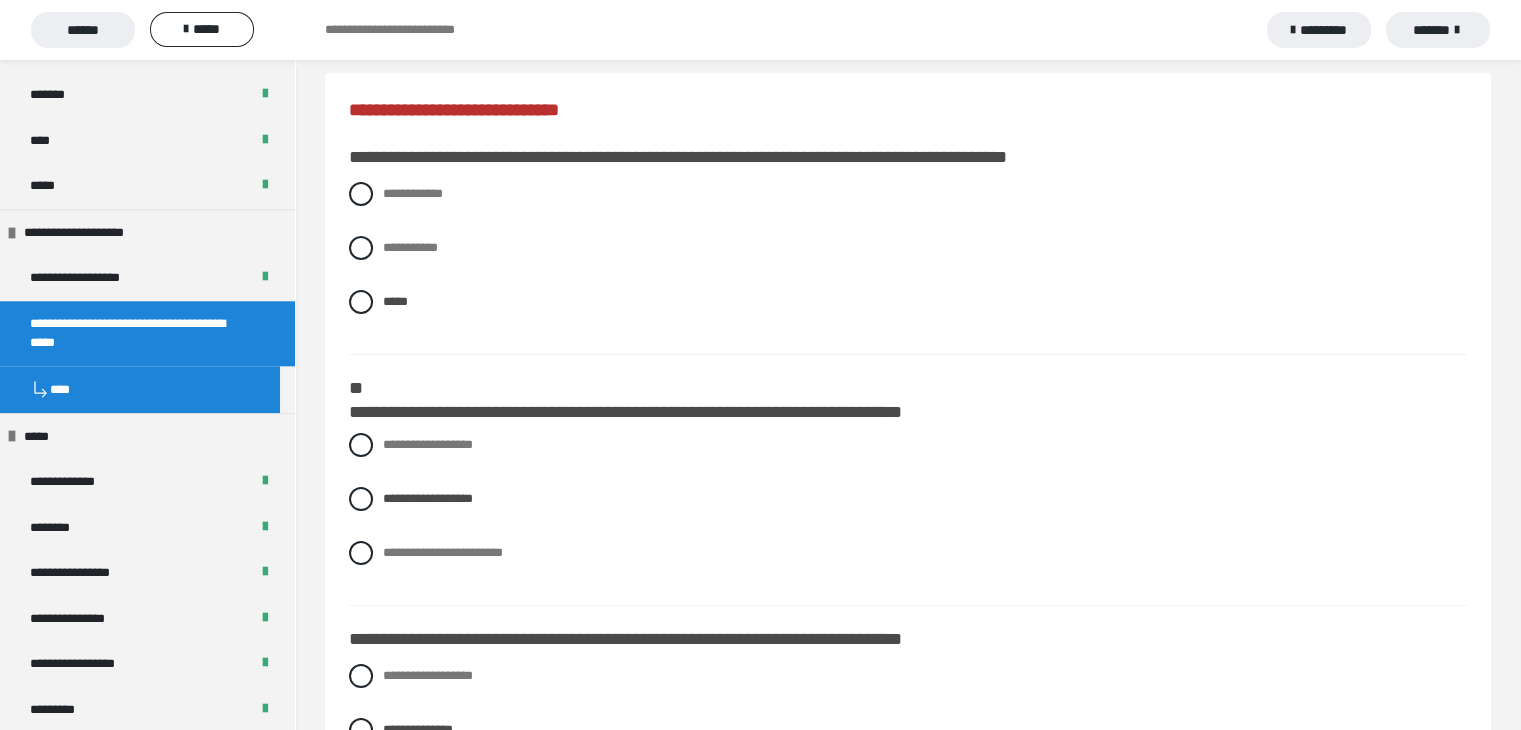 scroll, scrollTop: 0, scrollLeft: 0, axis: both 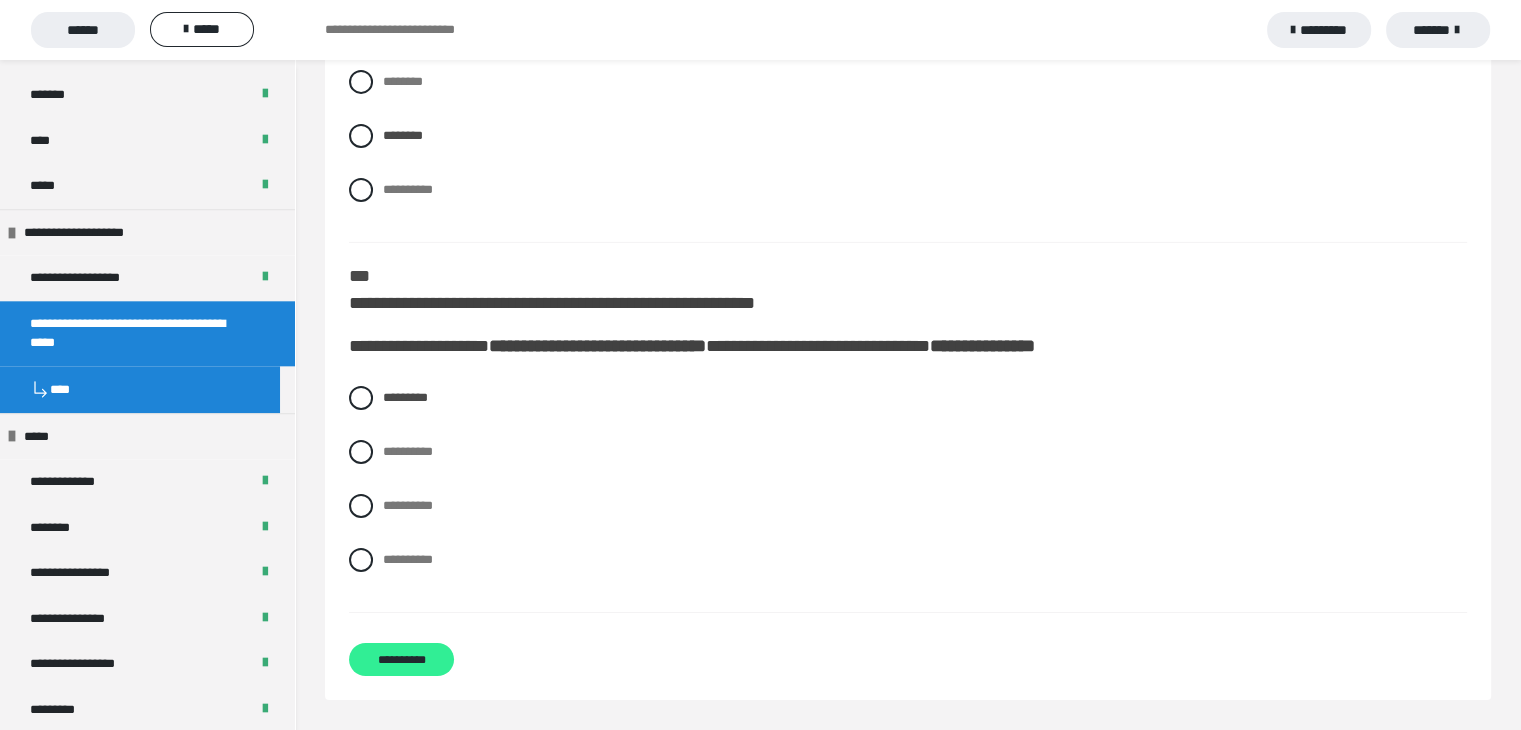 click on "**********" at bounding box center (401, 659) 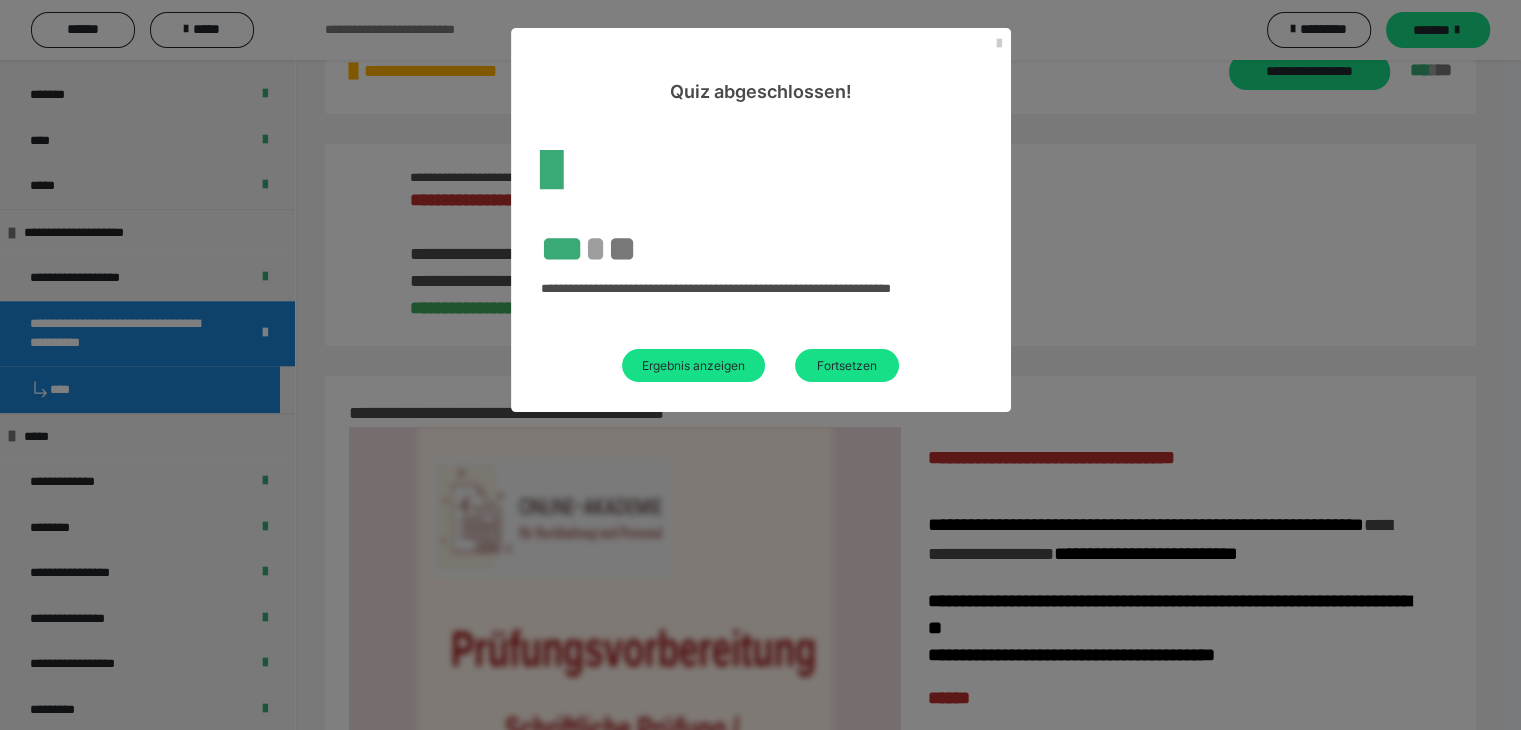 scroll, scrollTop: 469, scrollLeft: 0, axis: vertical 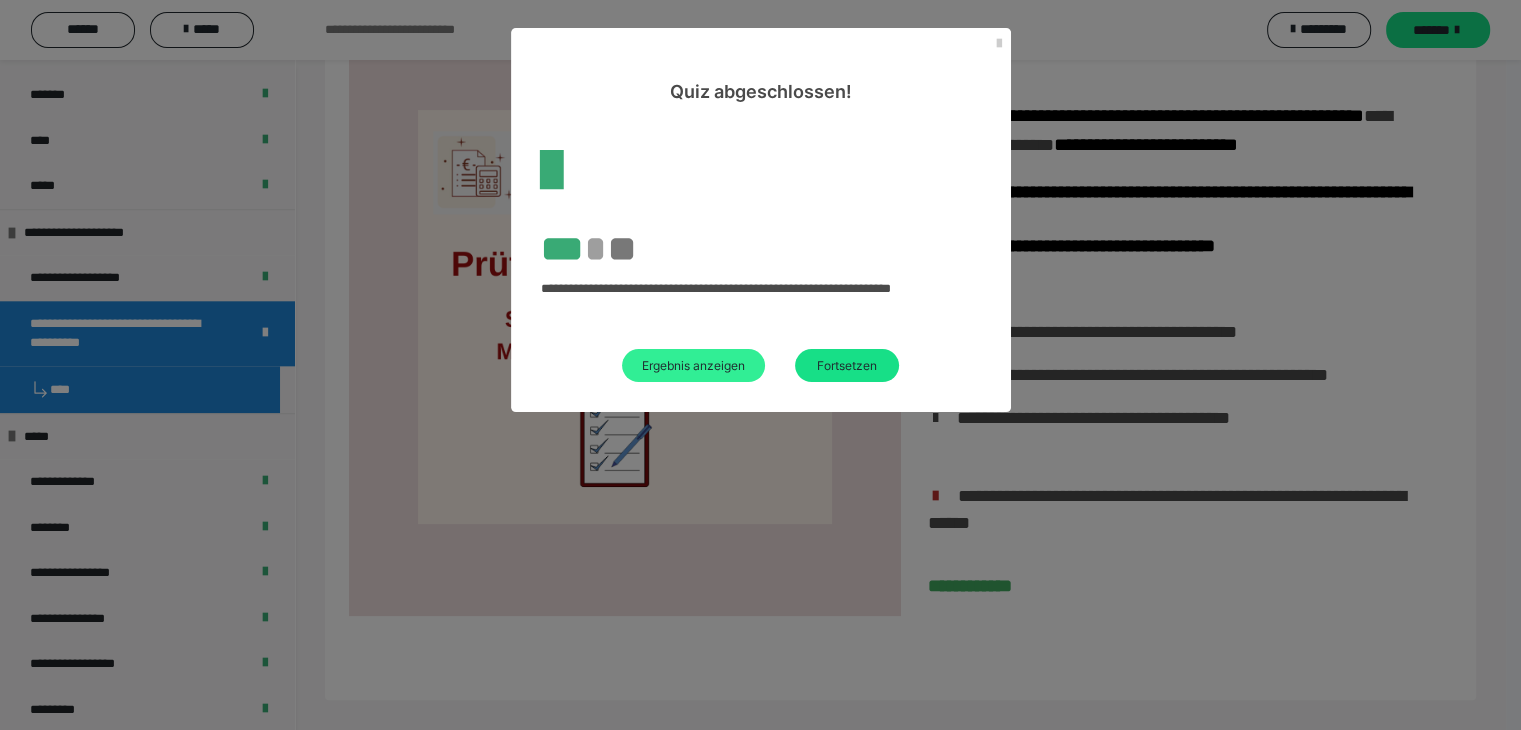 click on "Ergebnis anzeigen" at bounding box center (693, 365) 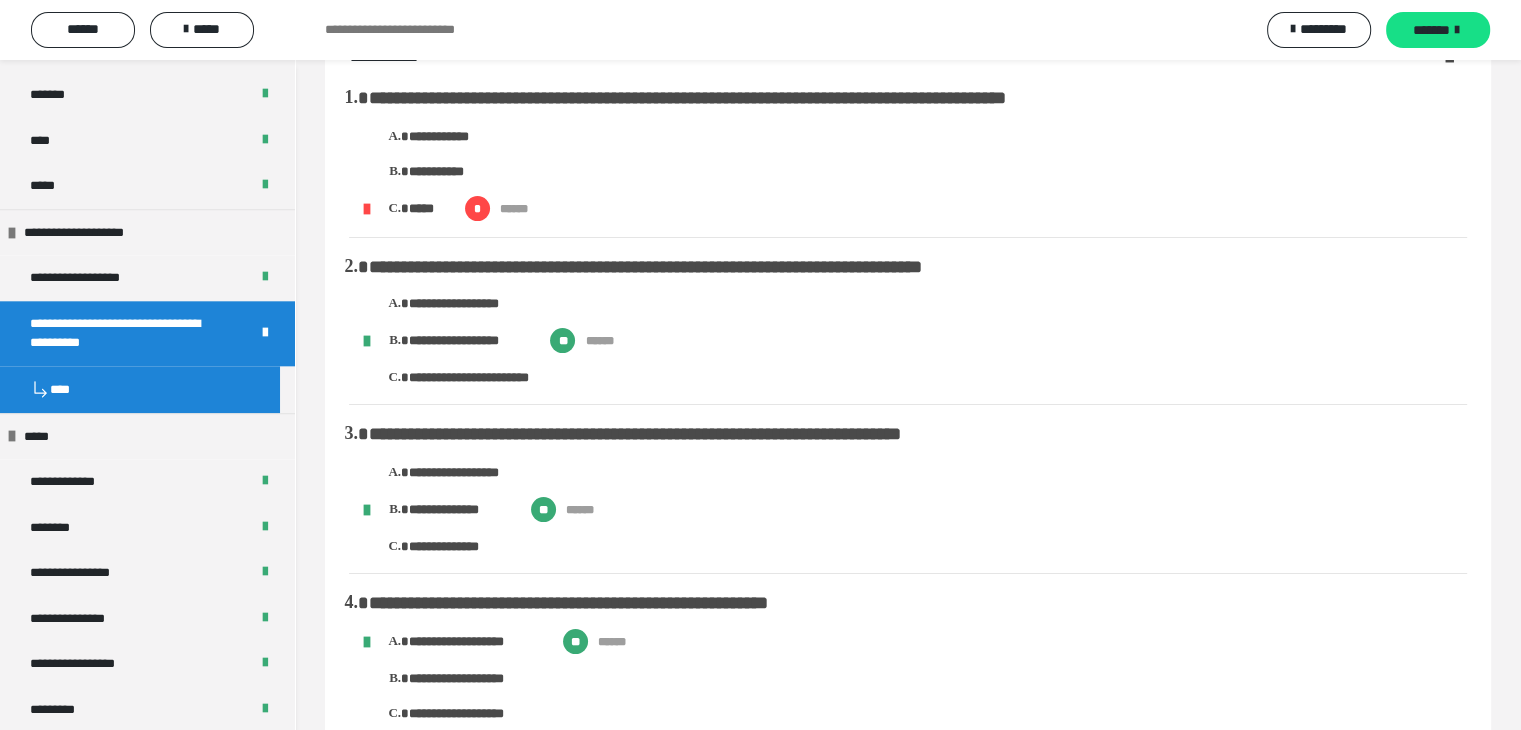 scroll, scrollTop: 0, scrollLeft: 0, axis: both 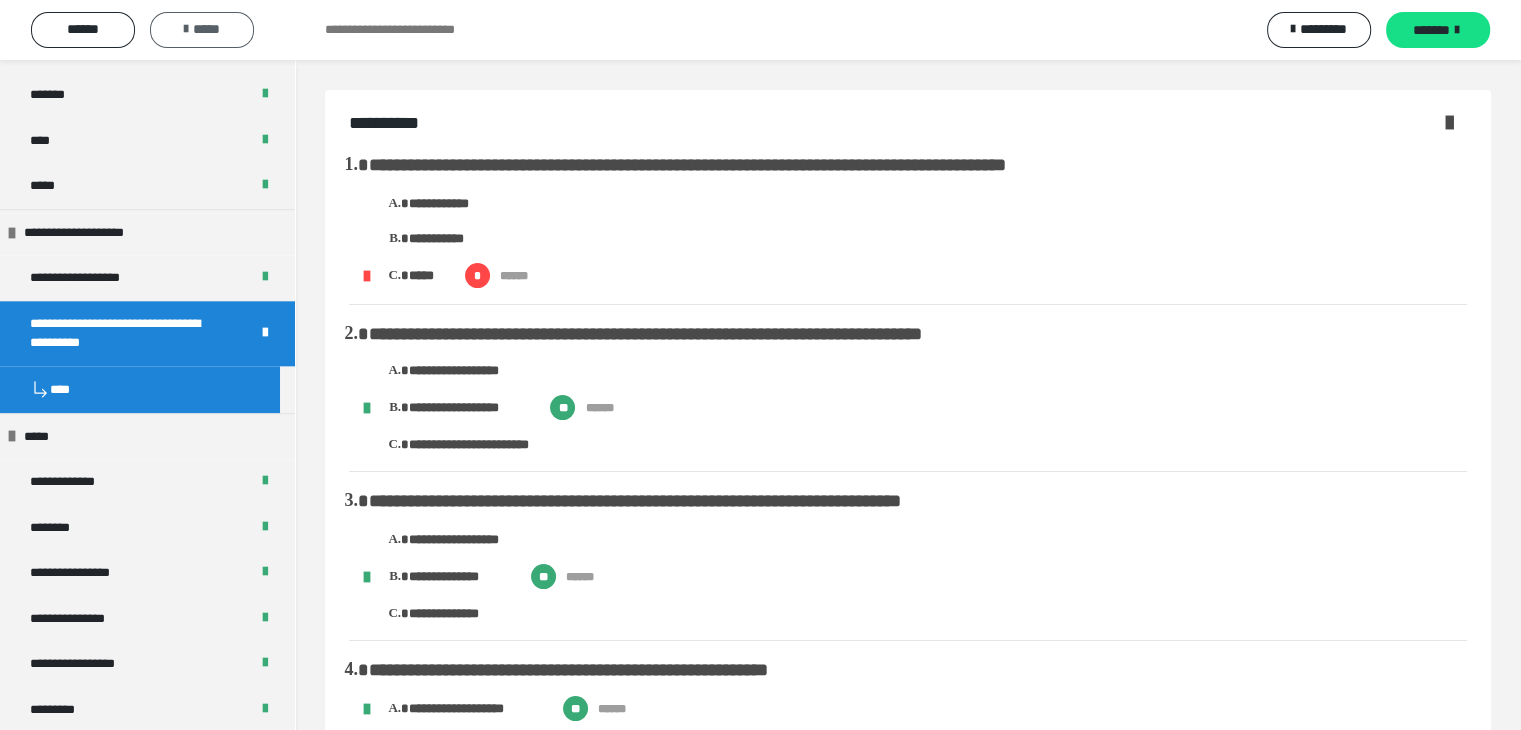 click on "*****" at bounding box center [202, 29] 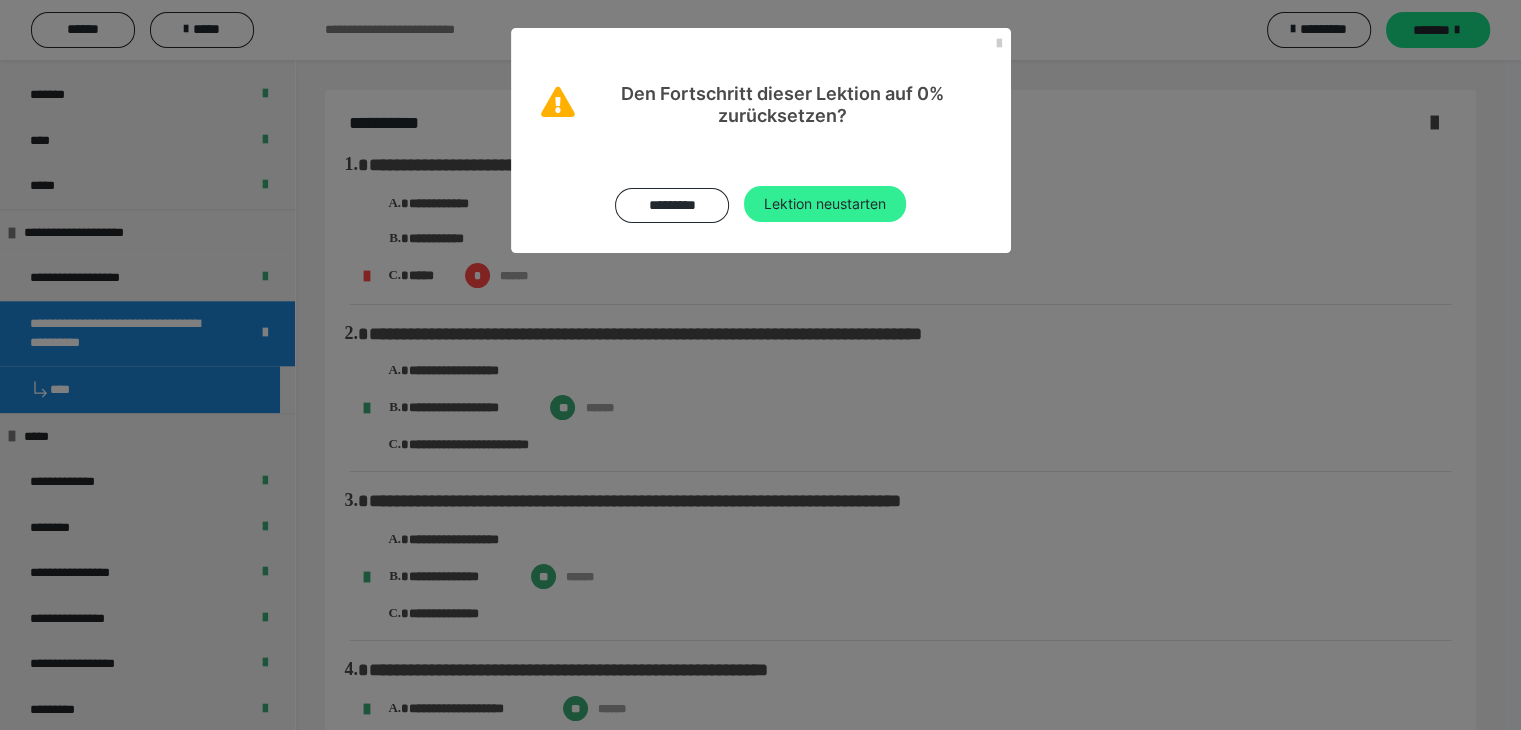 click on "Lektion neustarten" at bounding box center [825, 204] 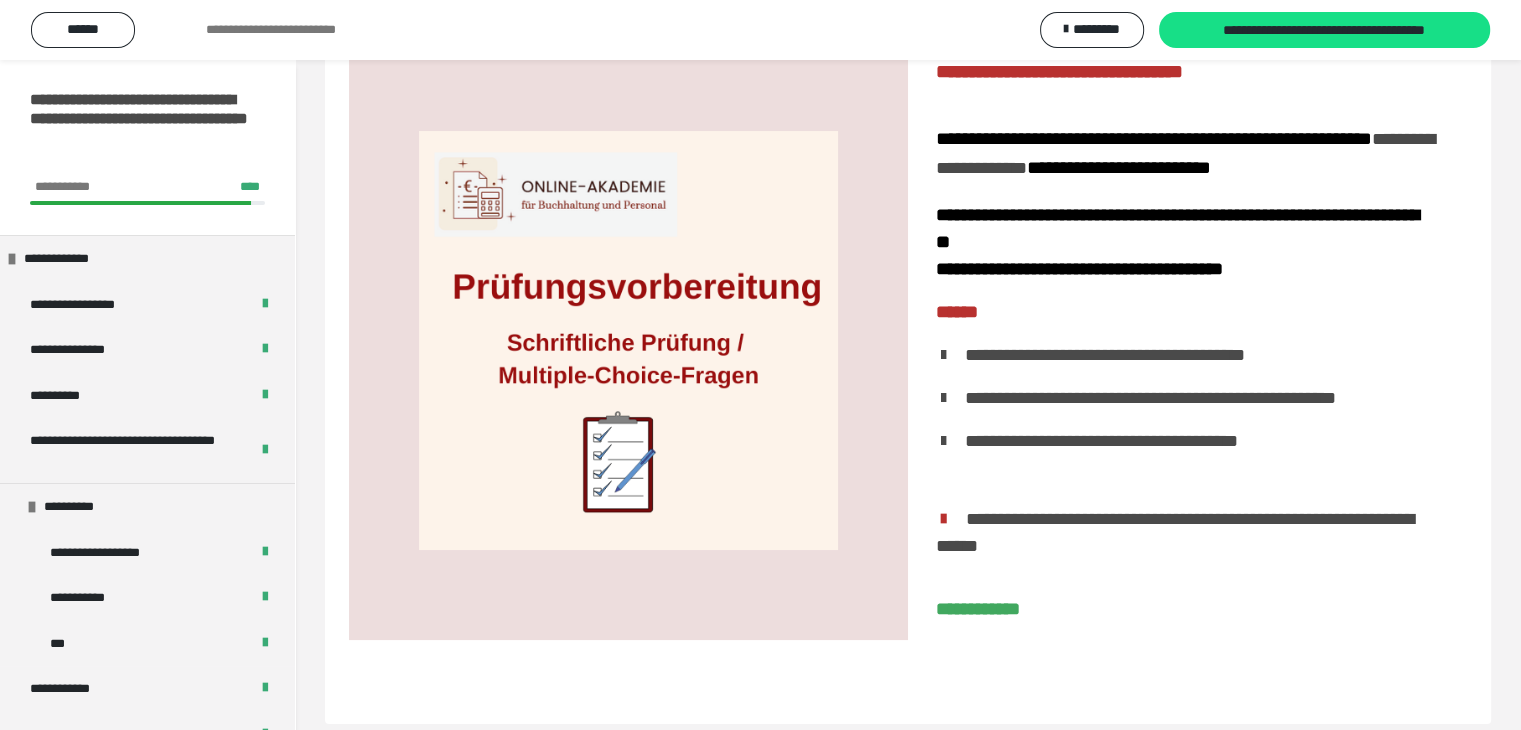scroll, scrollTop: 0, scrollLeft: 0, axis: both 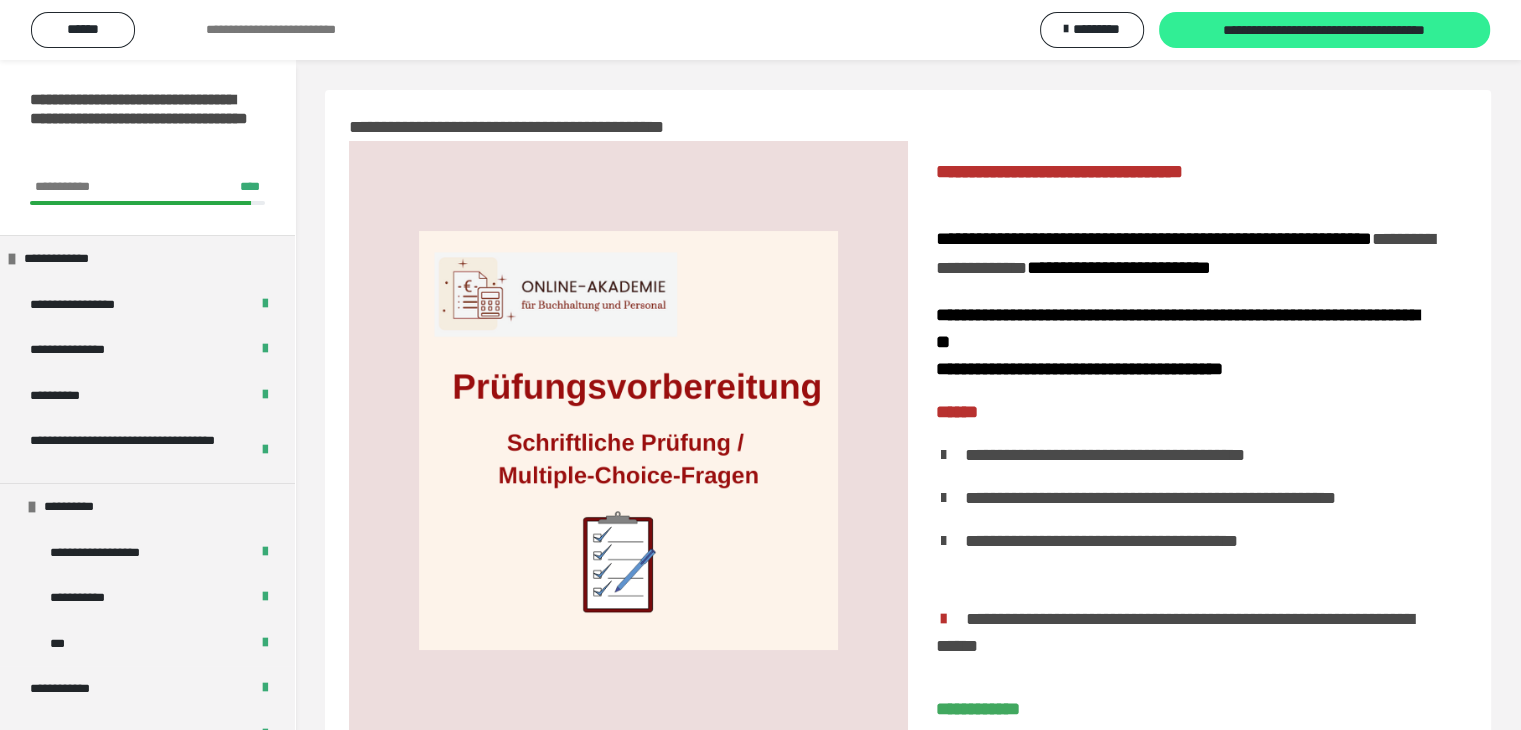 click on "**********" at bounding box center [1325, 31] 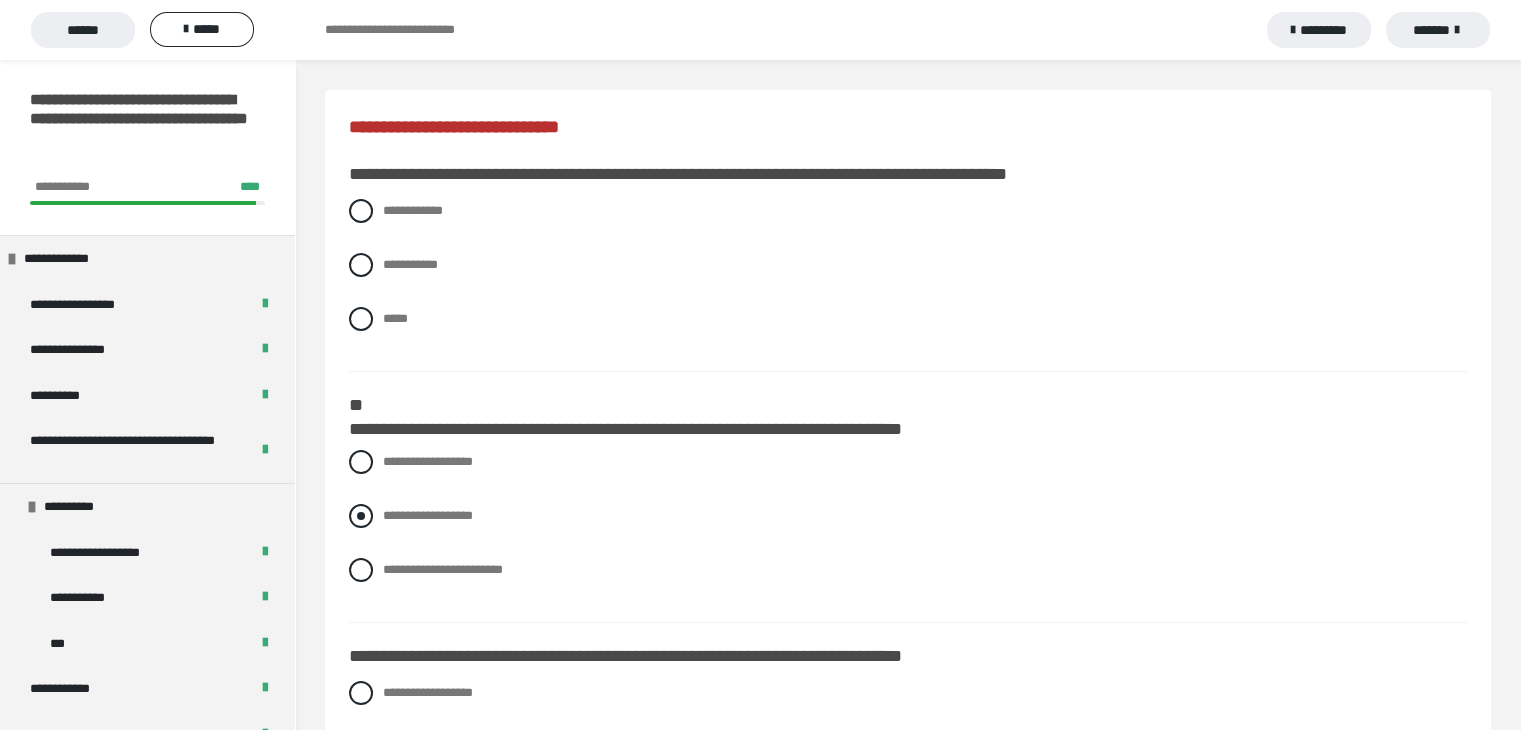 click at bounding box center (361, 516) 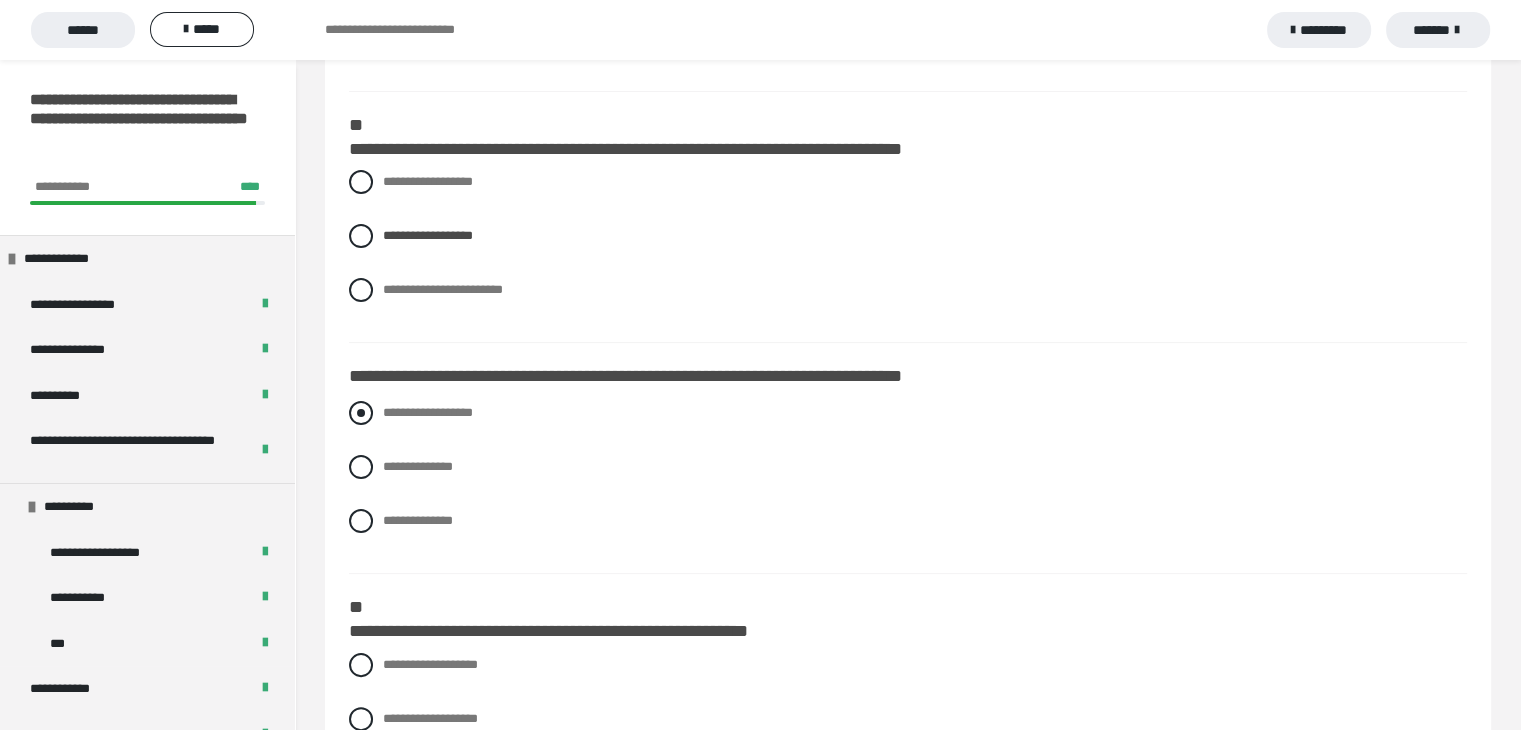 scroll, scrollTop: 300, scrollLeft: 0, axis: vertical 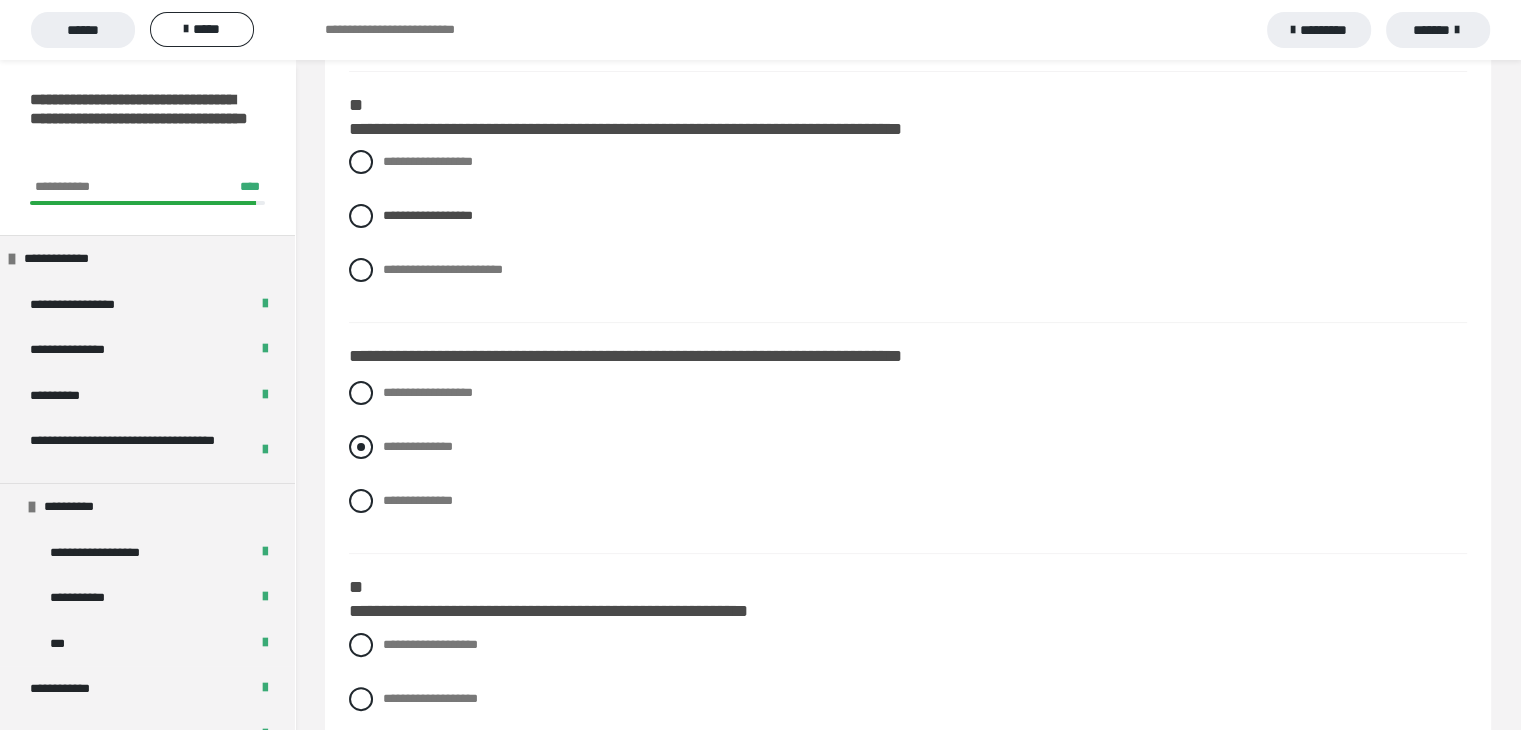 click at bounding box center [361, 447] 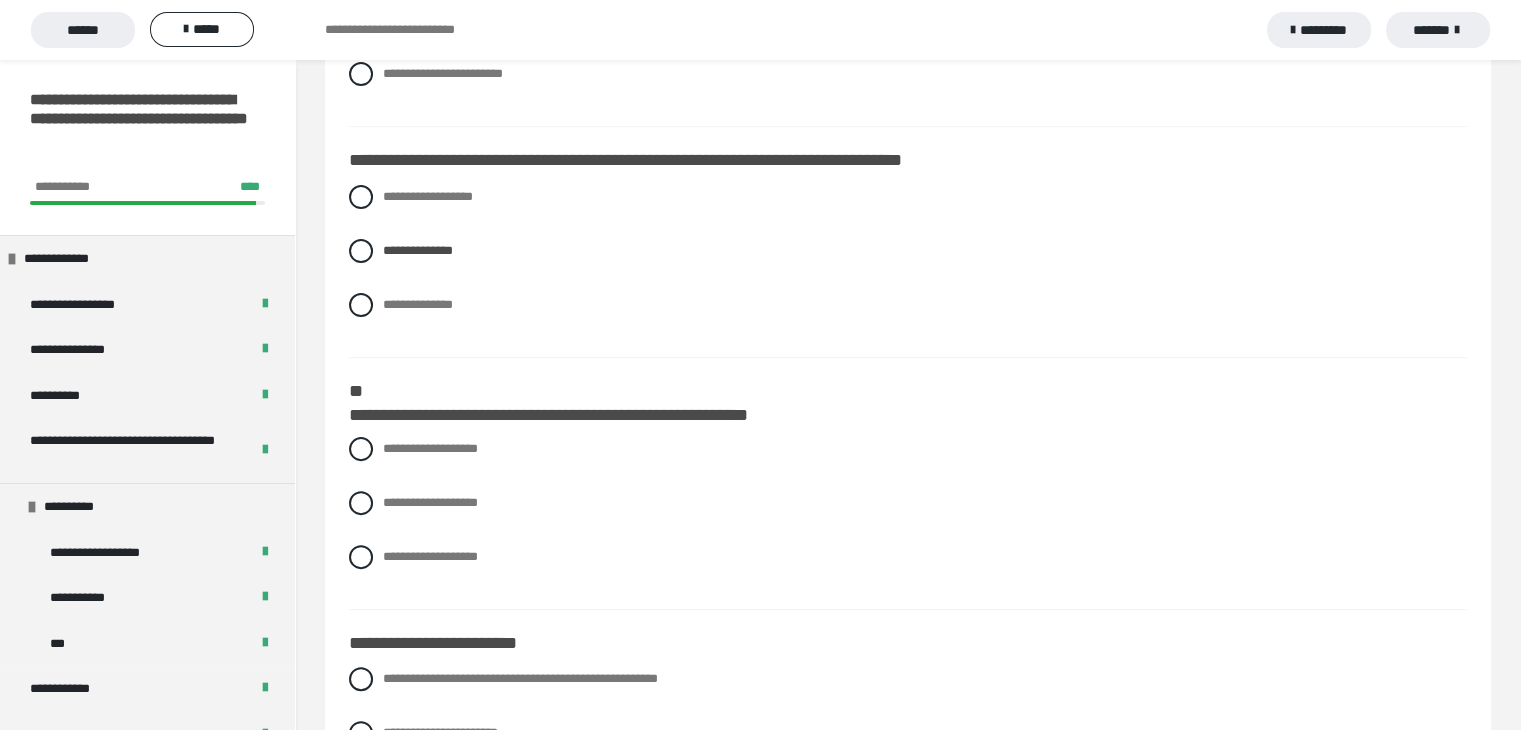 scroll, scrollTop: 500, scrollLeft: 0, axis: vertical 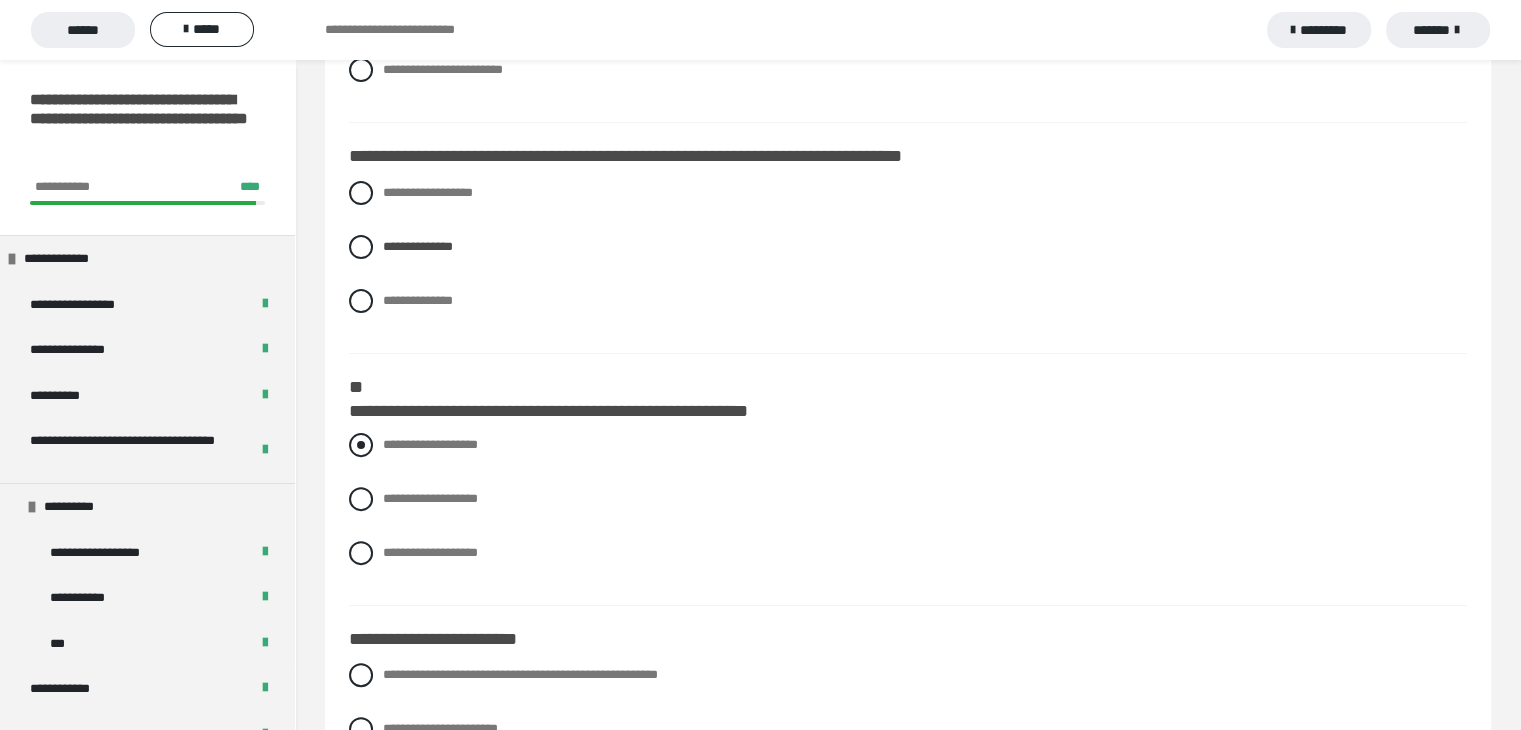 click at bounding box center [361, 445] 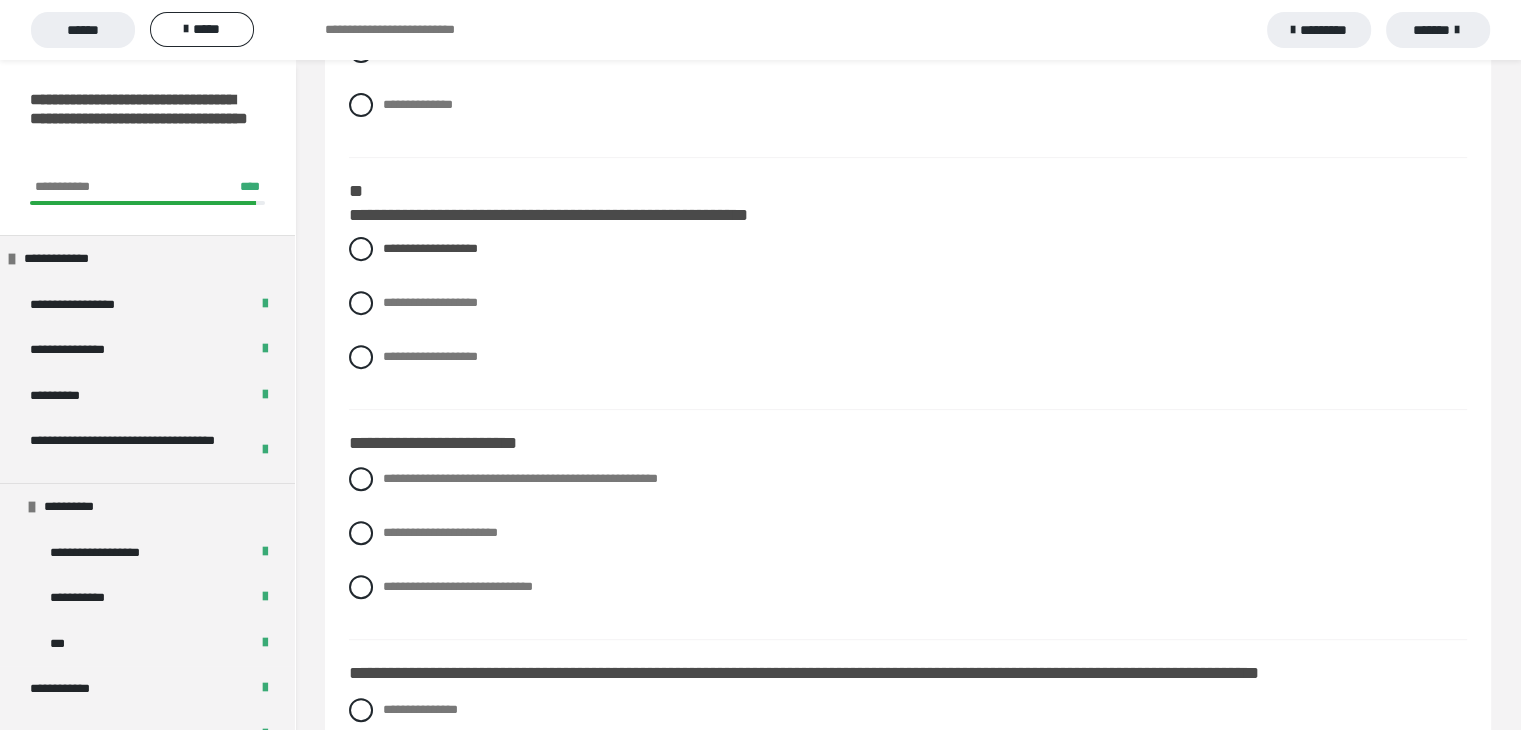 scroll, scrollTop: 700, scrollLeft: 0, axis: vertical 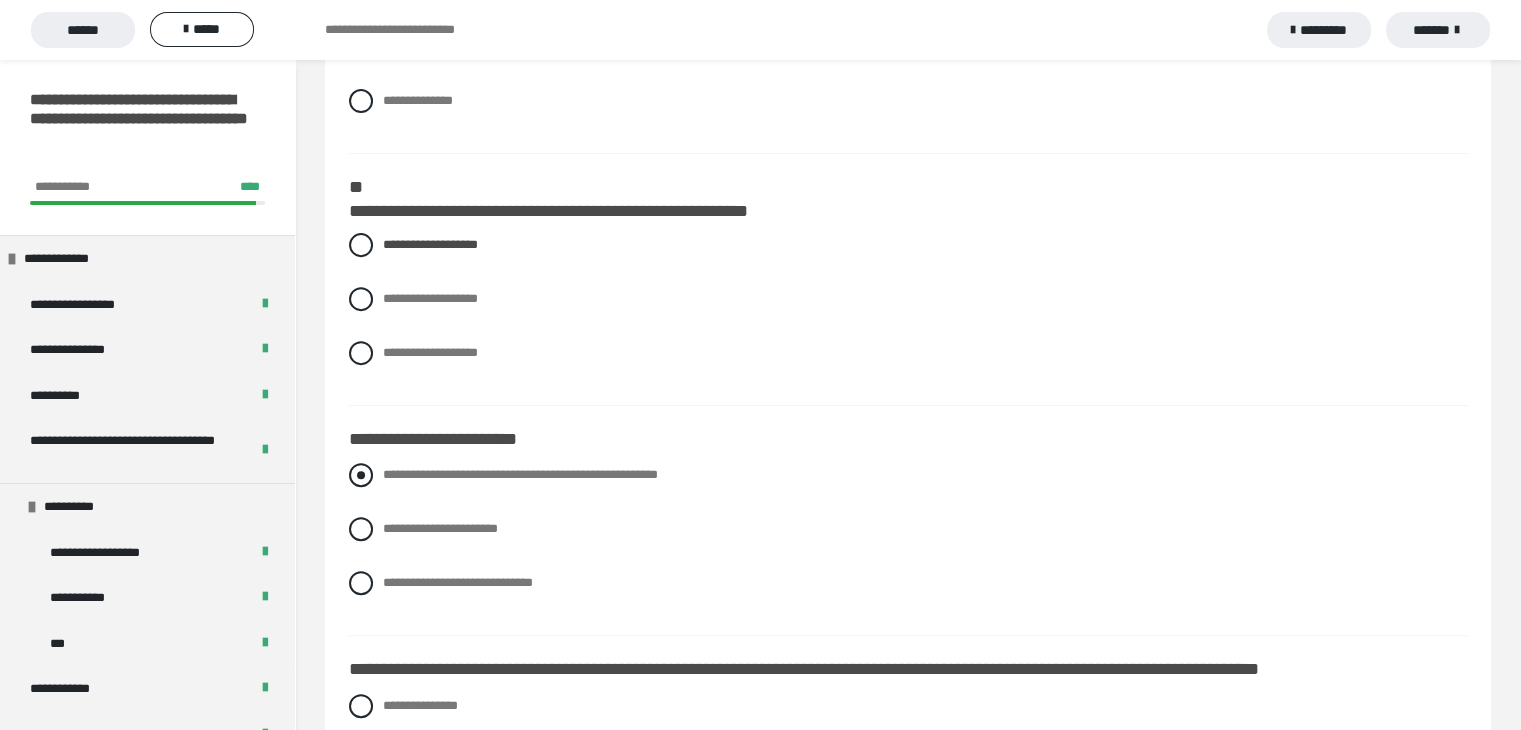 click at bounding box center (361, 475) 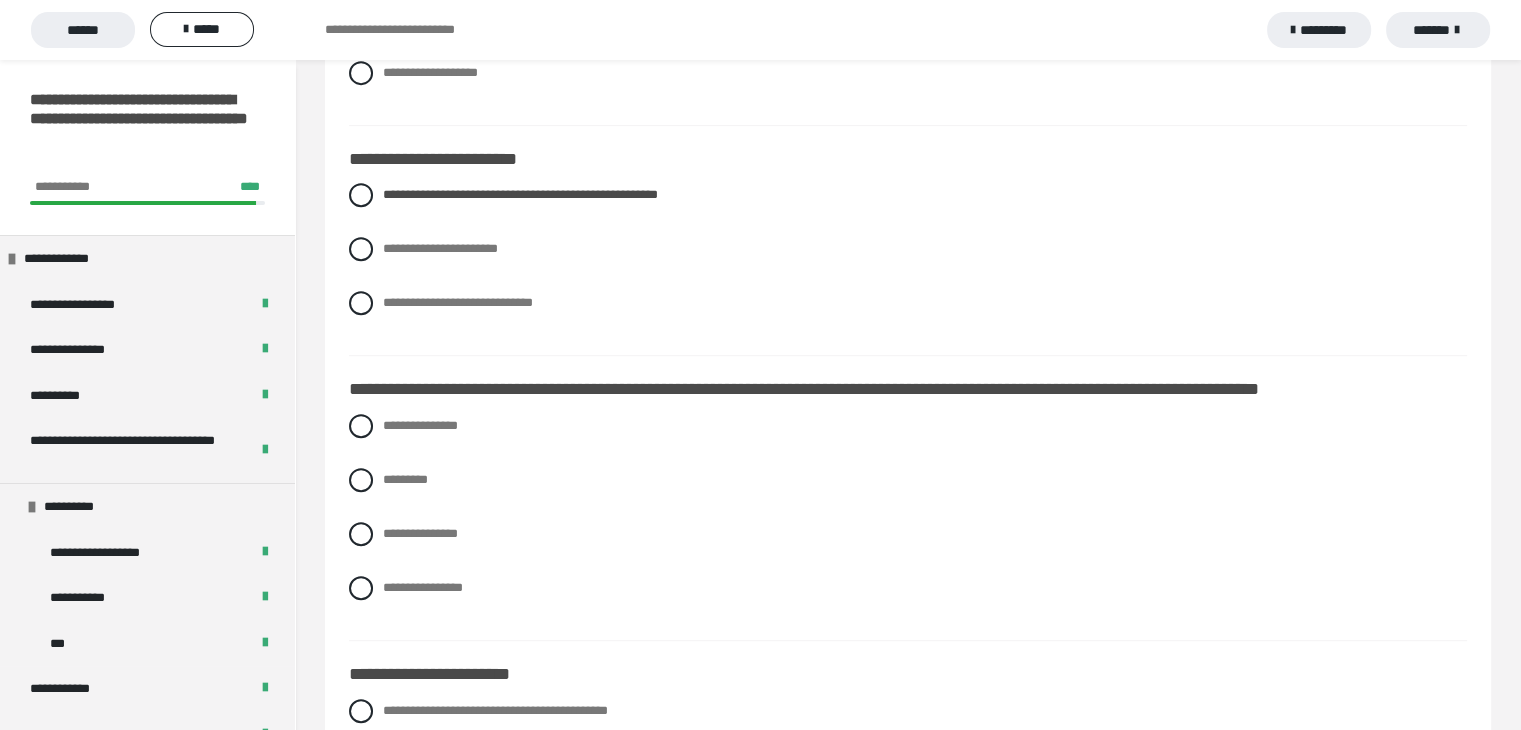 scroll, scrollTop: 1000, scrollLeft: 0, axis: vertical 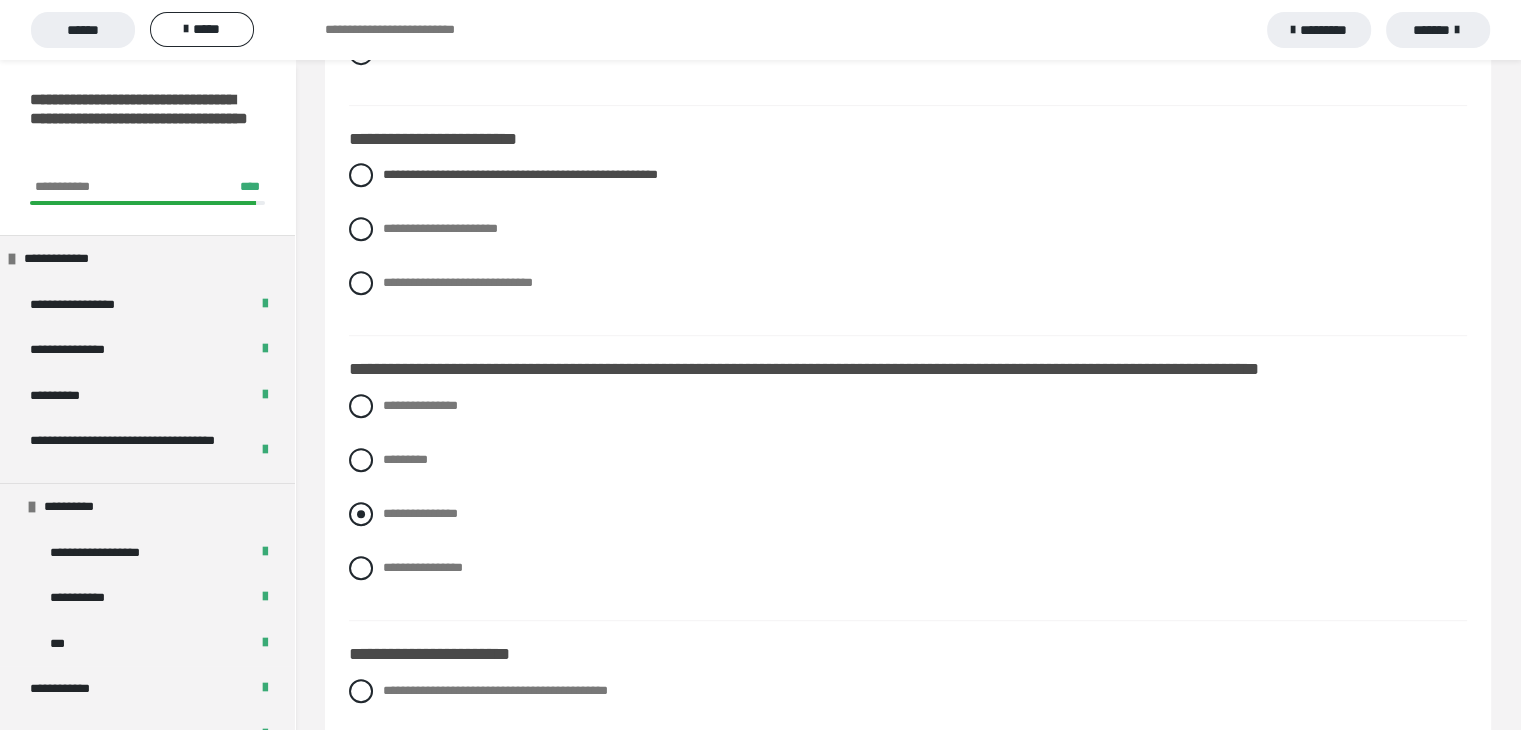click on "**********" at bounding box center (420, 513) 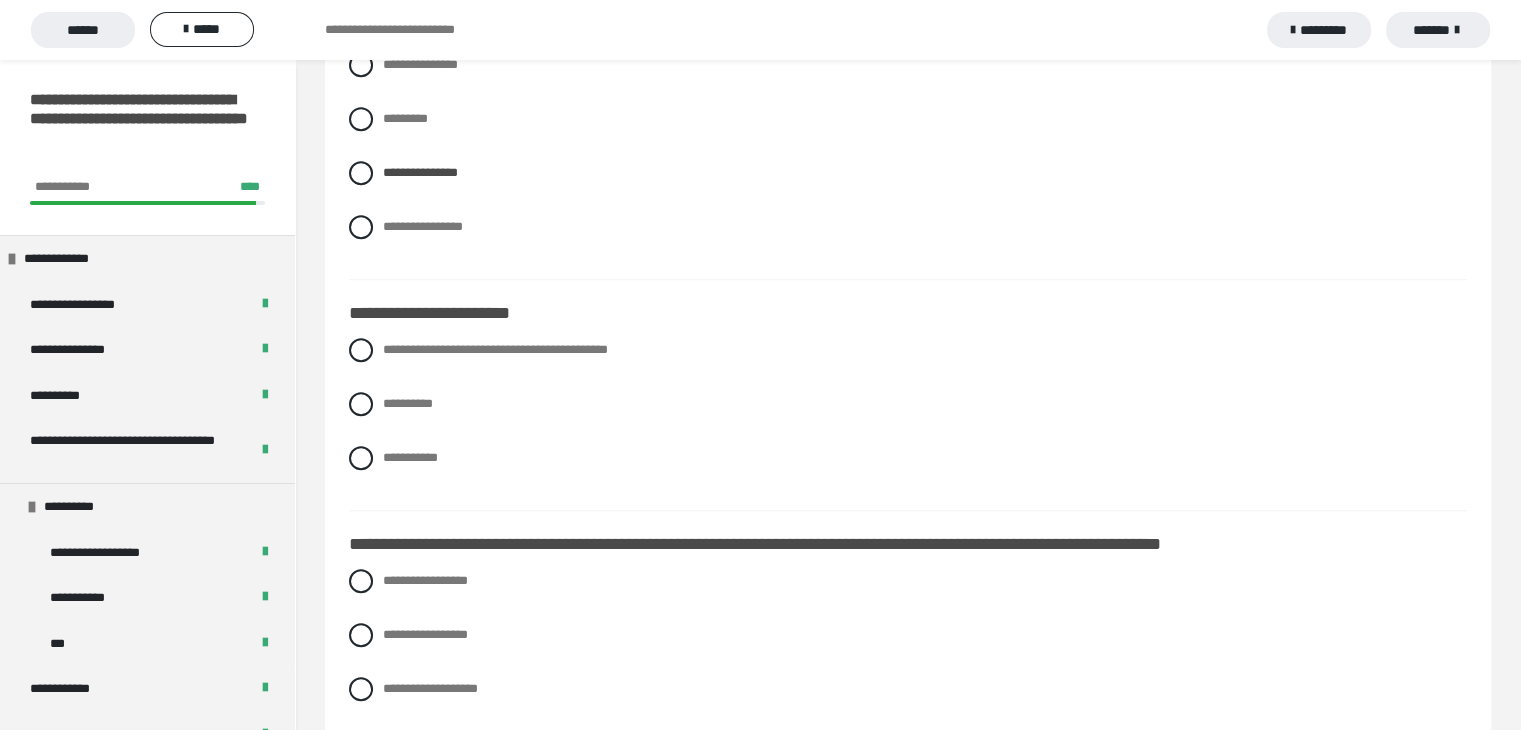 scroll, scrollTop: 1400, scrollLeft: 0, axis: vertical 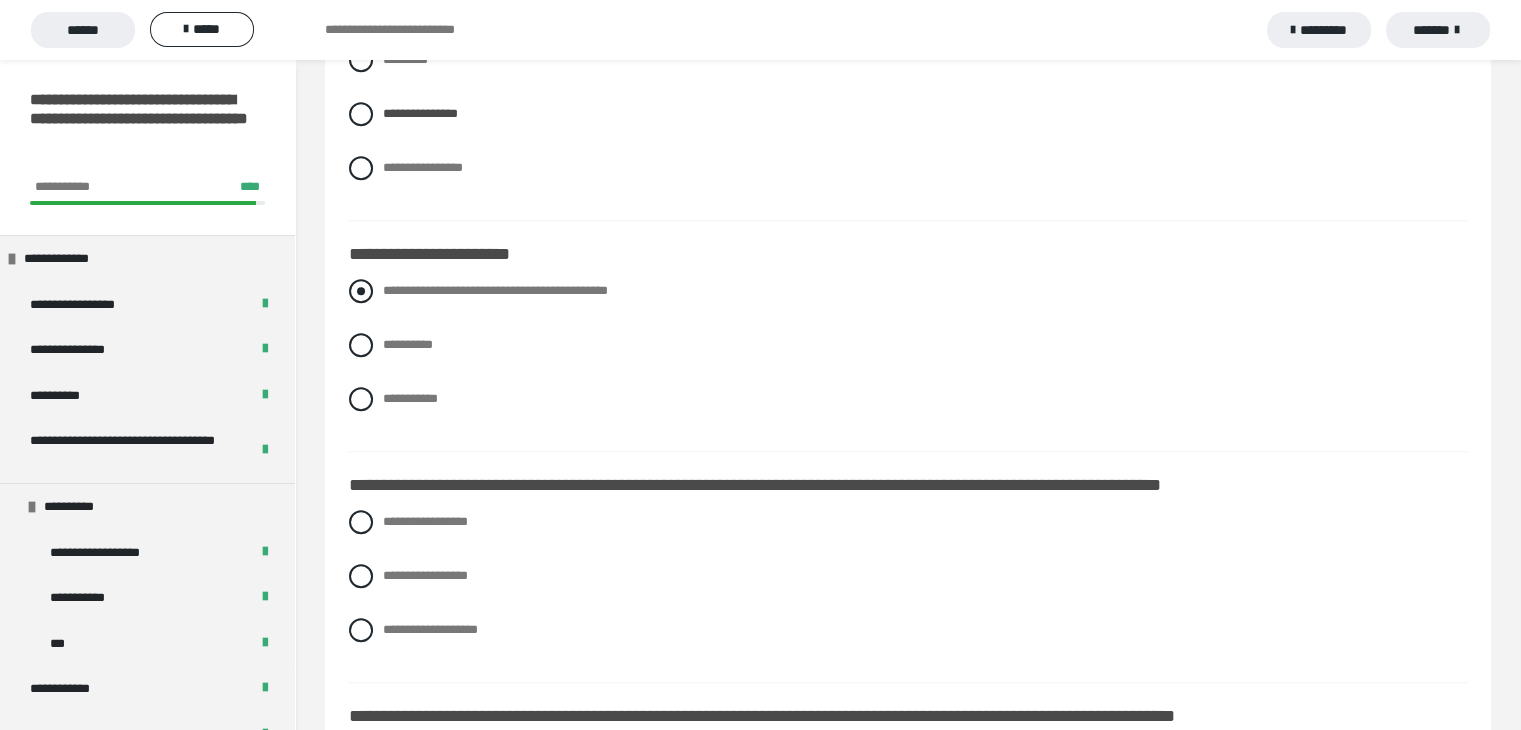 click on "**********" at bounding box center (495, 290) 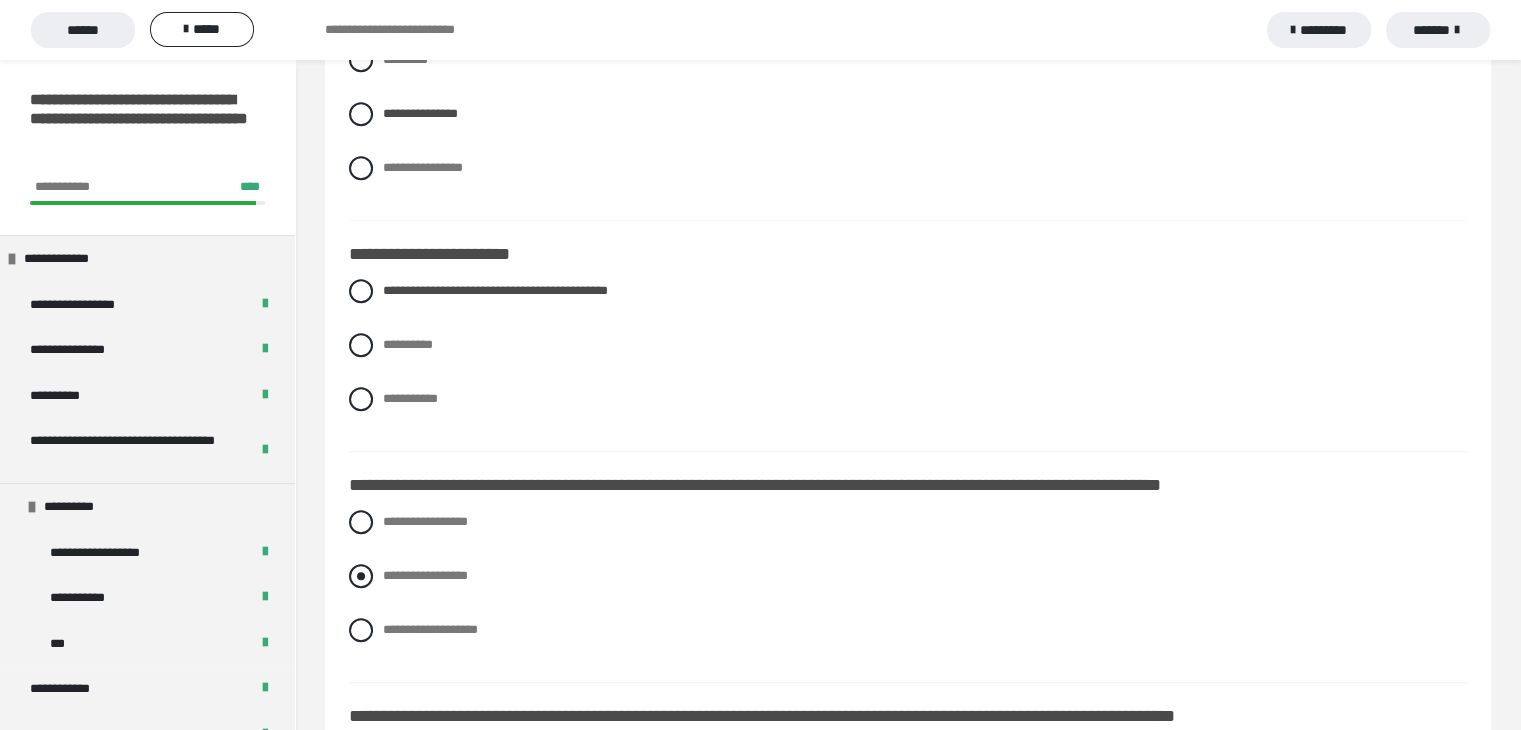 click at bounding box center [361, 576] 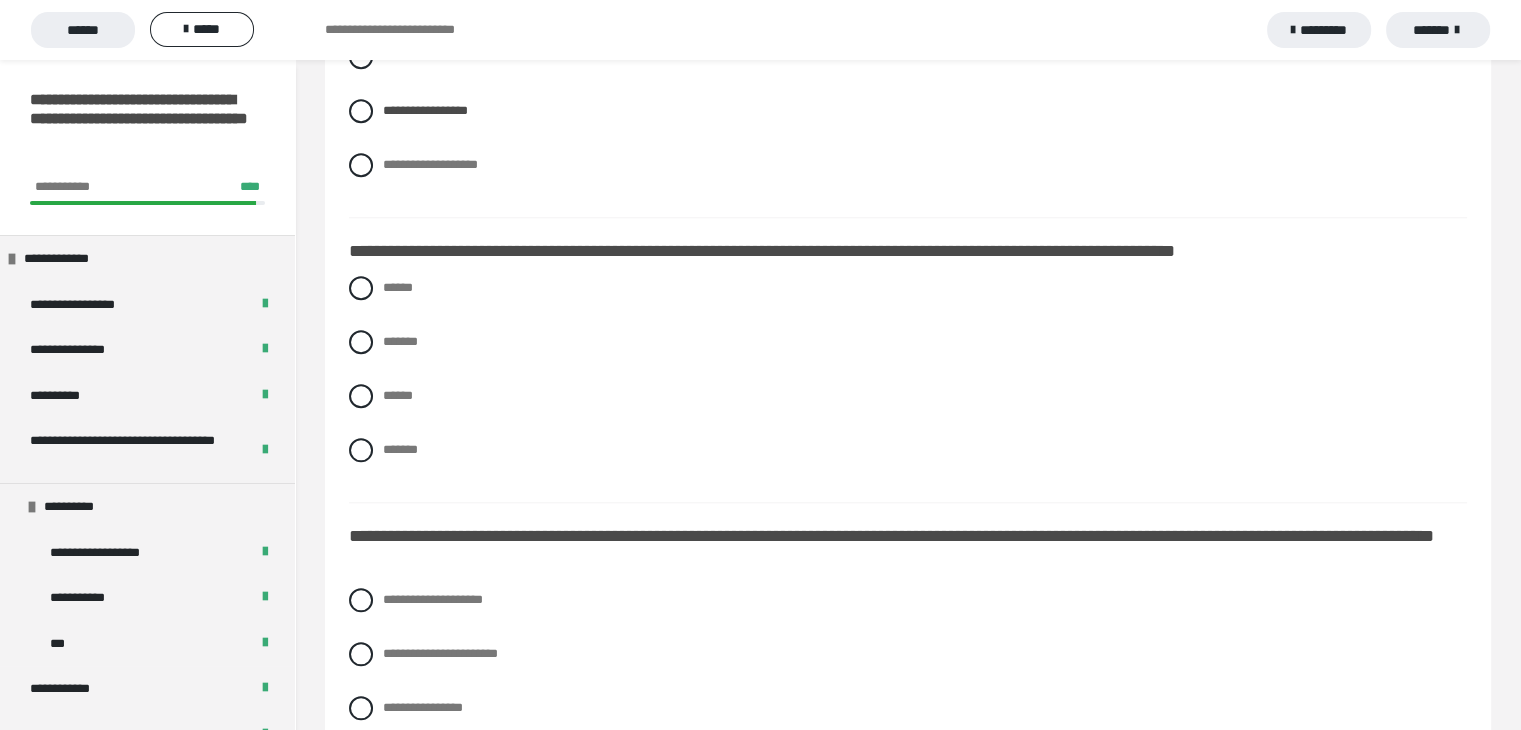 scroll, scrollTop: 1900, scrollLeft: 0, axis: vertical 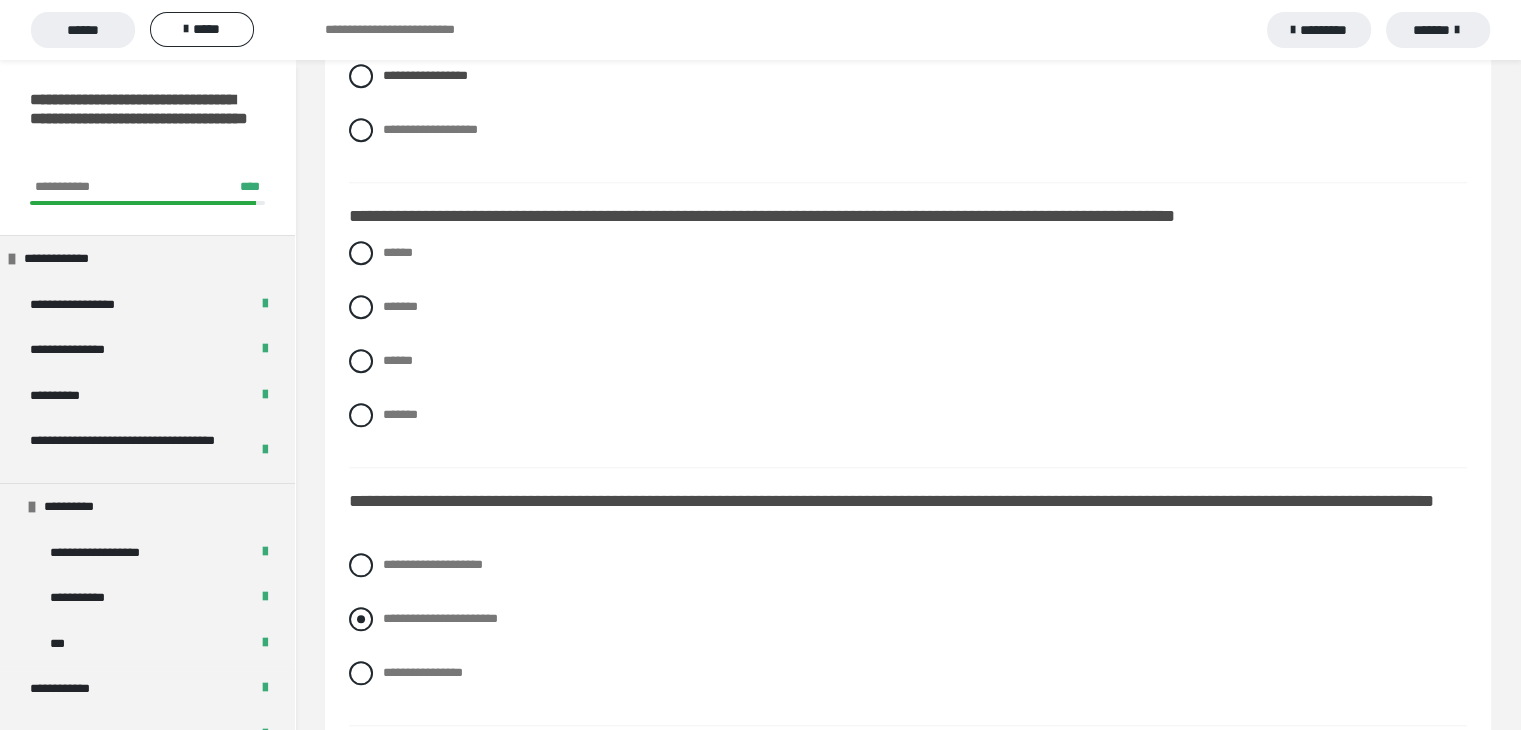 click at bounding box center (361, 619) 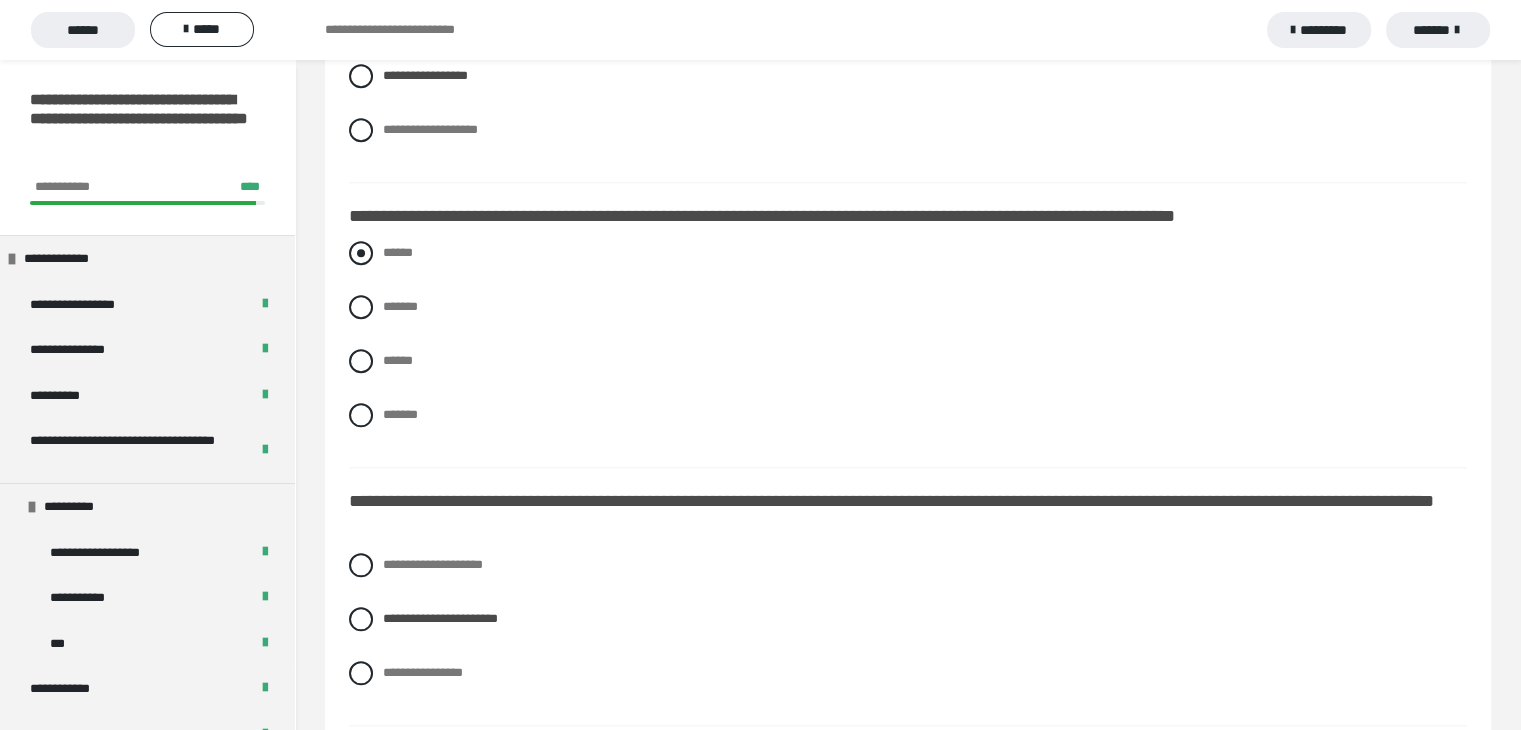 click at bounding box center (361, 253) 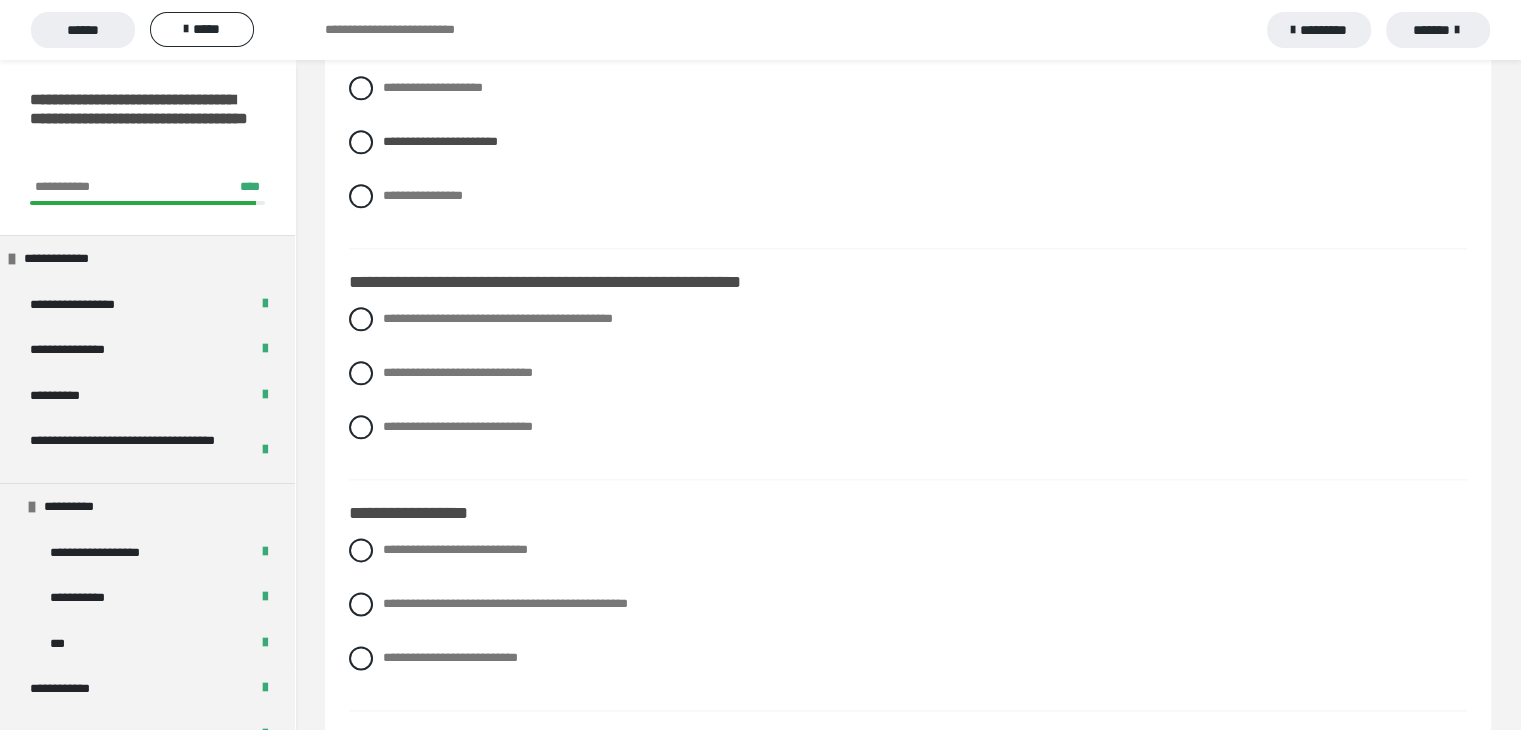 scroll, scrollTop: 2400, scrollLeft: 0, axis: vertical 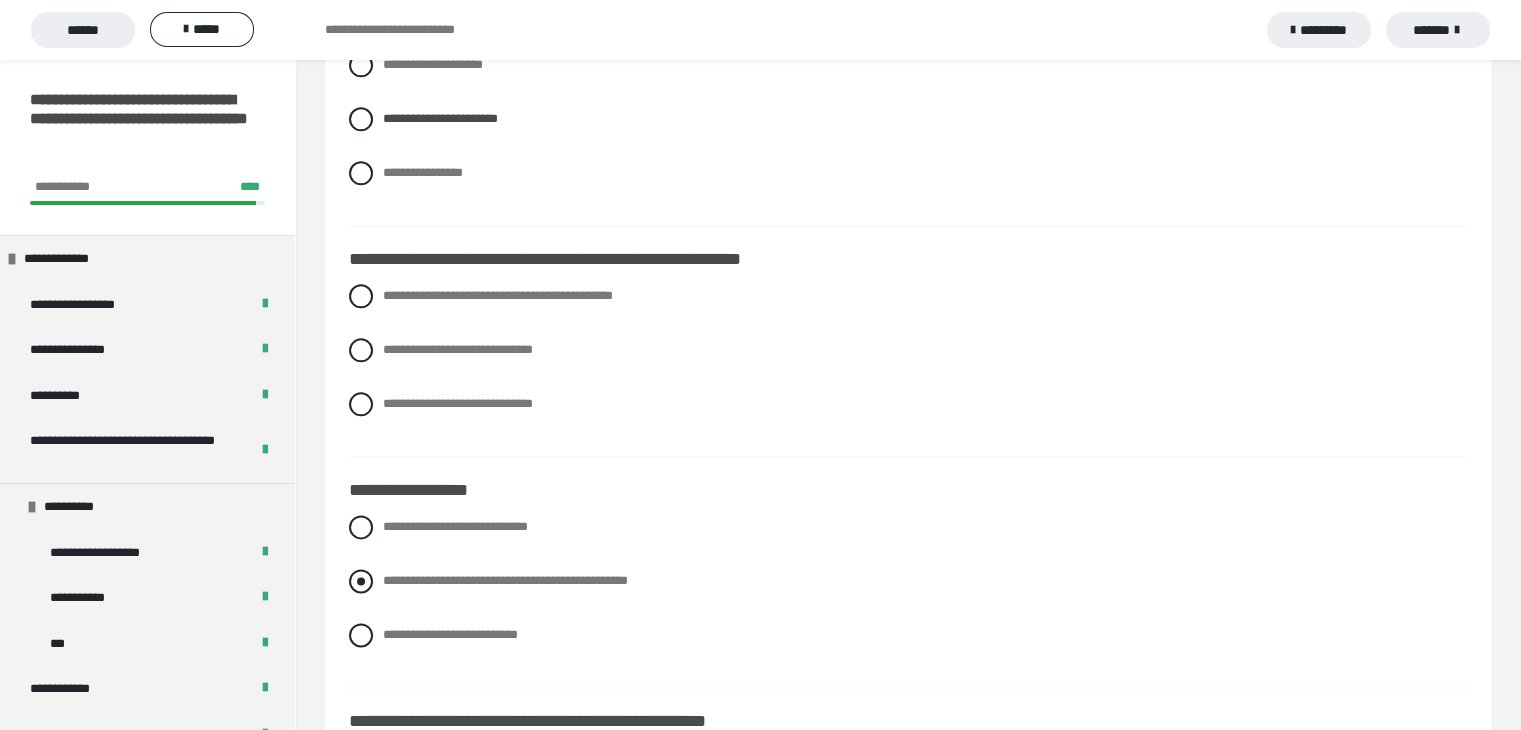 click on "**********" at bounding box center (908, 581) 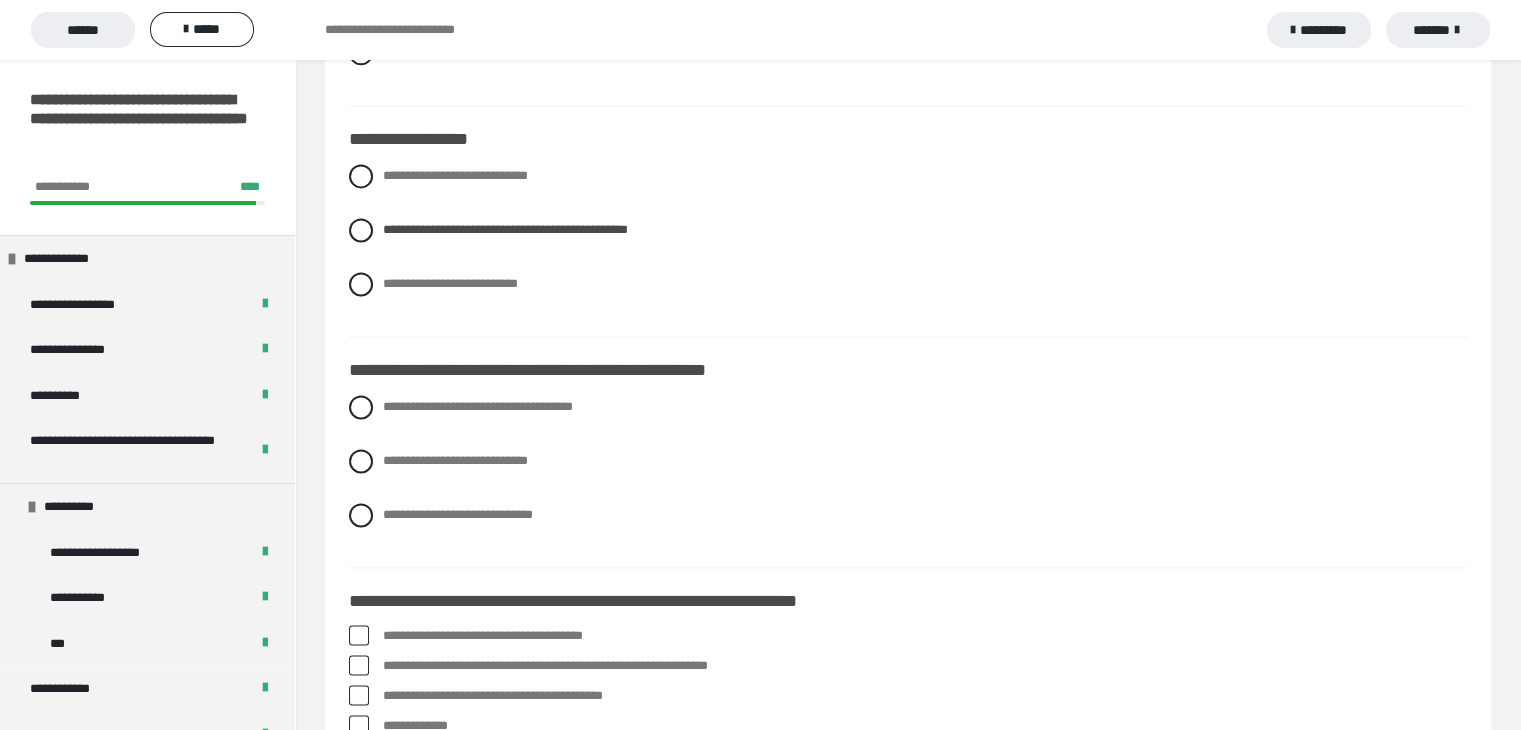 scroll, scrollTop: 2800, scrollLeft: 0, axis: vertical 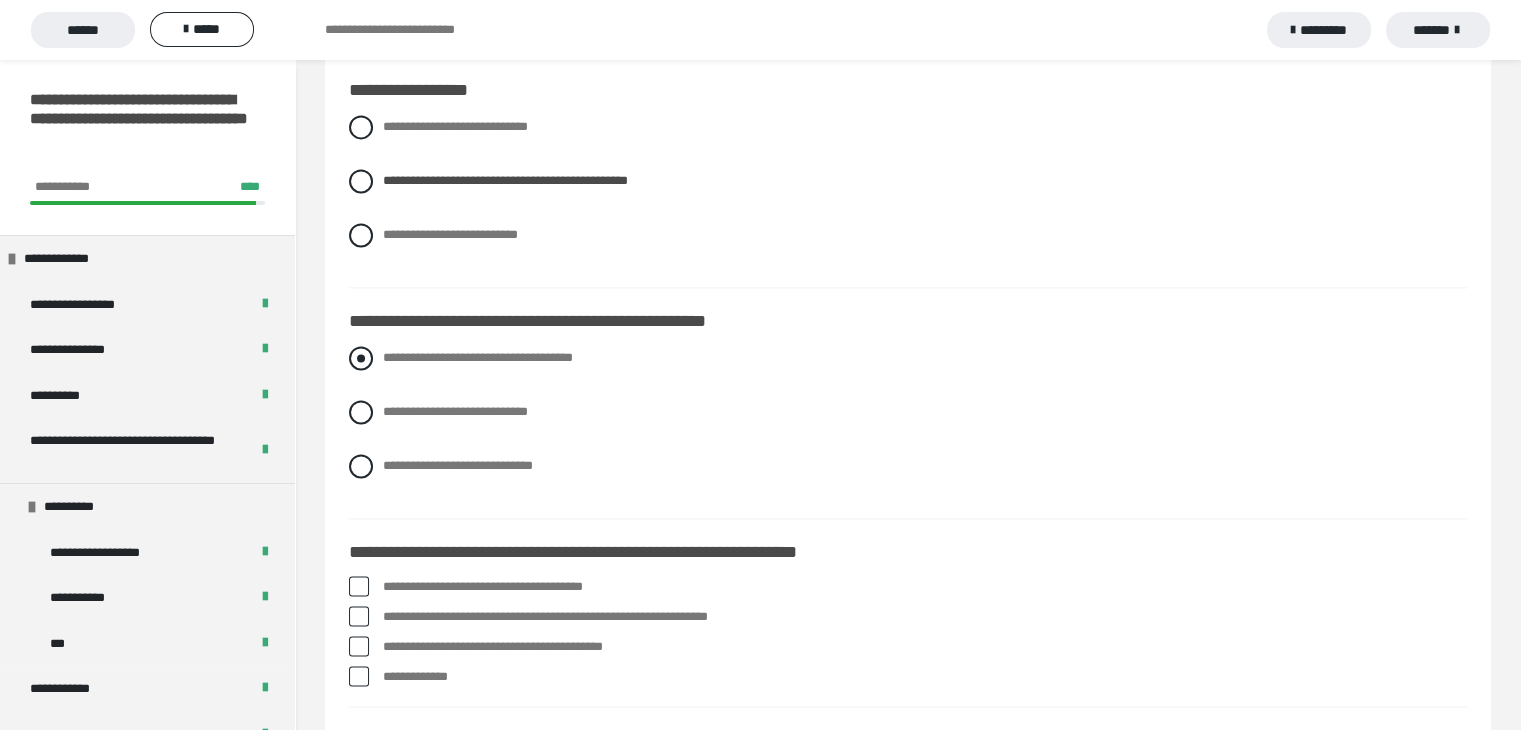 click on "**********" at bounding box center [478, 357] 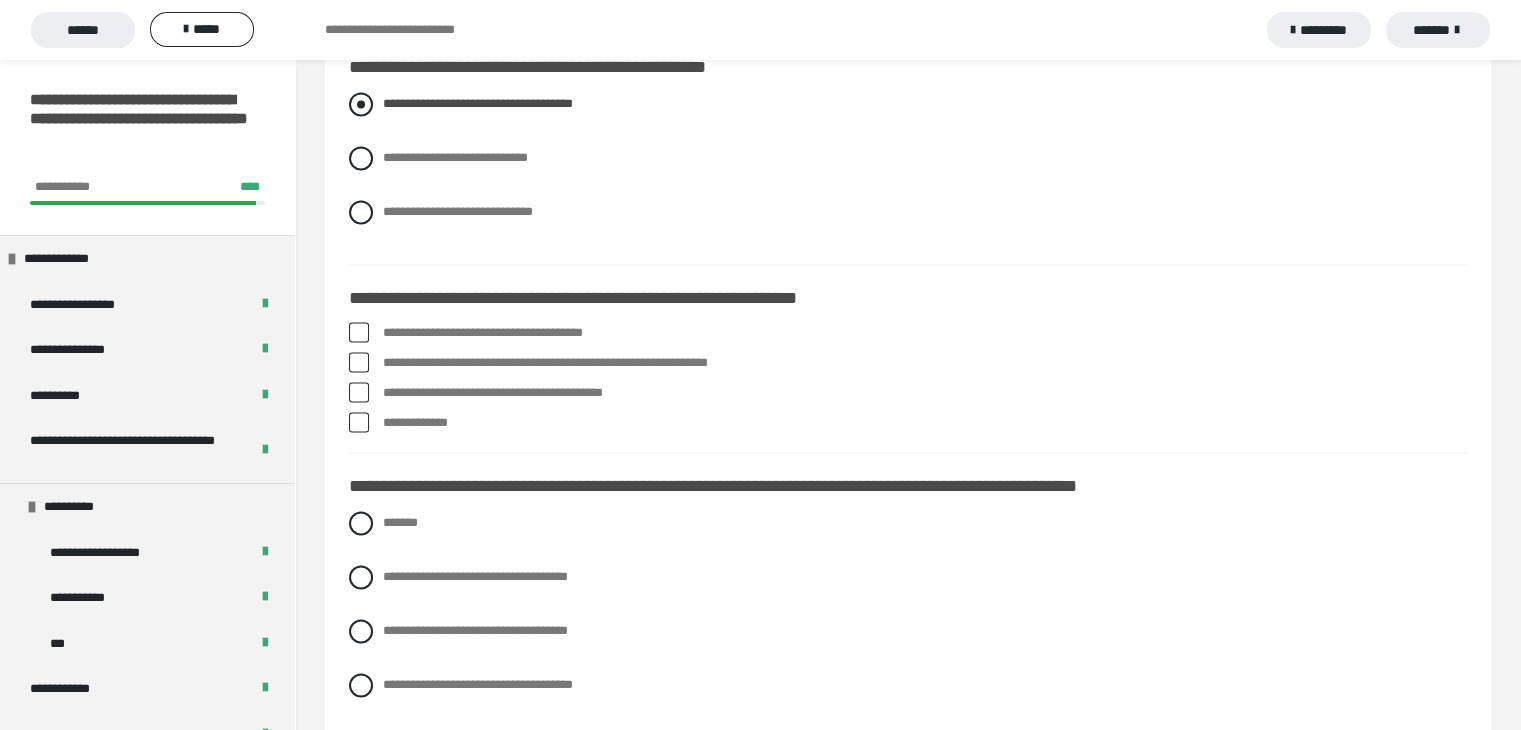 scroll, scrollTop: 3100, scrollLeft: 0, axis: vertical 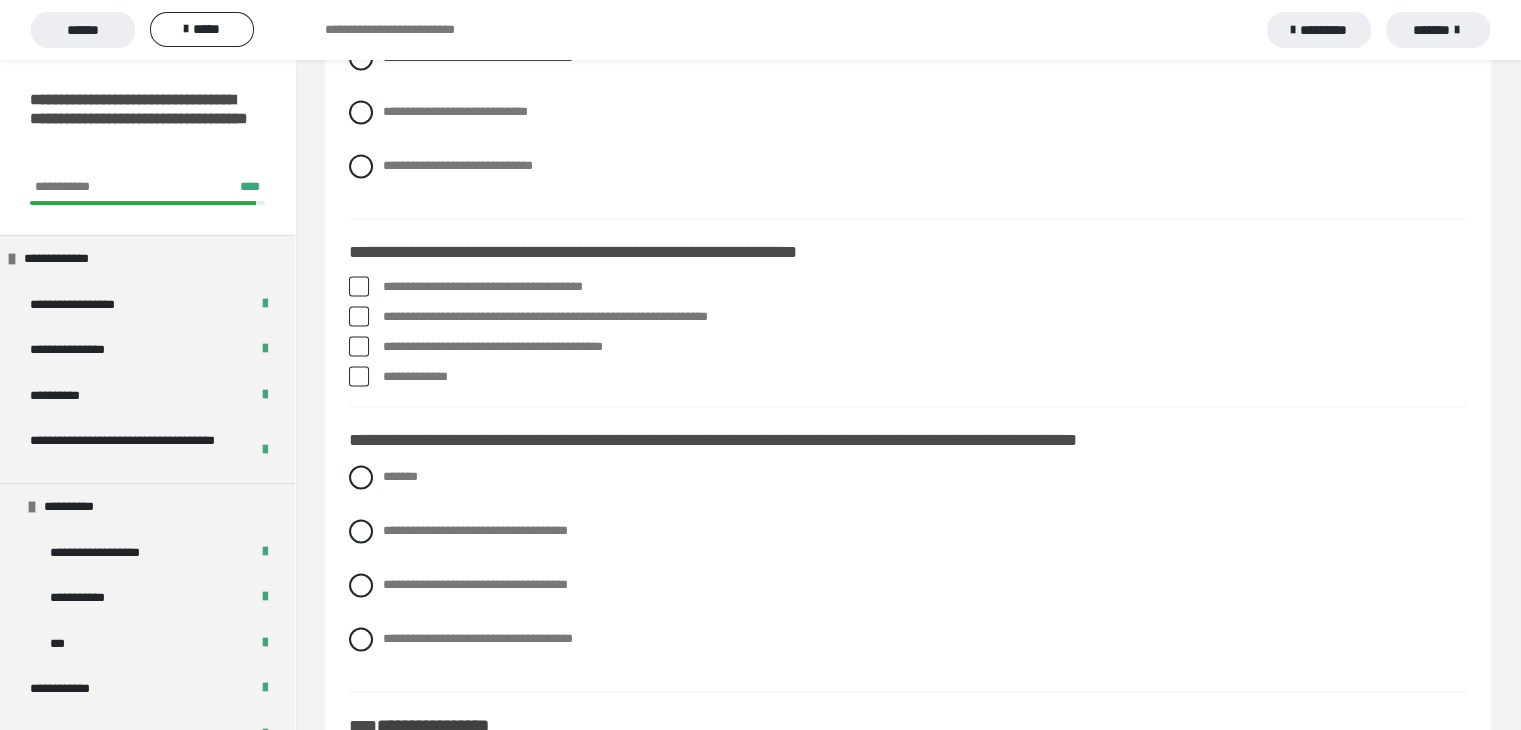 click at bounding box center (359, 286) 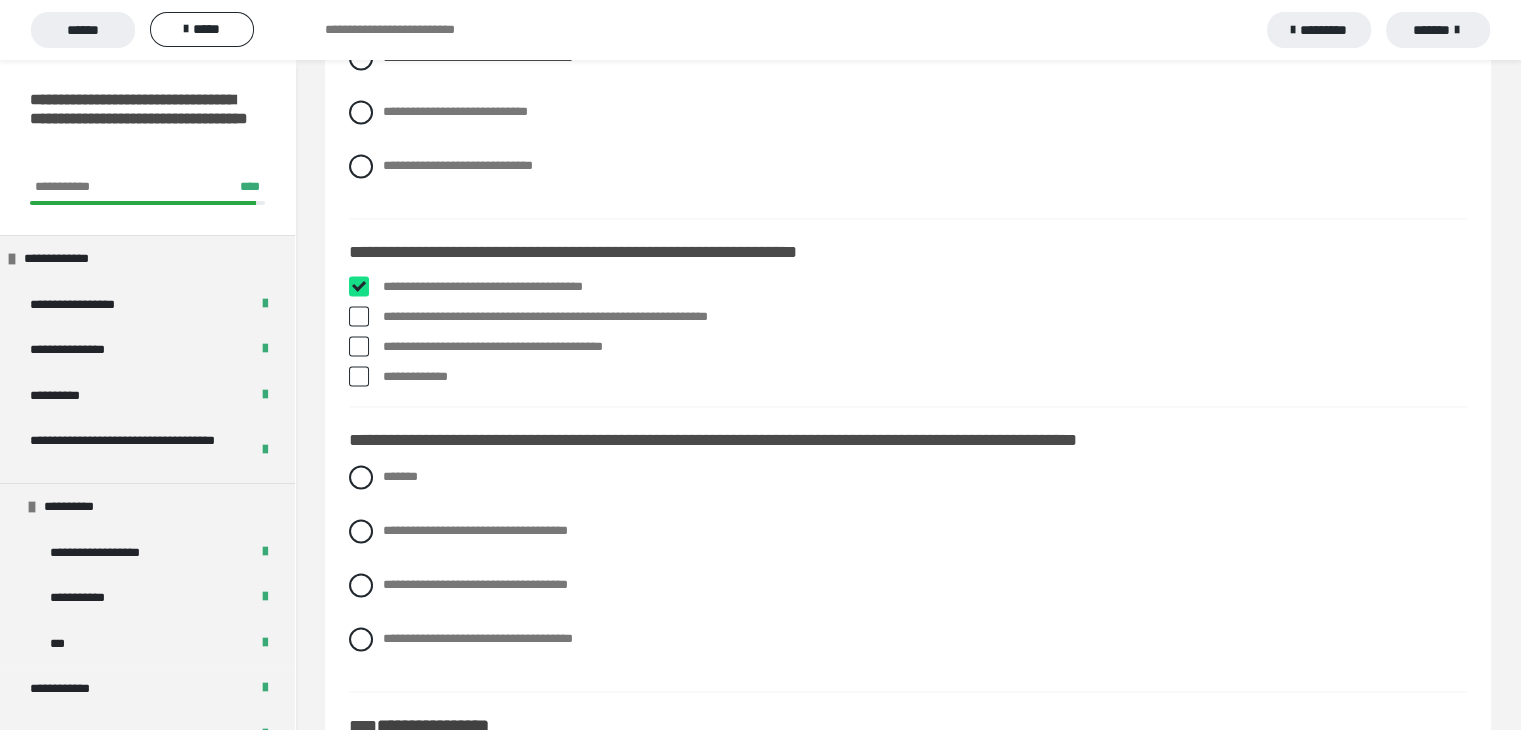 checkbox on "****" 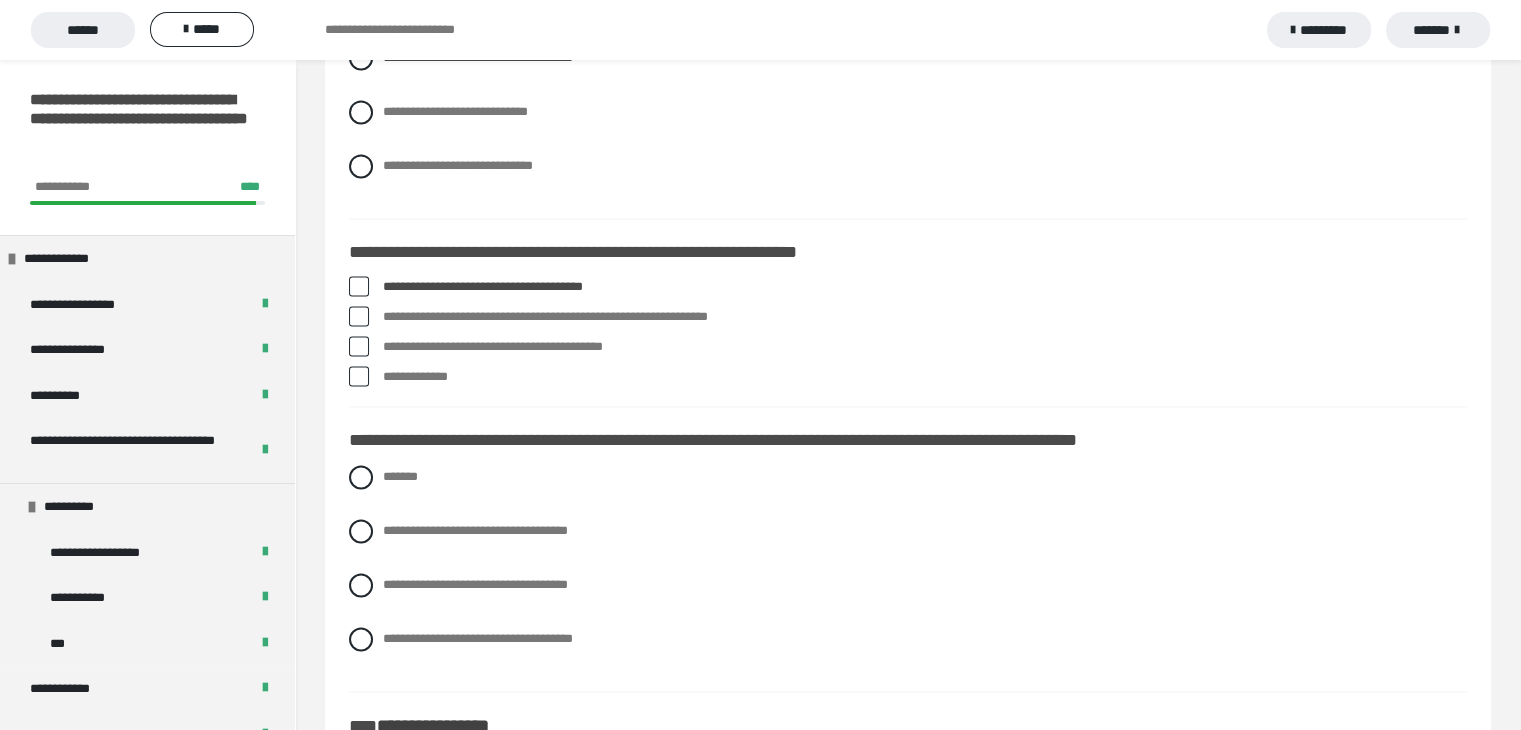 click at bounding box center (359, 376) 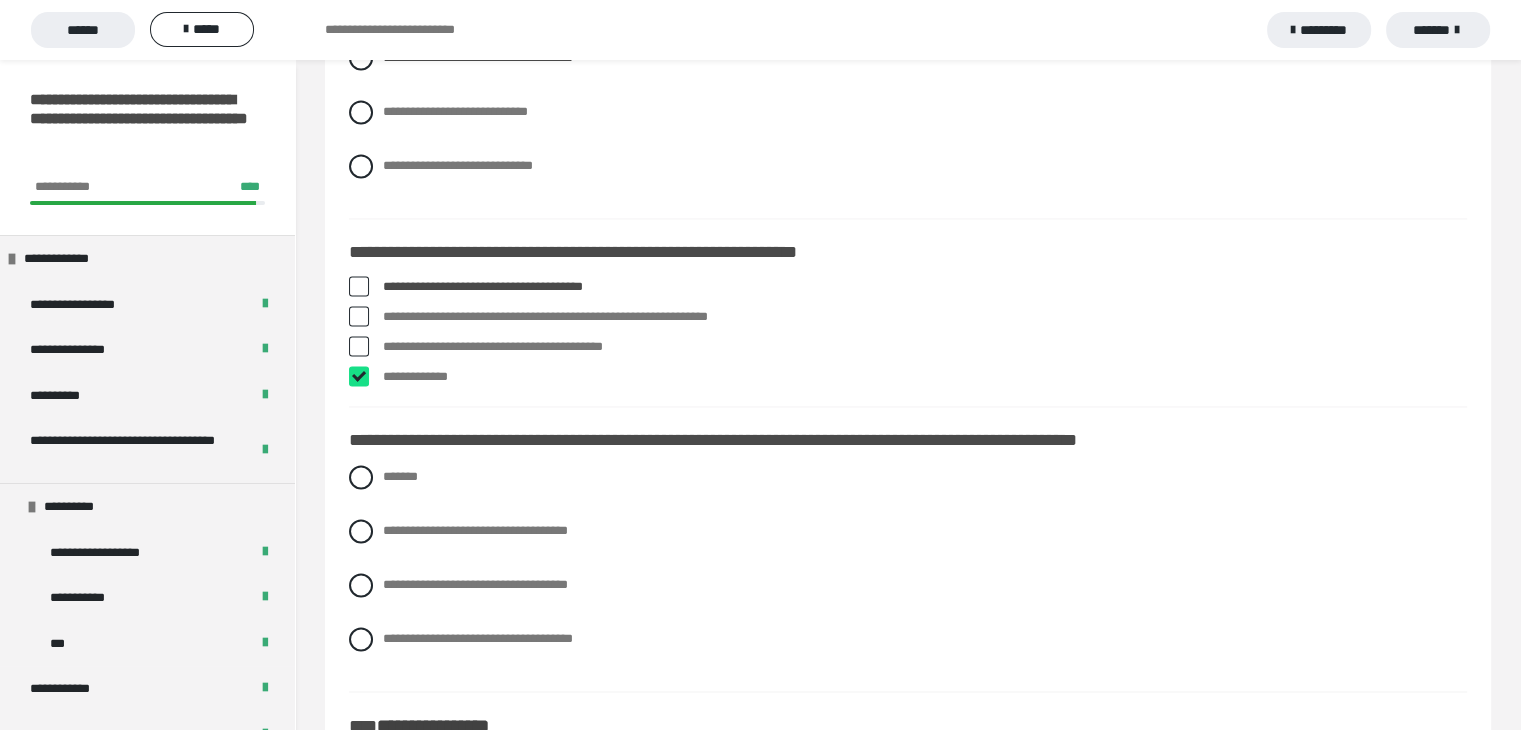 checkbox on "****" 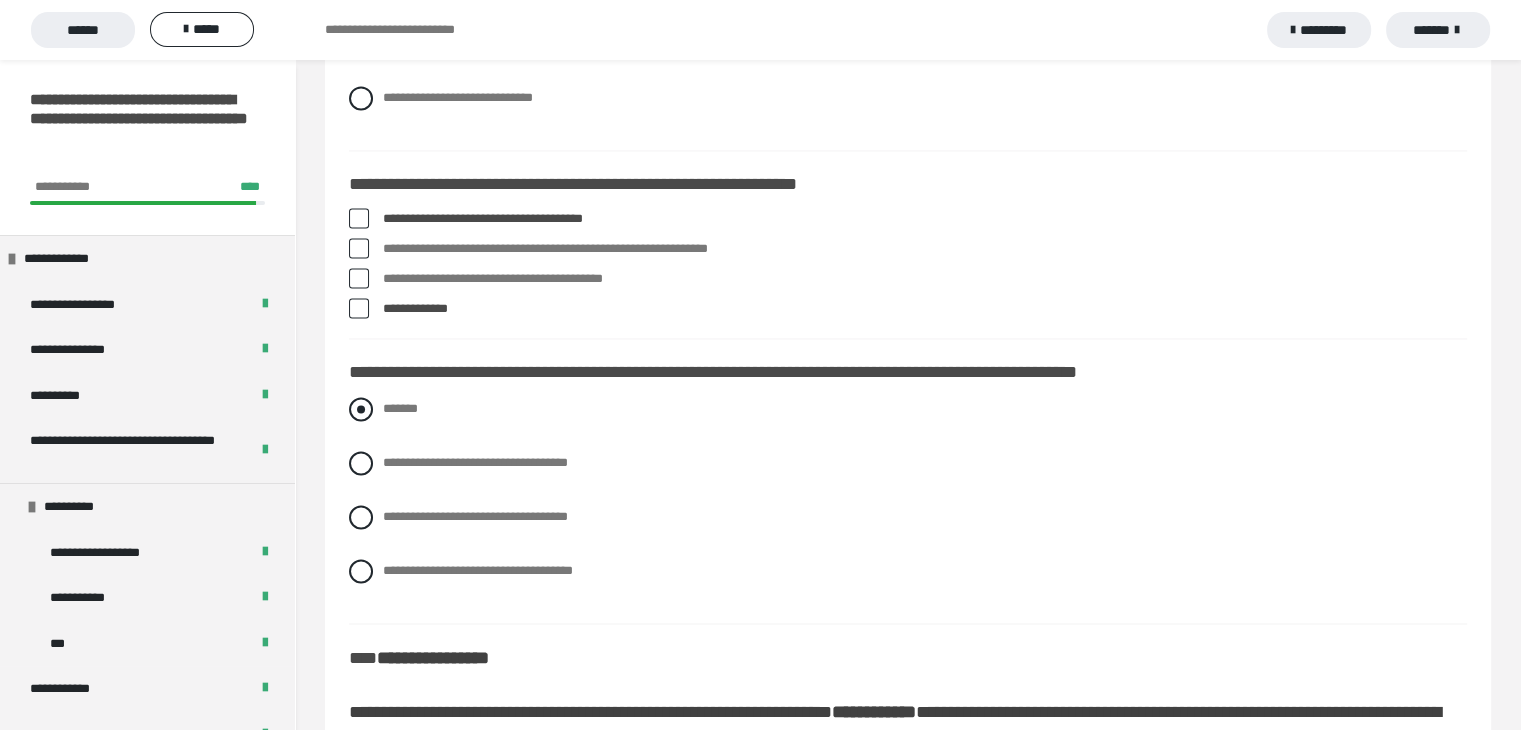 scroll, scrollTop: 3200, scrollLeft: 0, axis: vertical 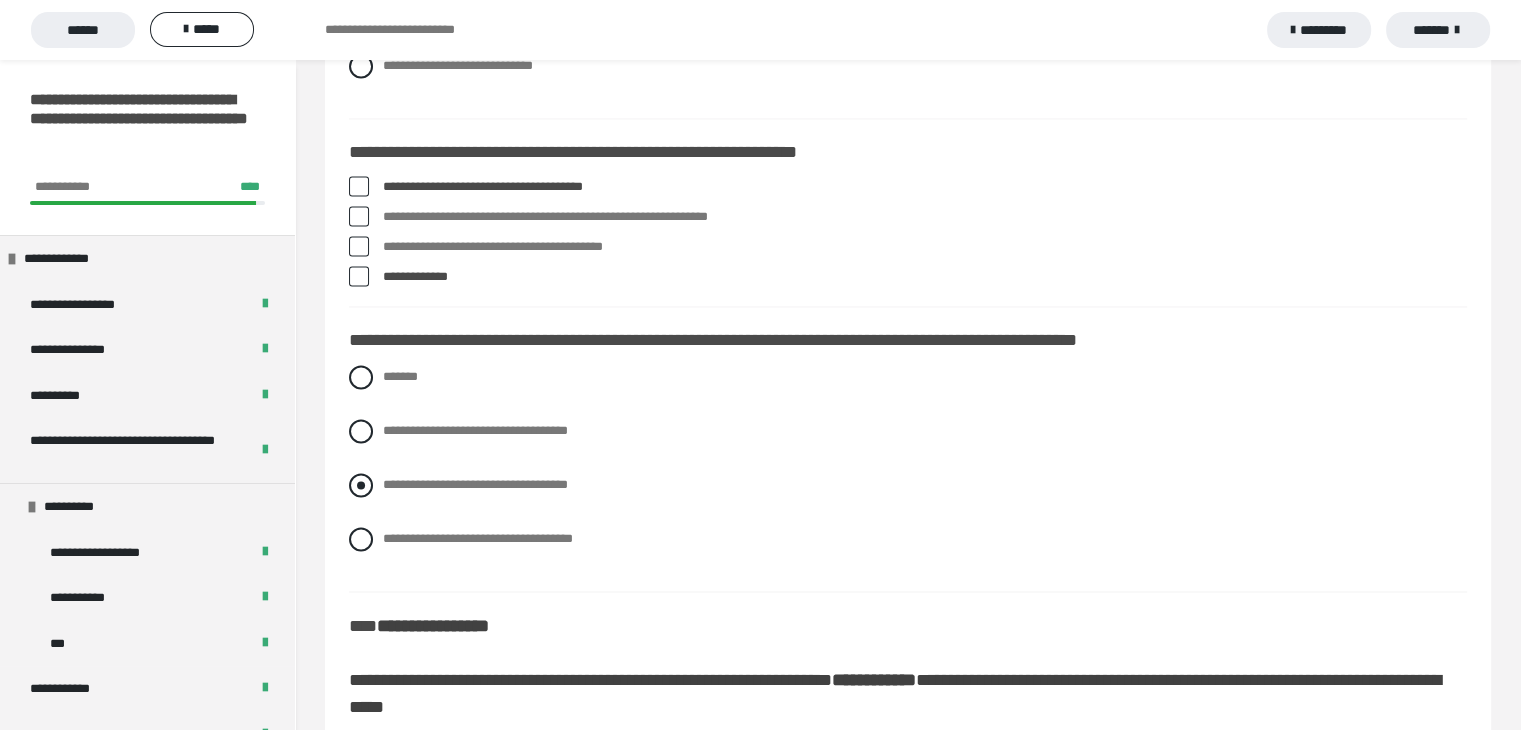 click on "**********" at bounding box center [908, 485] 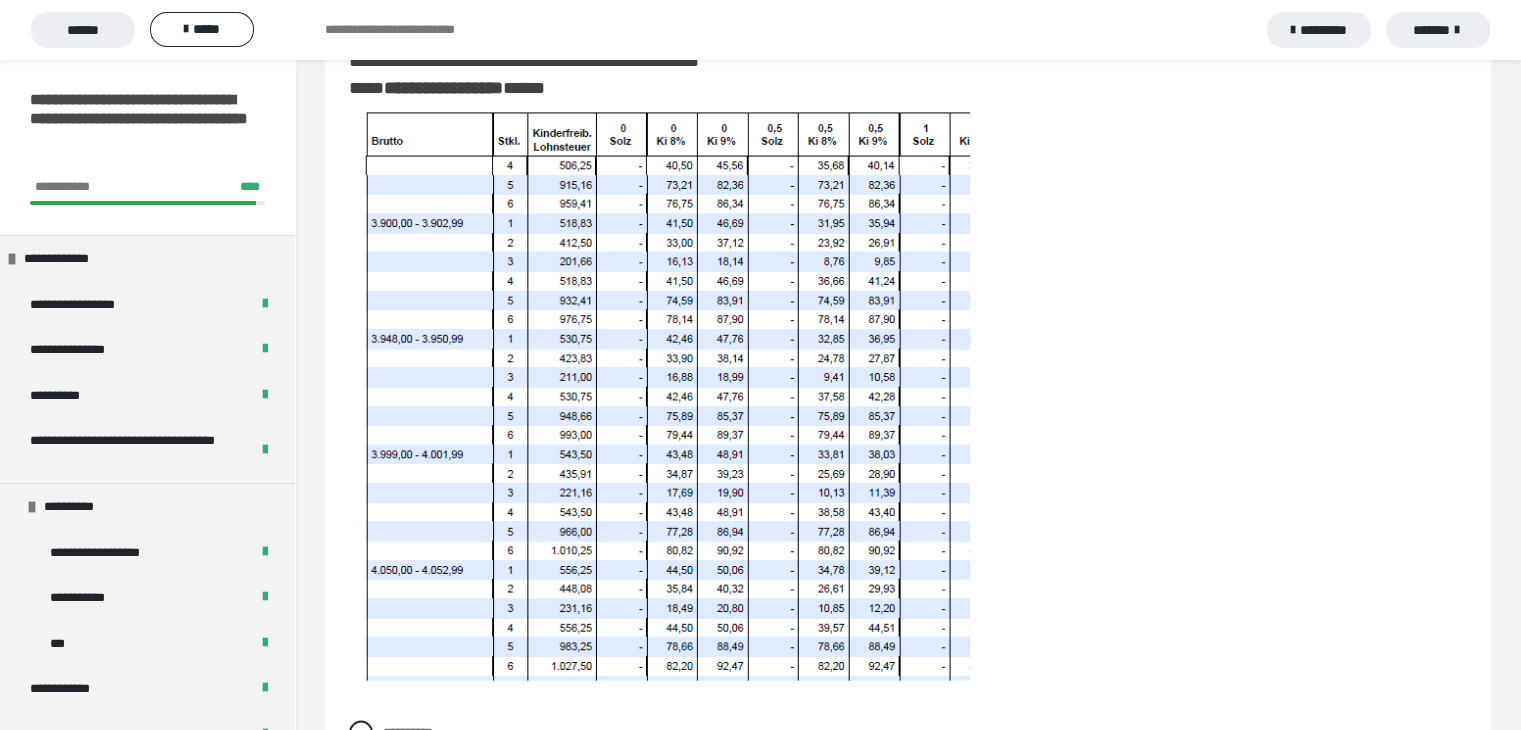 scroll, scrollTop: 4300, scrollLeft: 0, axis: vertical 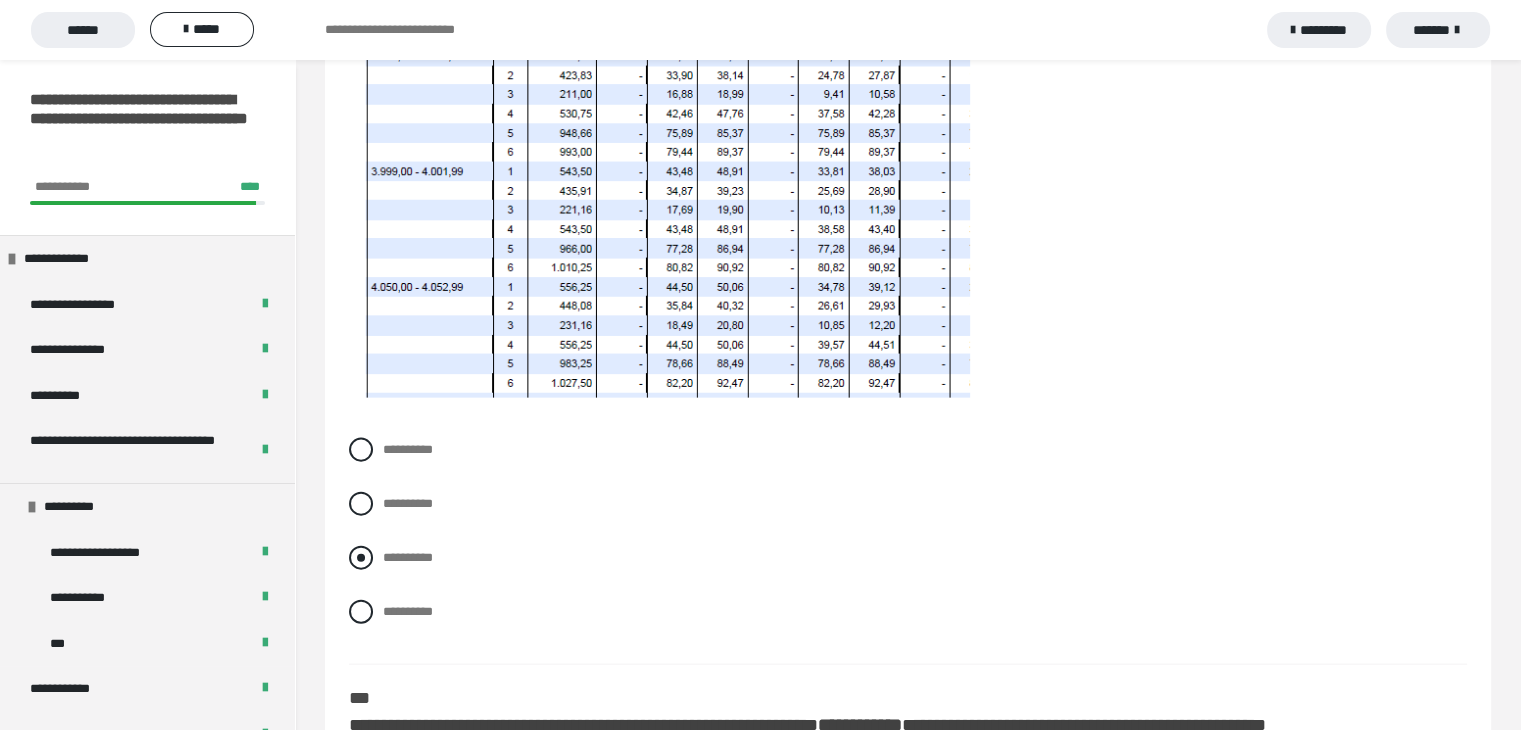 click at bounding box center (361, 558) 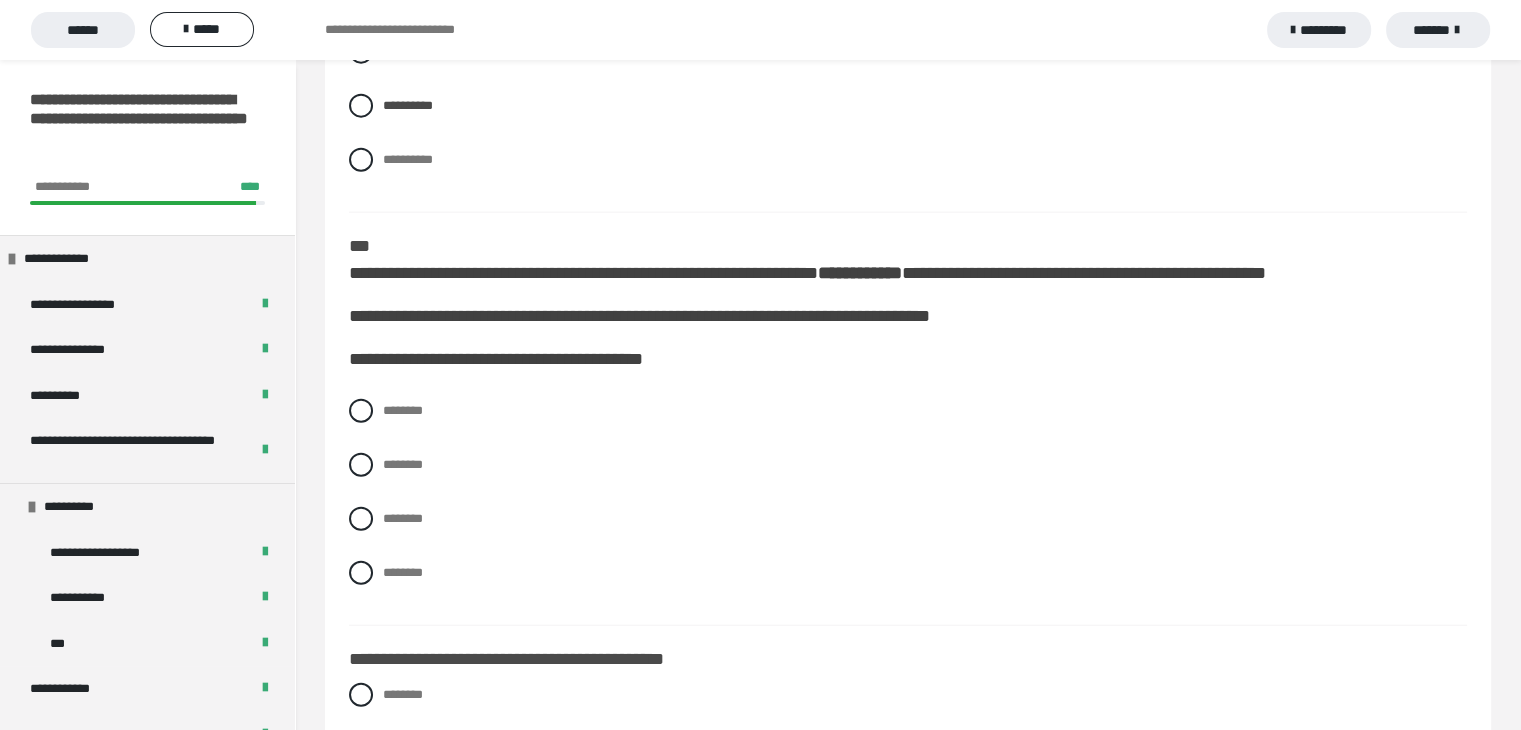 scroll, scrollTop: 4800, scrollLeft: 0, axis: vertical 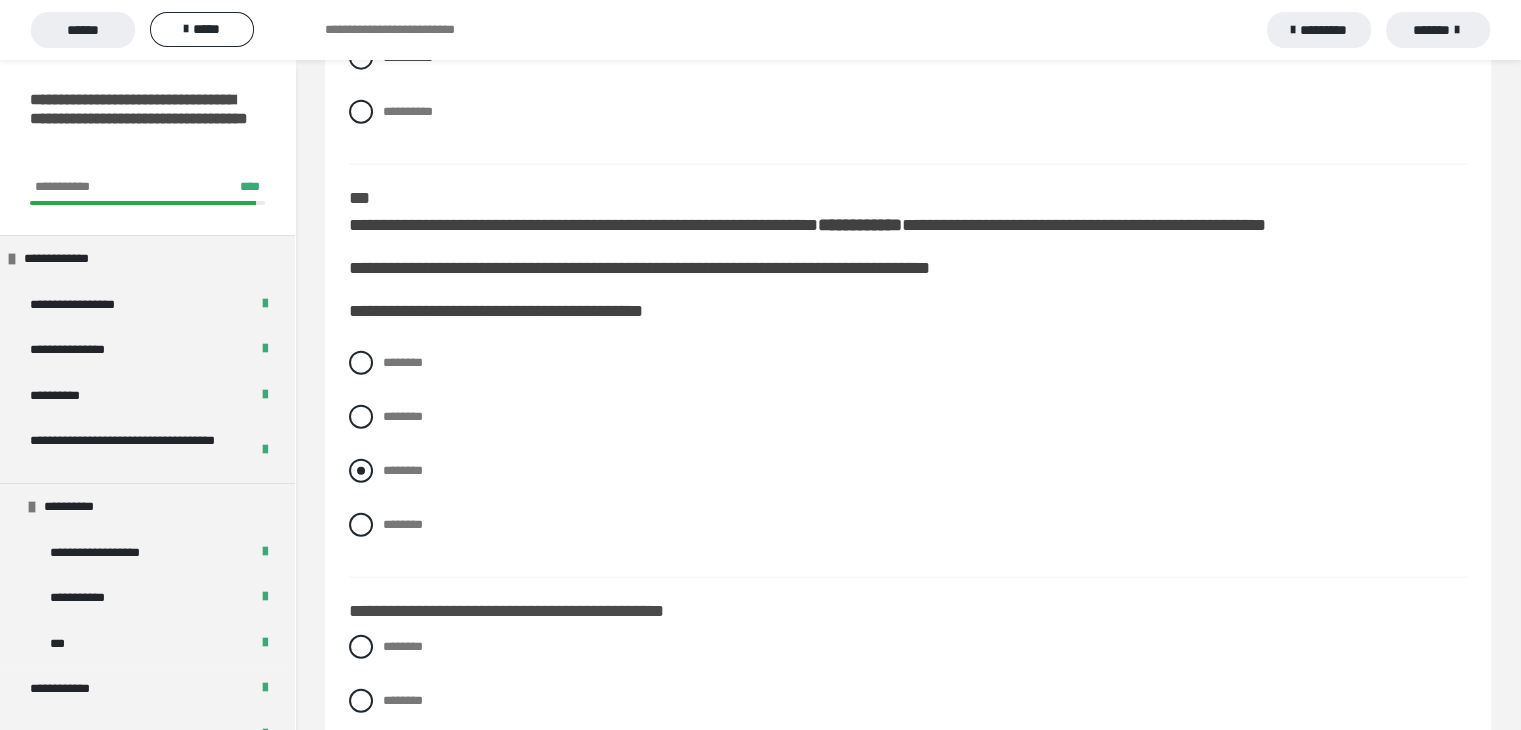 click on "********" at bounding box center [389, 465] 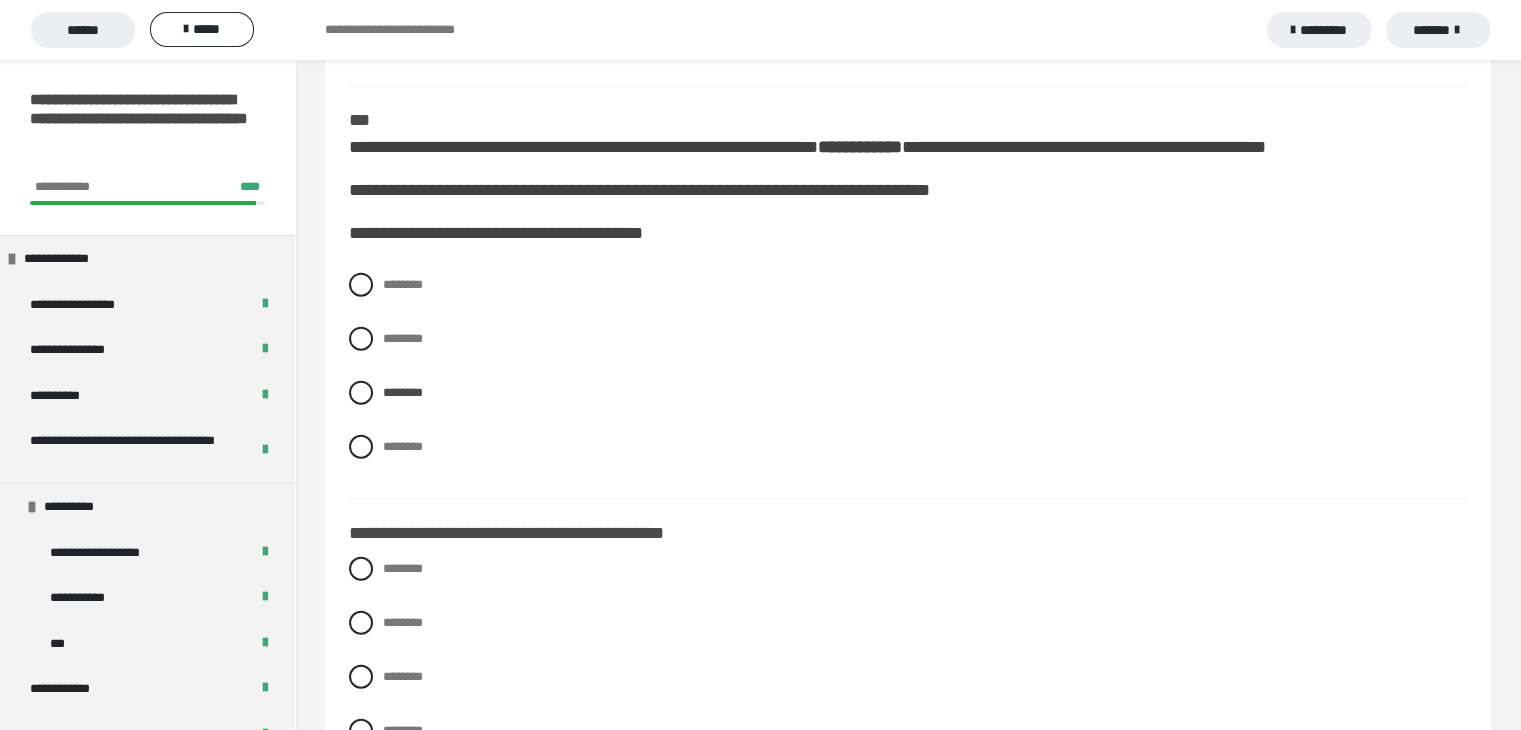 scroll, scrollTop: 5100, scrollLeft: 0, axis: vertical 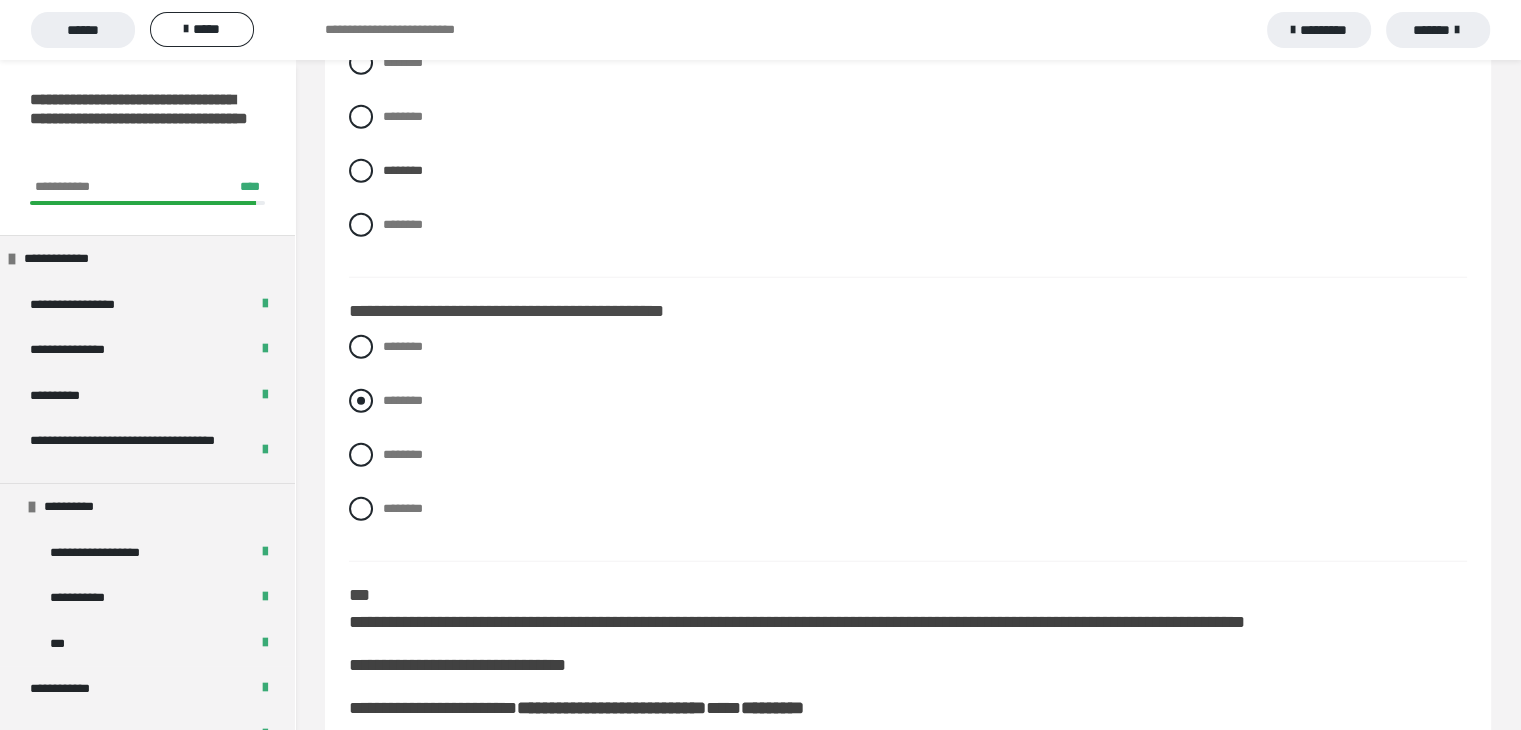click on "********" at bounding box center (908, 401) 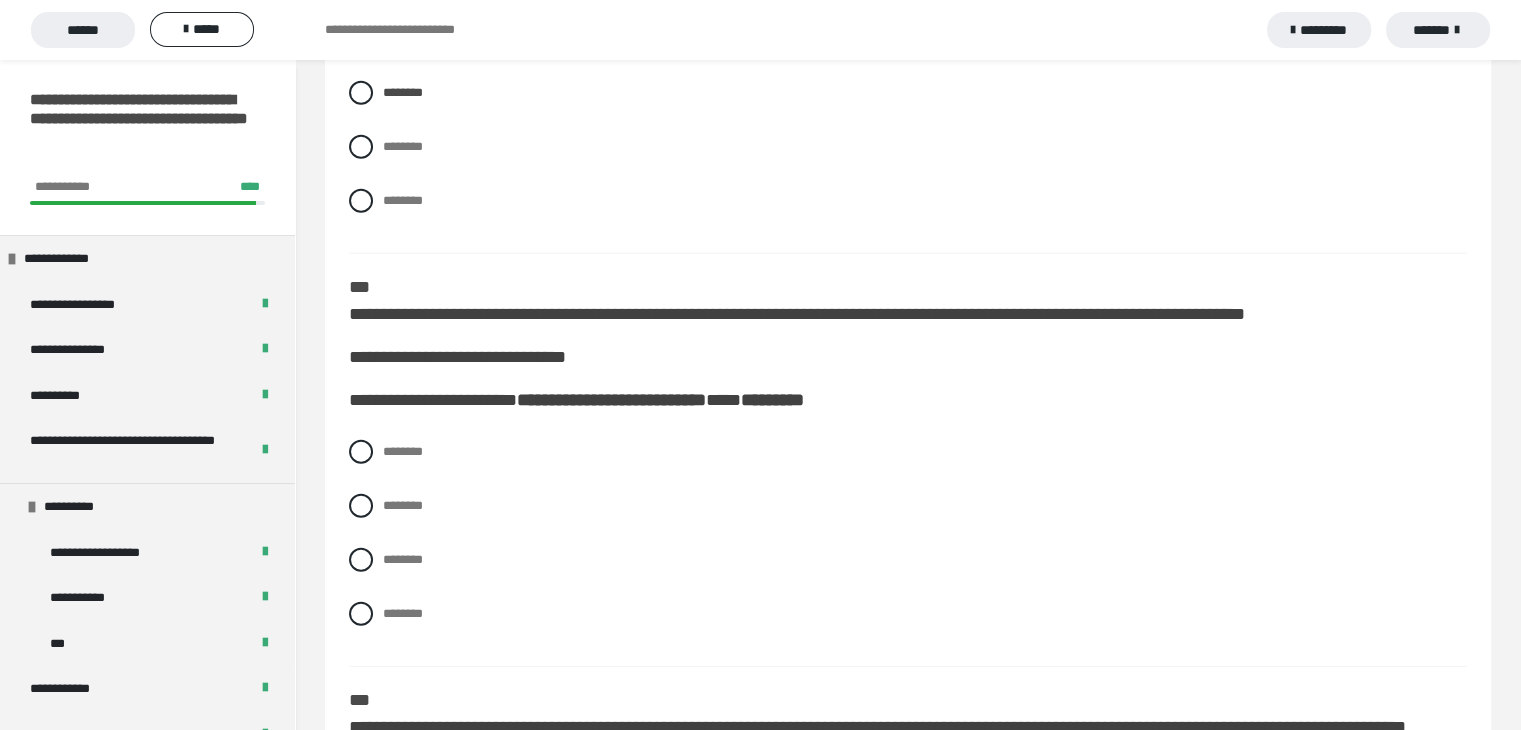 scroll, scrollTop: 5500, scrollLeft: 0, axis: vertical 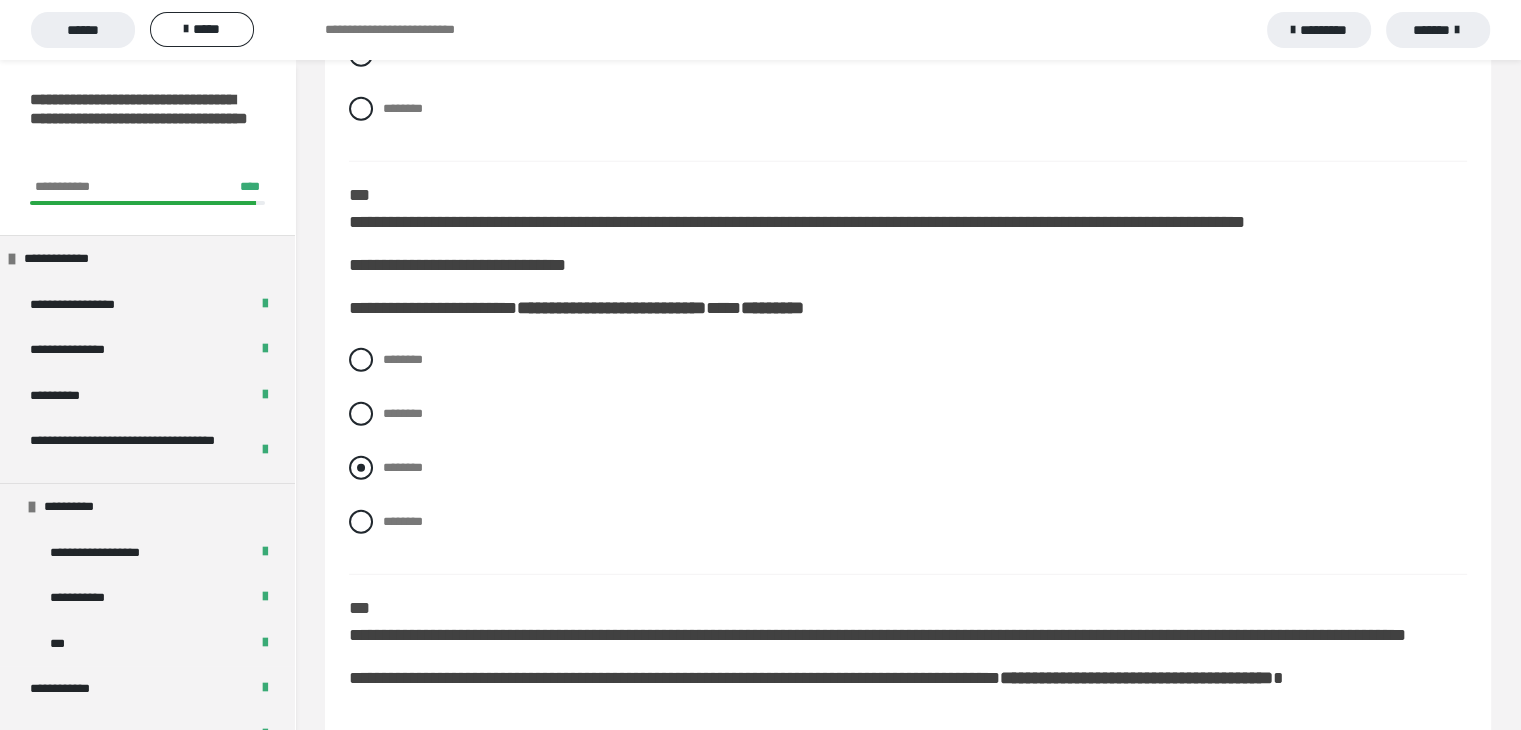 click at bounding box center [361, 468] 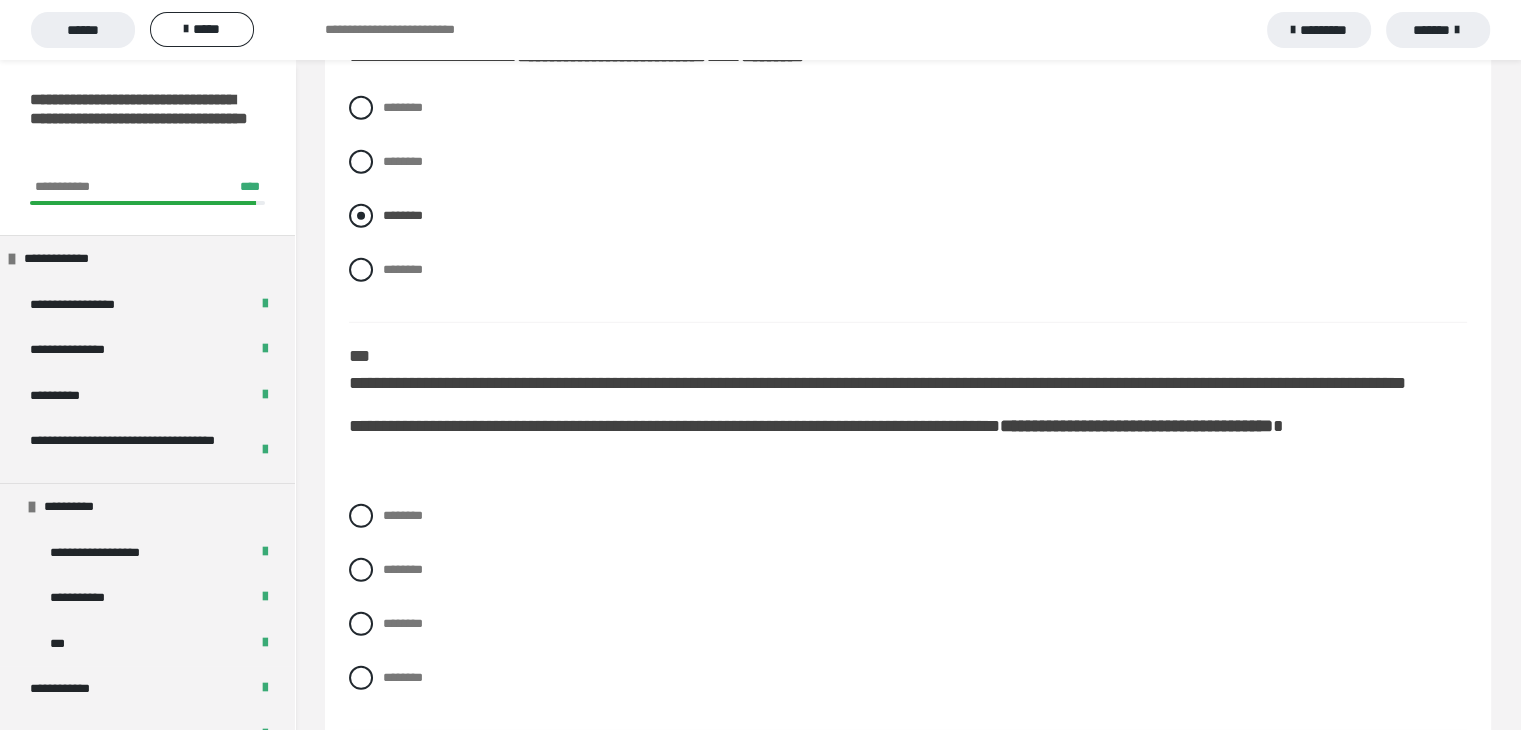 scroll, scrollTop: 5800, scrollLeft: 0, axis: vertical 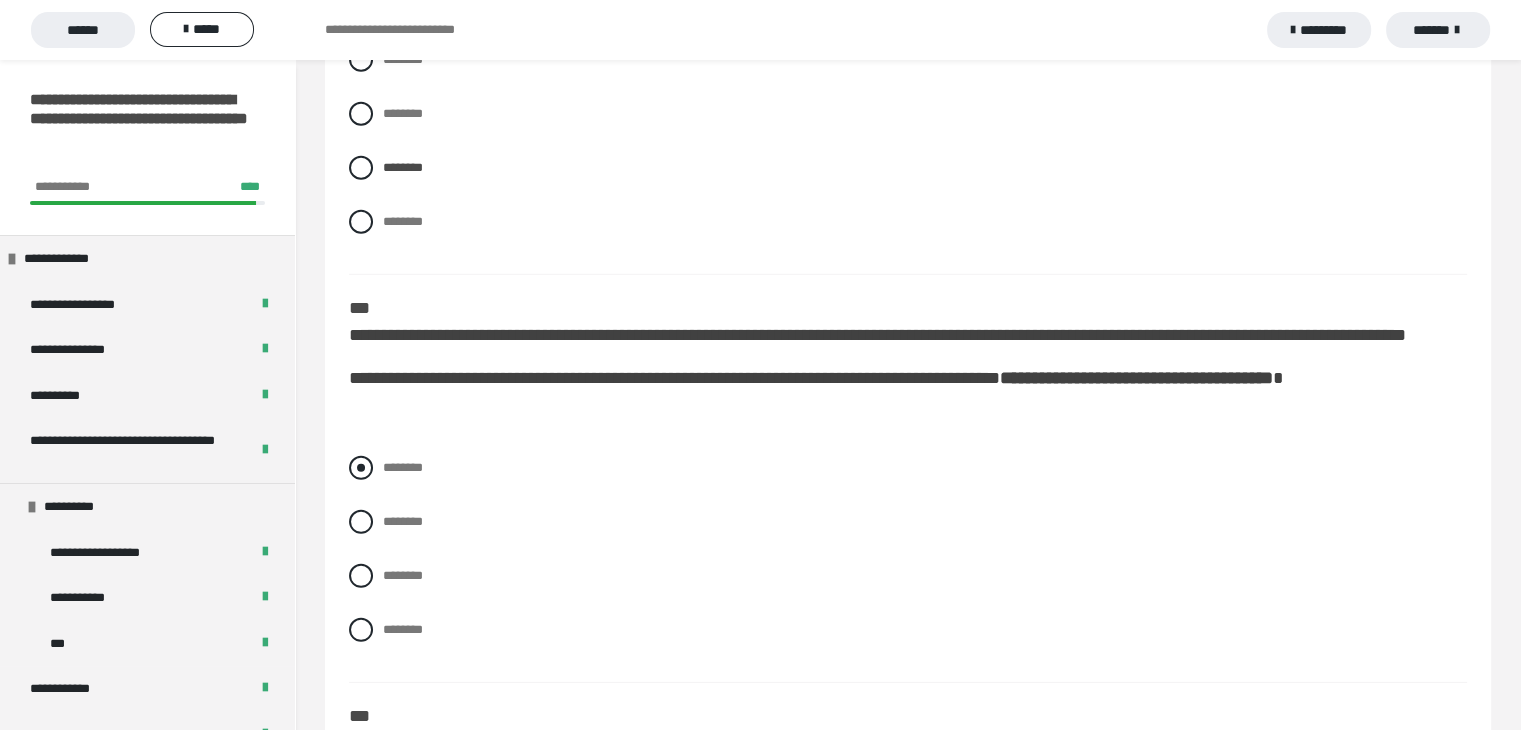 click at bounding box center [361, 468] 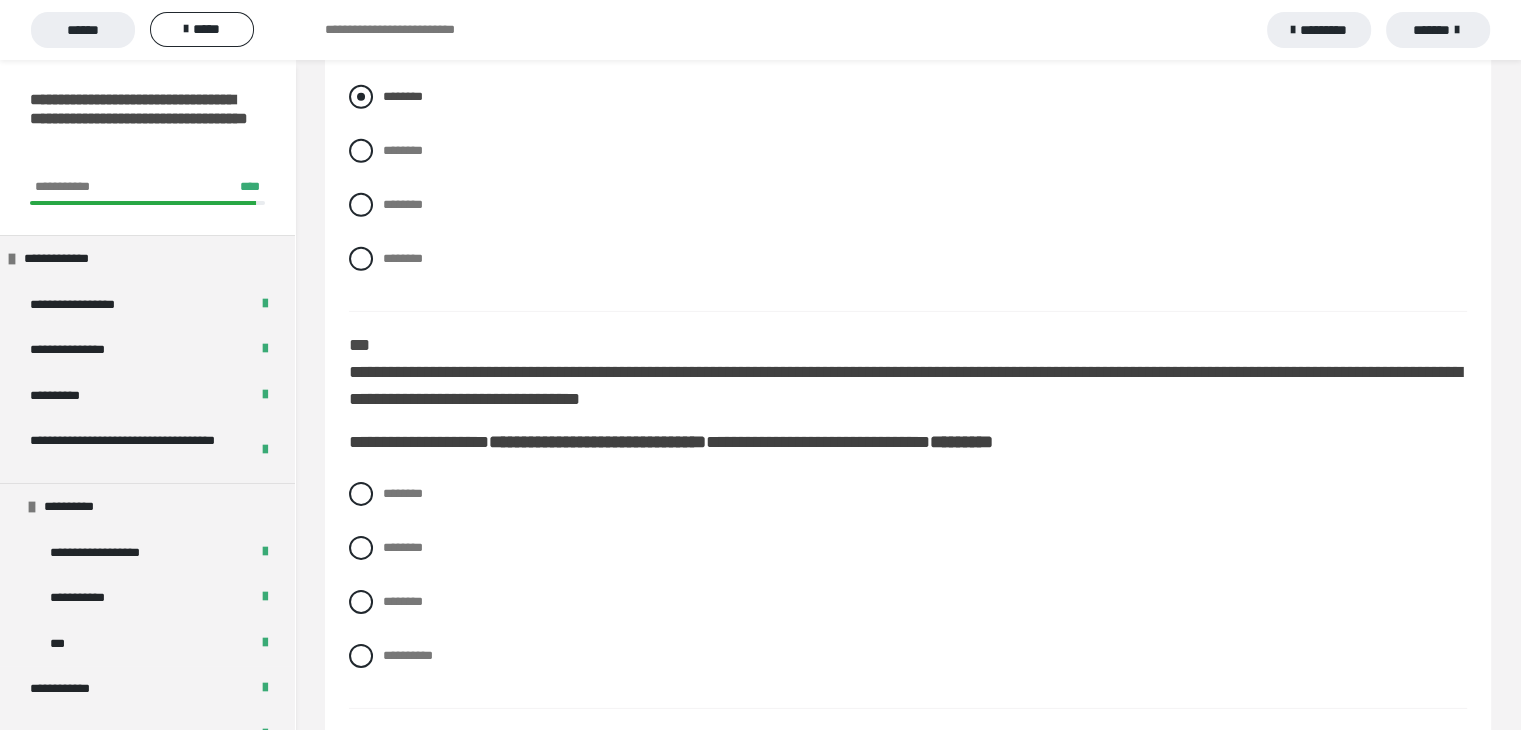 scroll, scrollTop: 6200, scrollLeft: 0, axis: vertical 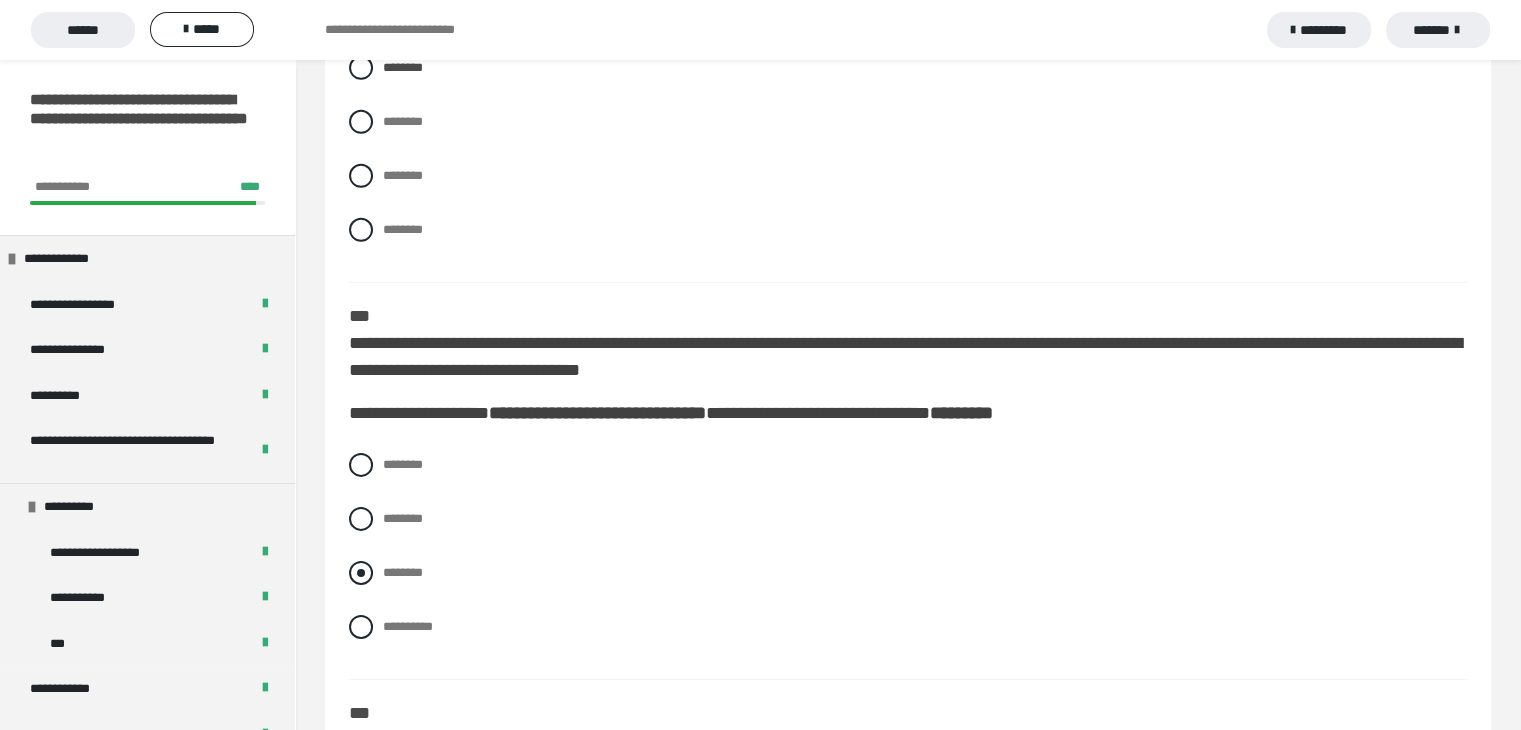 click at bounding box center [361, 573] 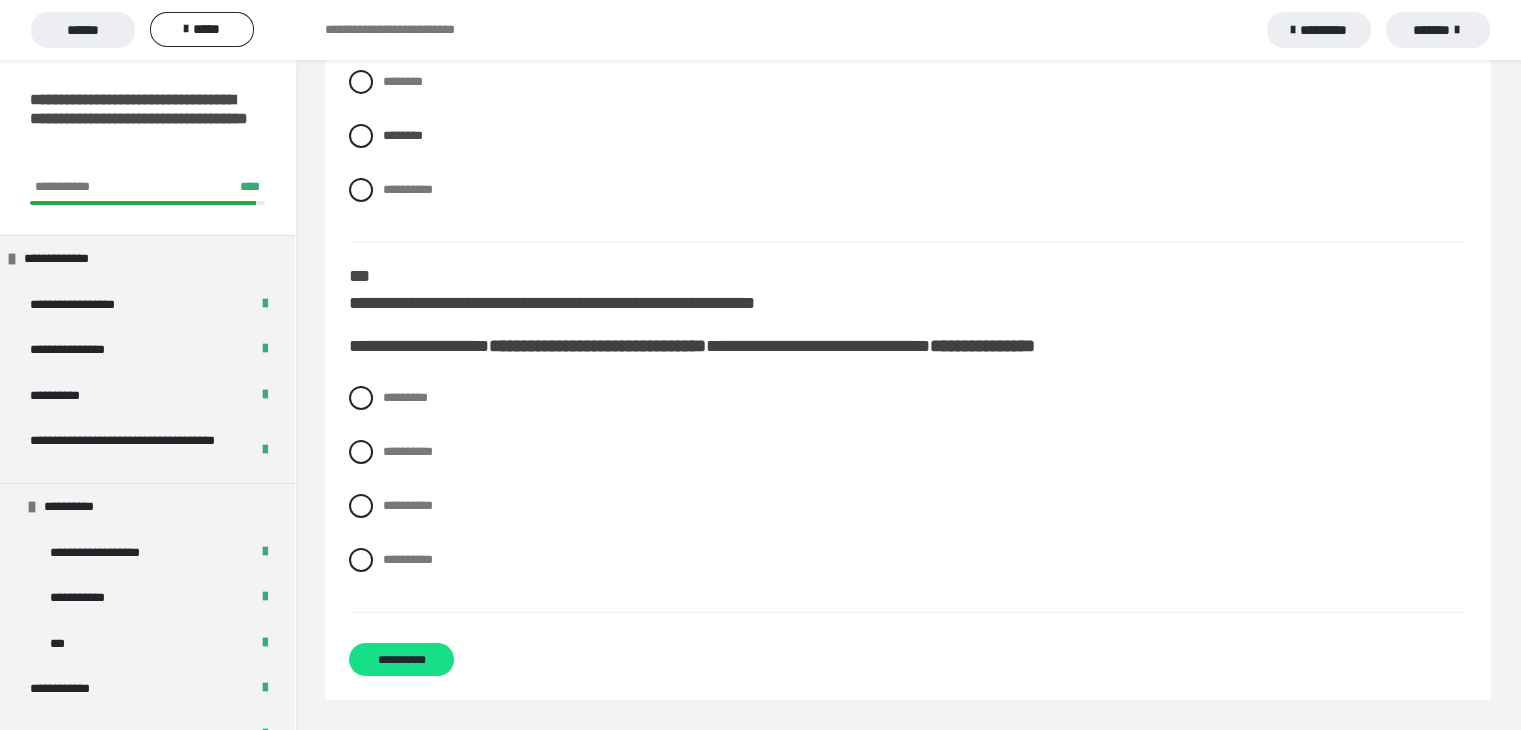scroll, scrollTop: 6687, scrollLeft: 0, axis: vertical 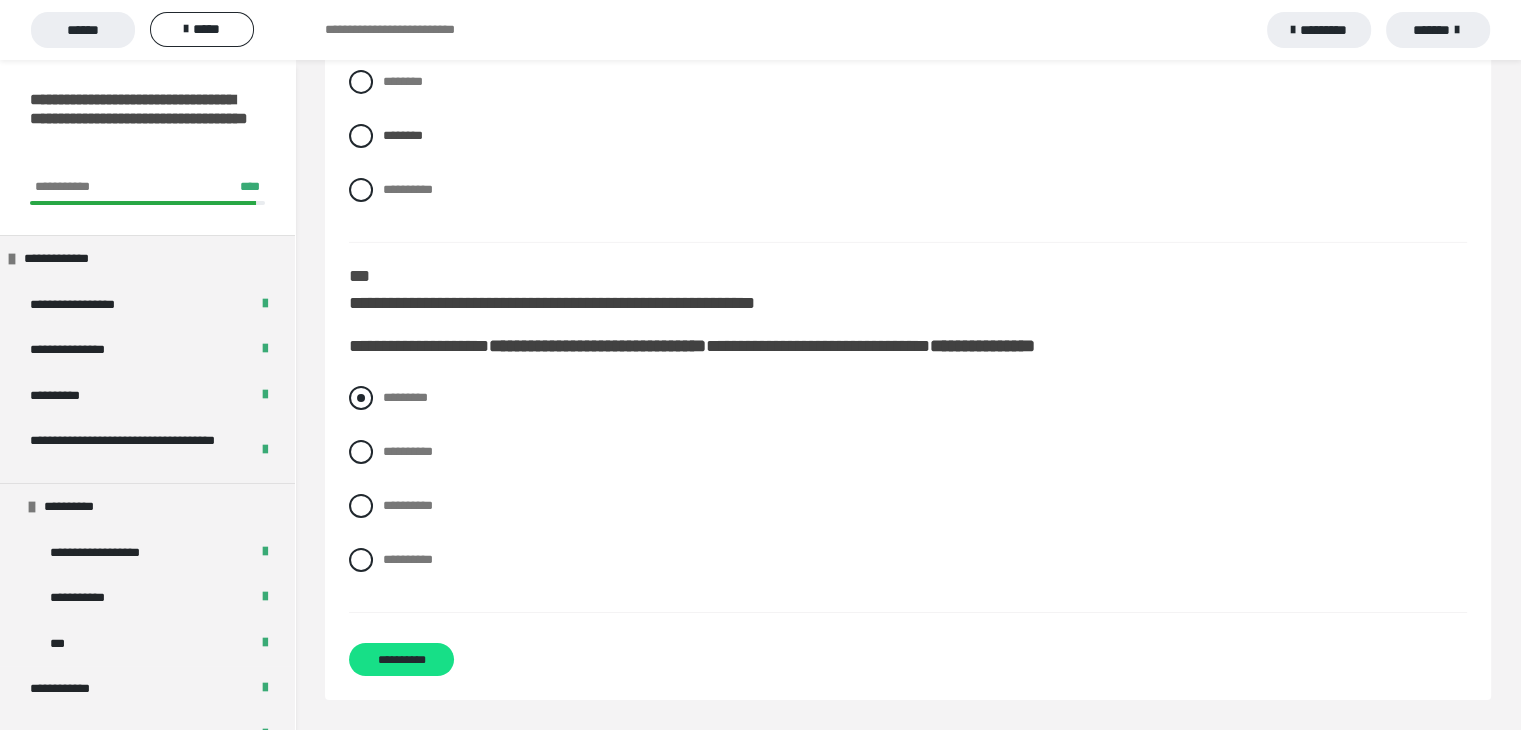 click at bounding box center [361, 398] 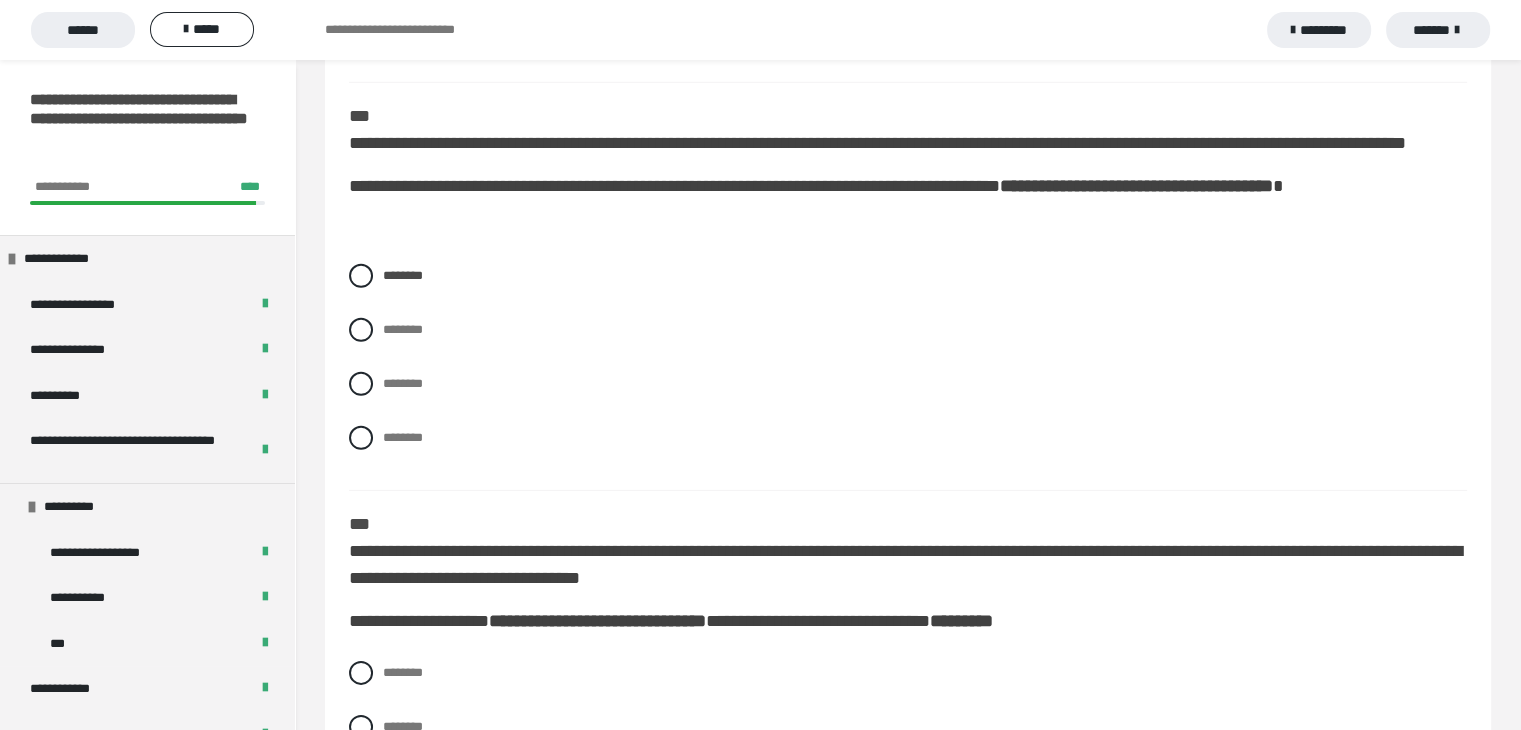 scroll, scrollTop: 5987, scrollLeft: 0, axis: vertical 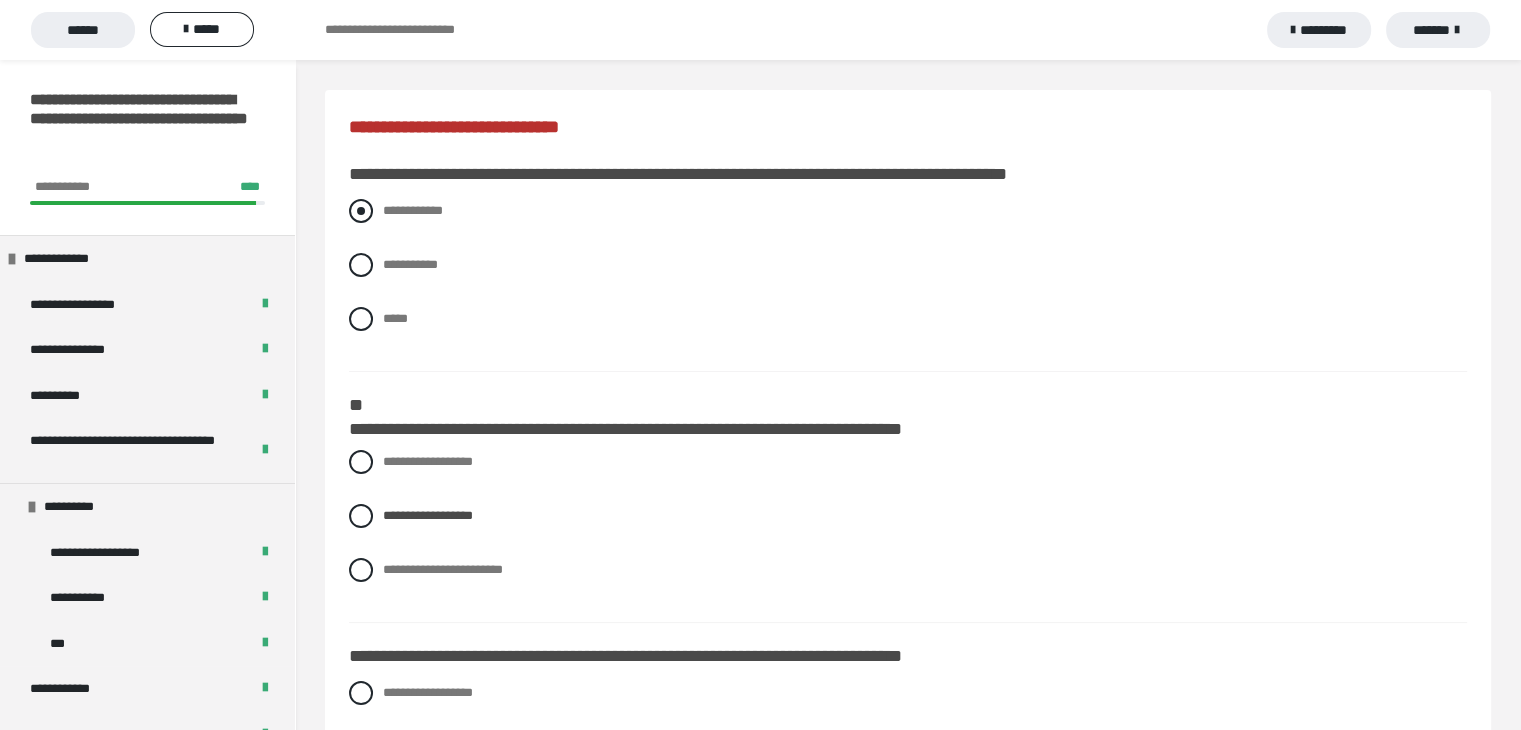 click at bounding box center (361, 211) 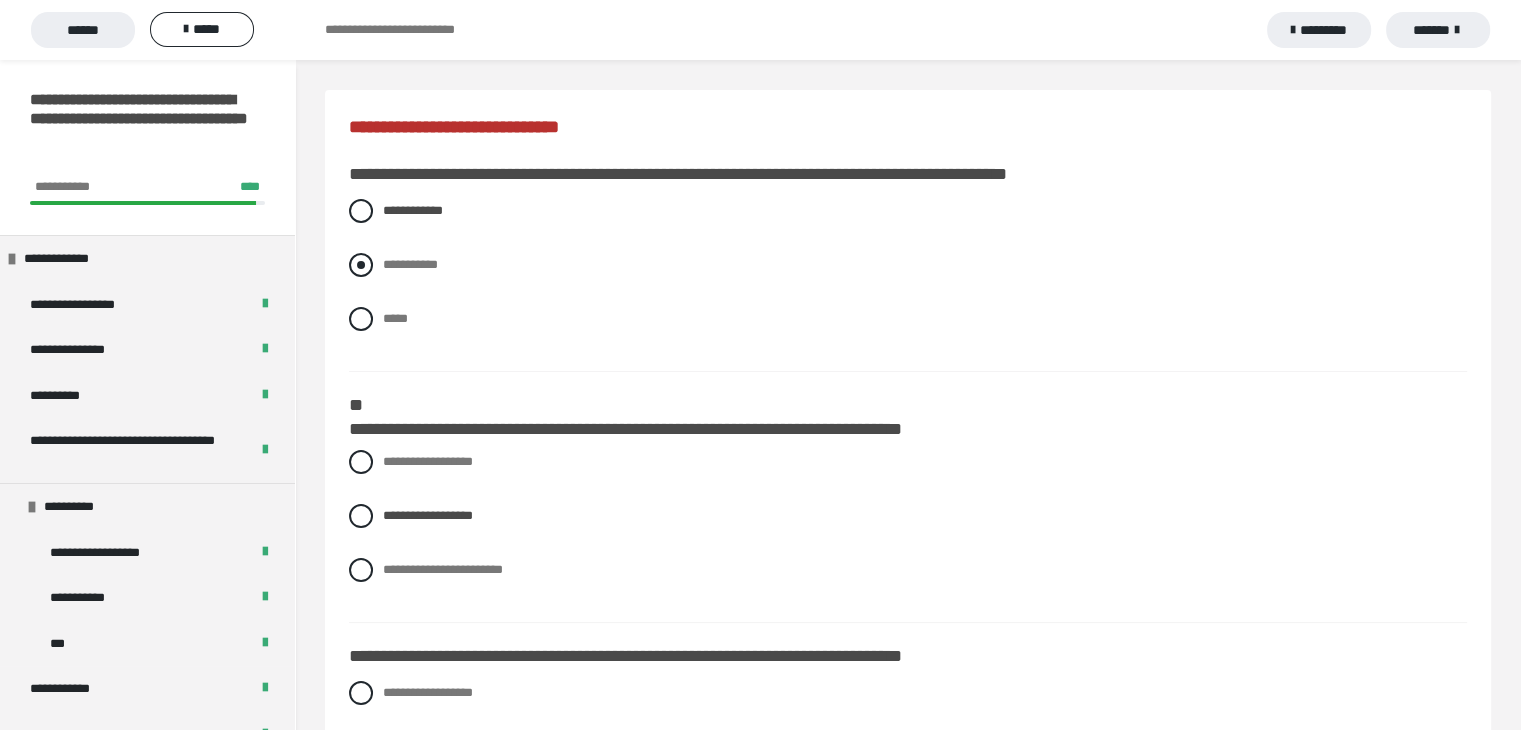 click on "**********" at bounding box center (410, 264) 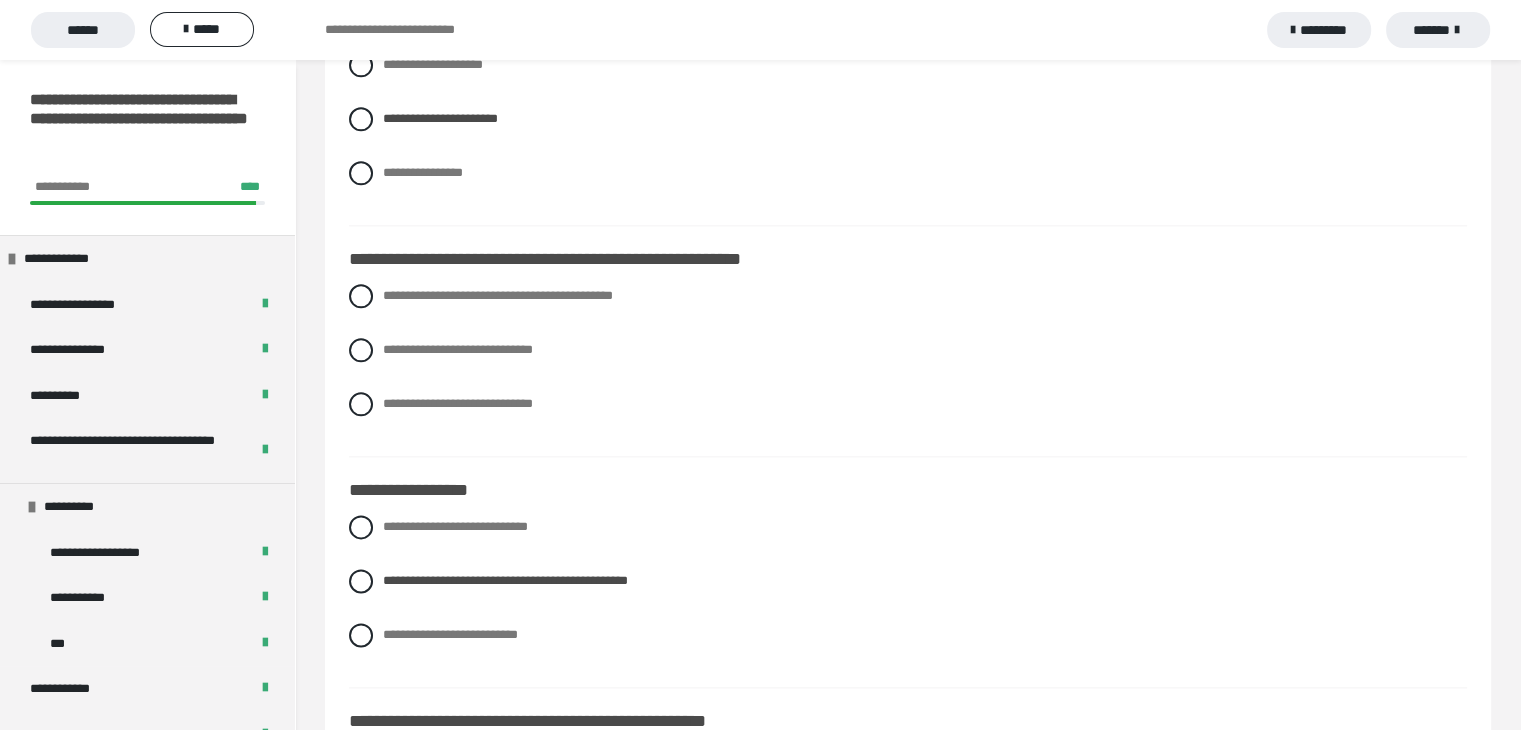 scroll, scrollTop: 2456, scrollLeft: 0, axis: vertical 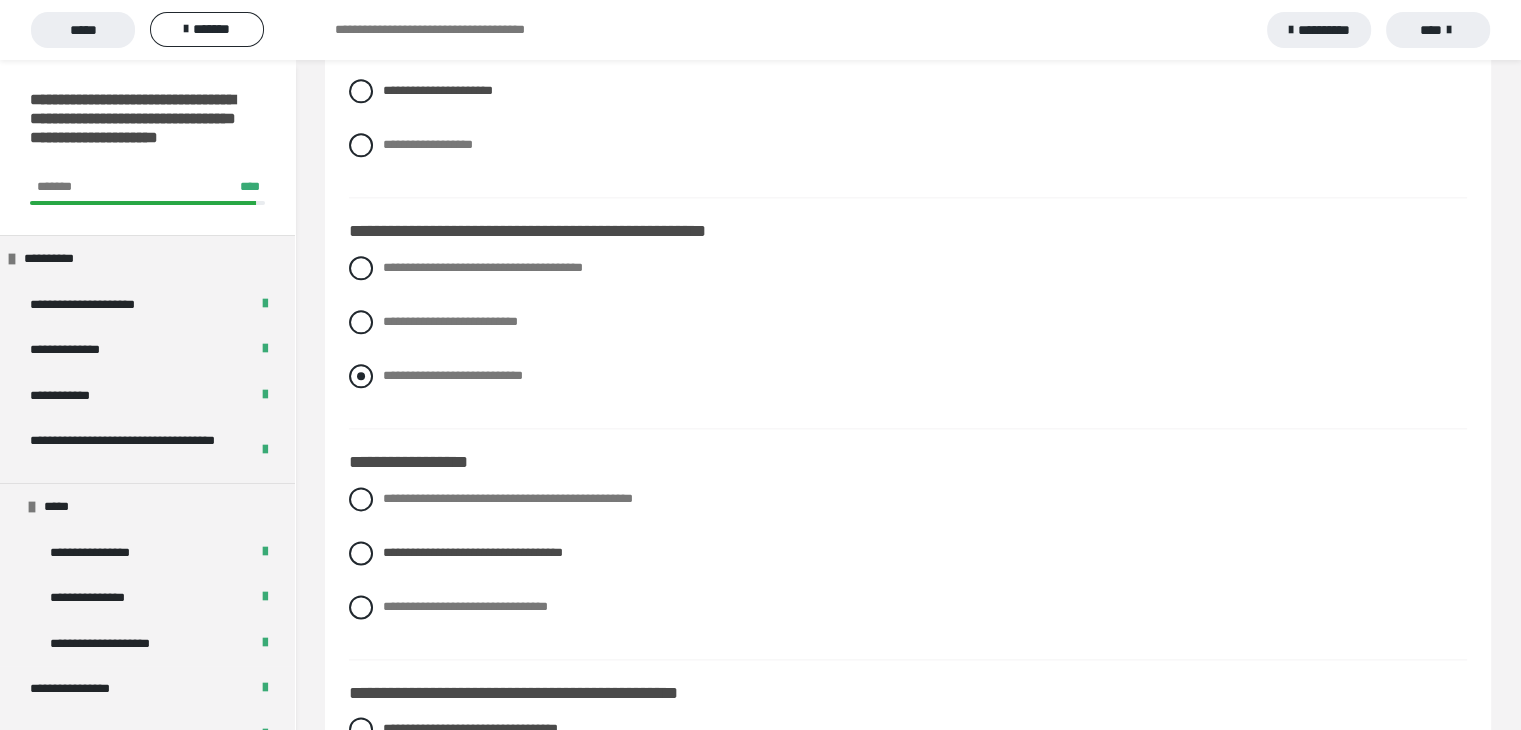 click at bounding box center [361, 376] 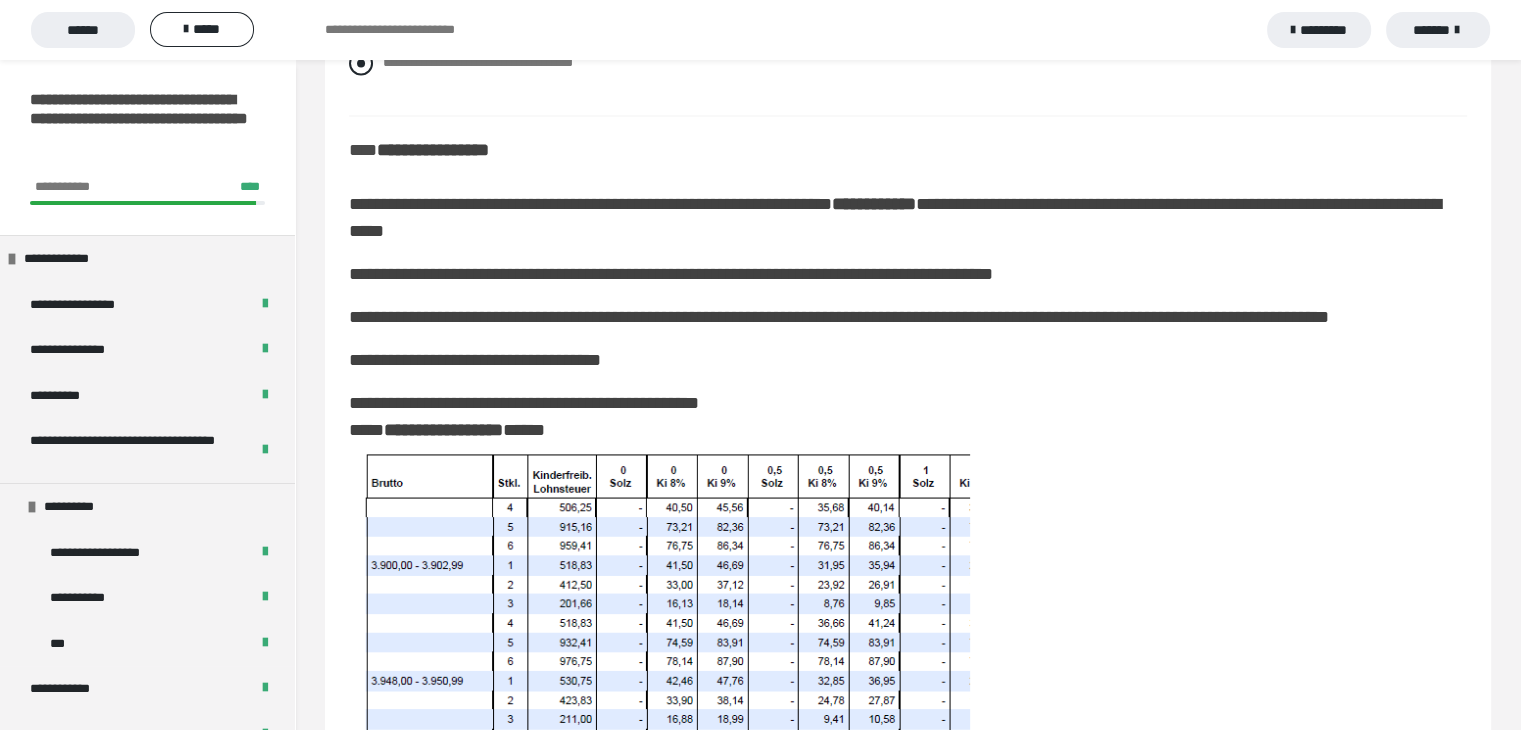 scroll, scrollTop: 3700, scrollLeft: 0, axis: vertical 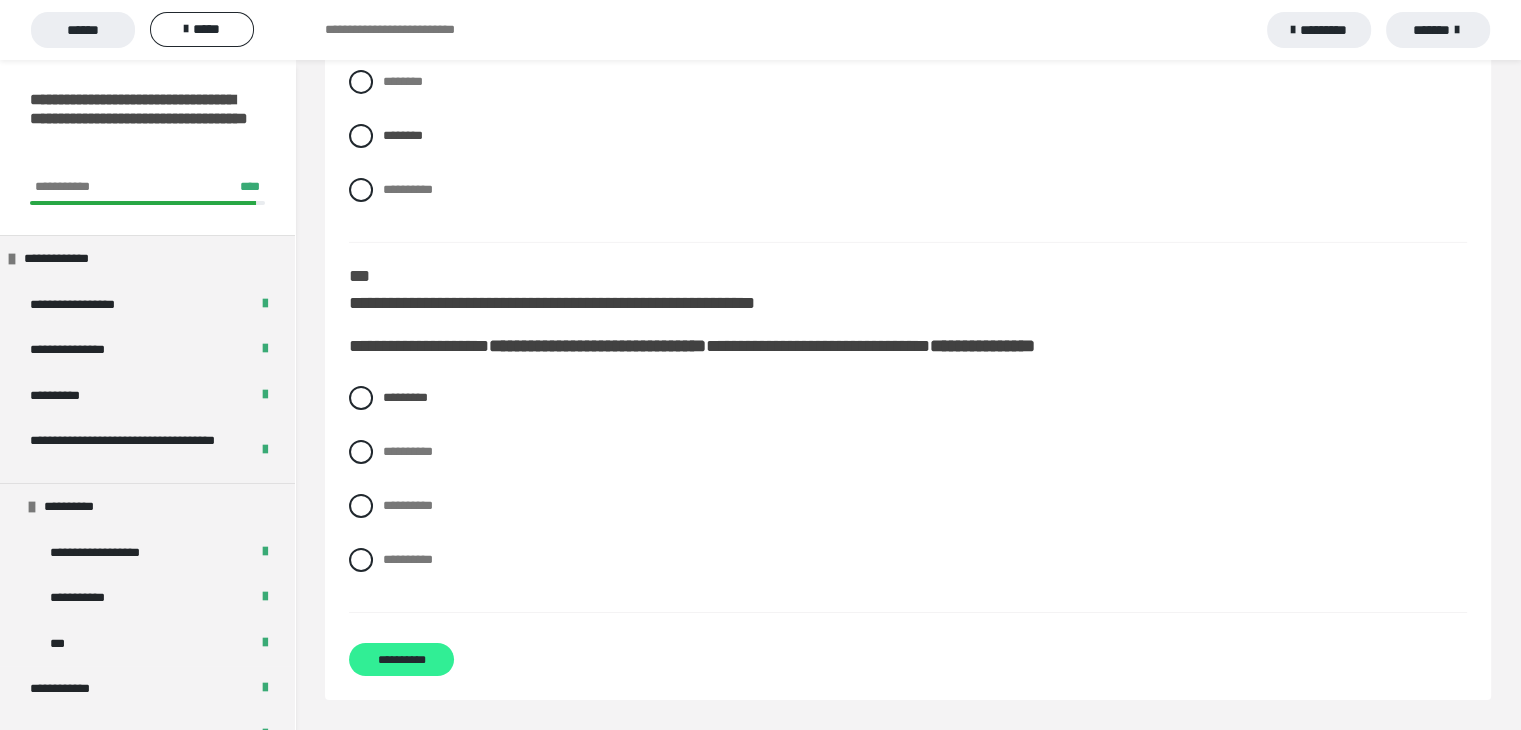 click on "**********" at bounding box center [401, 659] 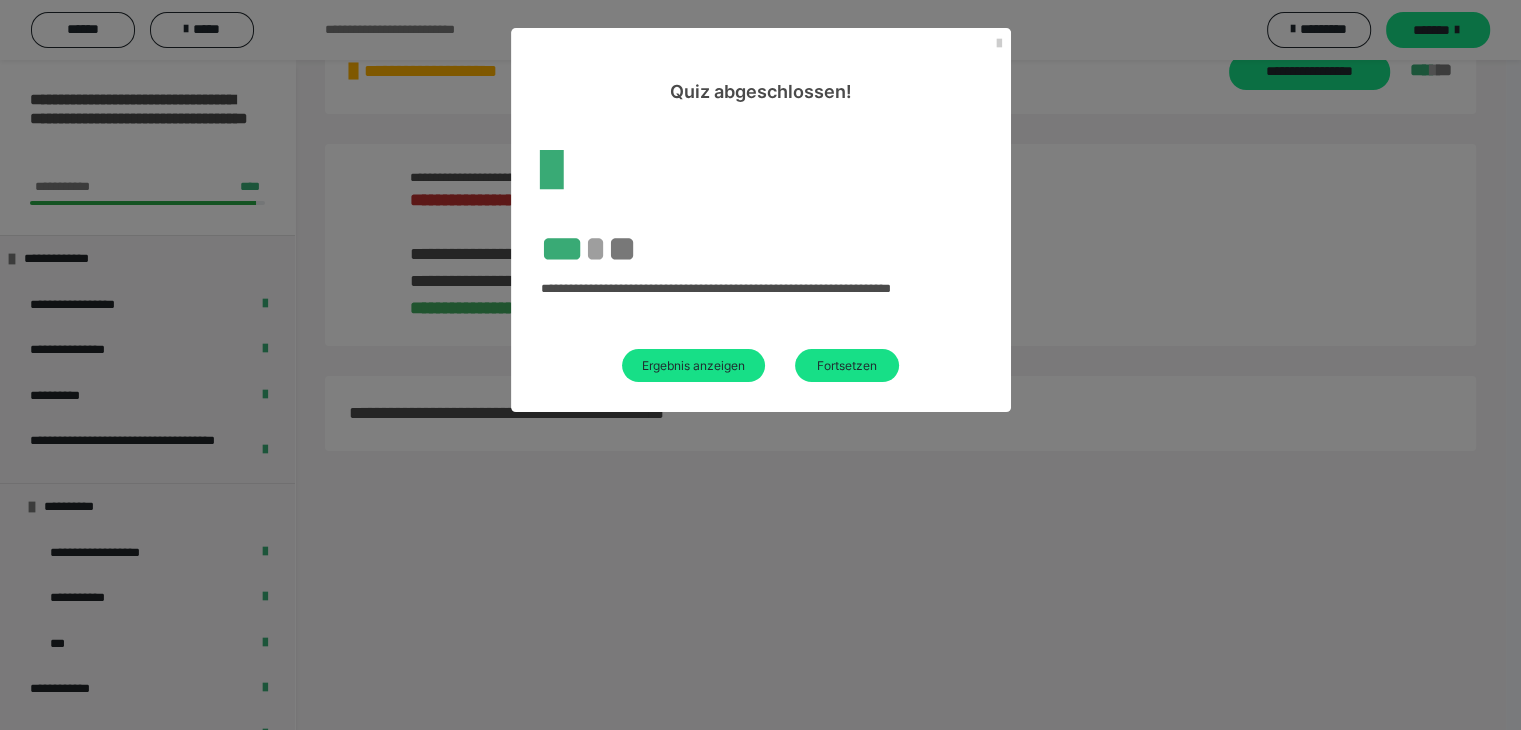 scroll, scrollTop: 469, scrollLeft: 0, axis: vertical 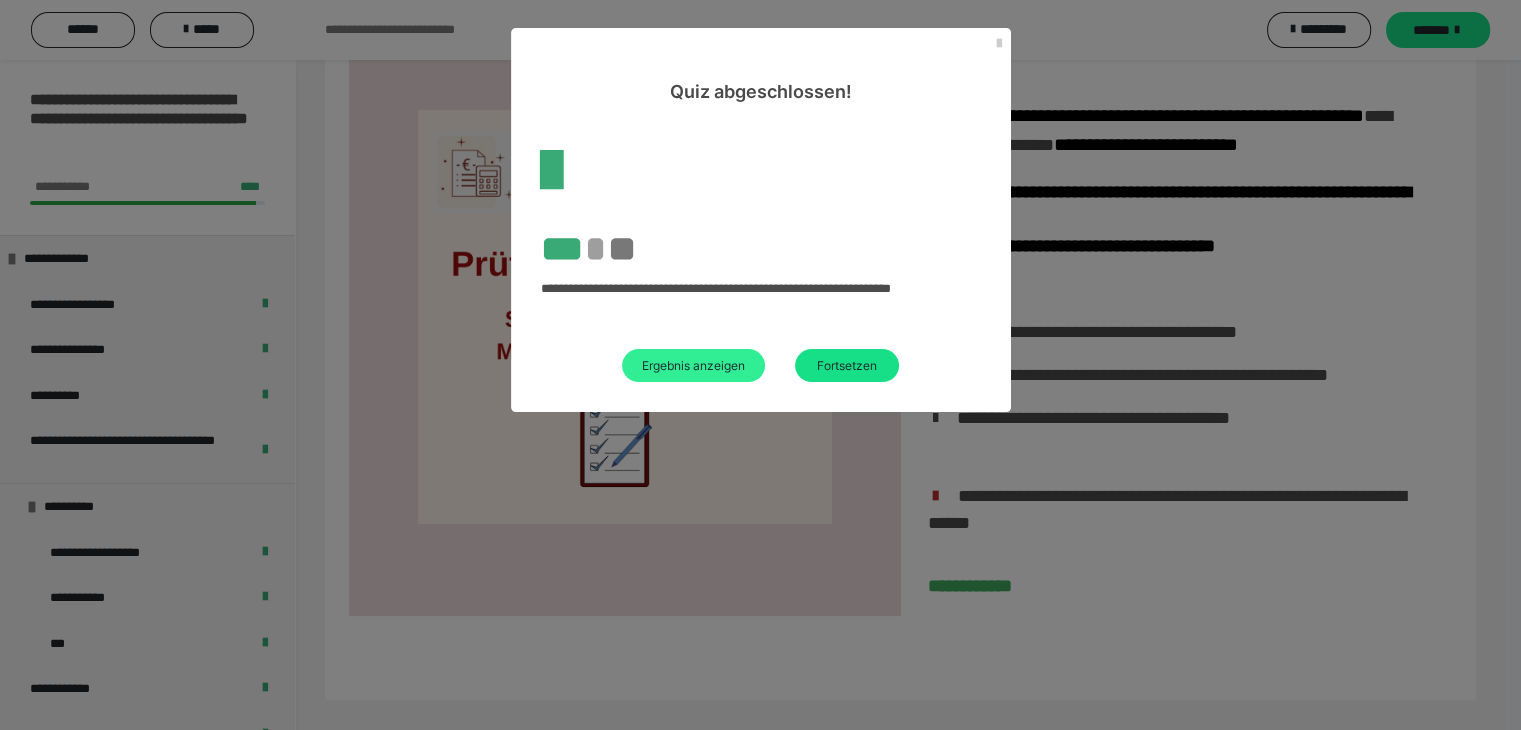 click on "Ergebnis anzeigen" at bounding box center (693, 365) 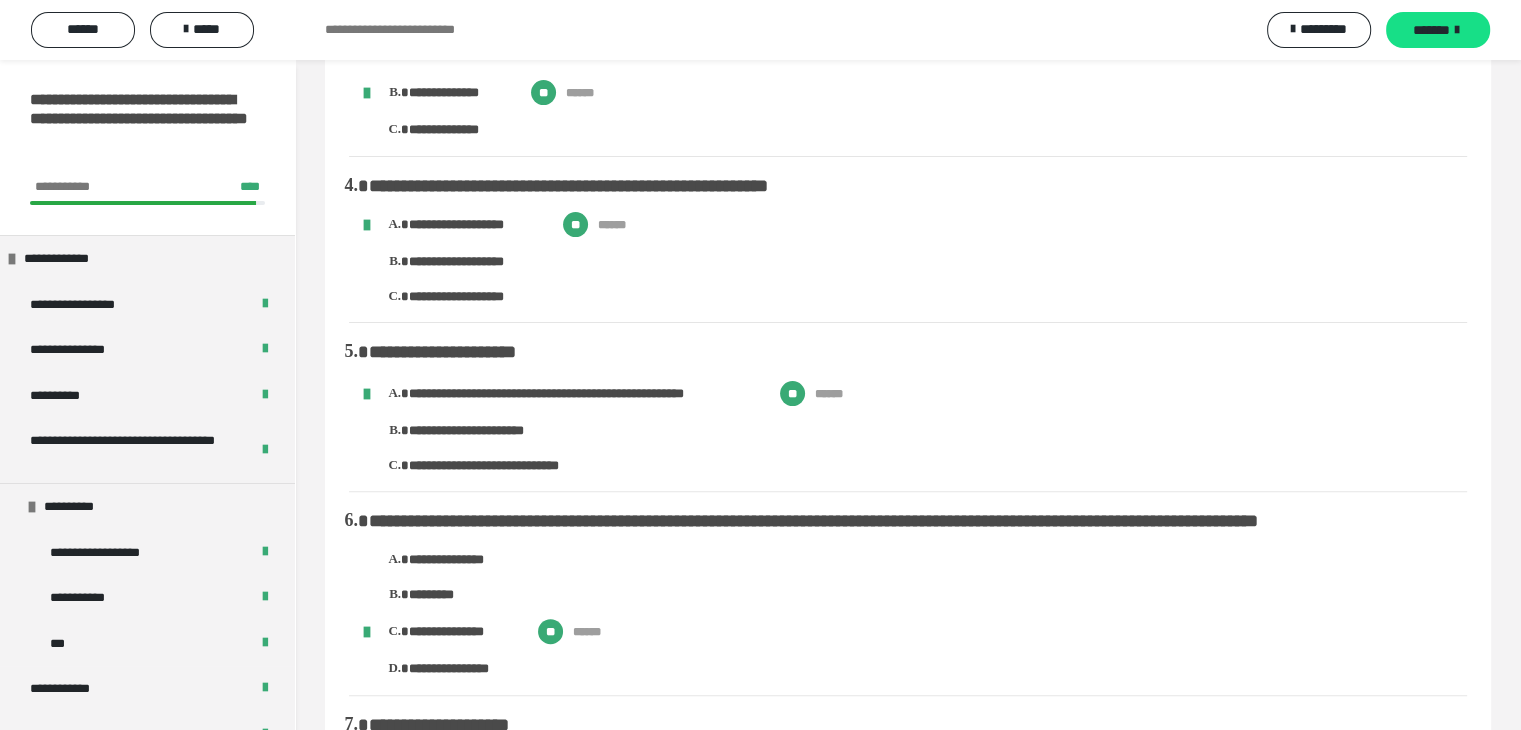 scroll, scrollTop: 0, scrollLeft: 0, axis: both 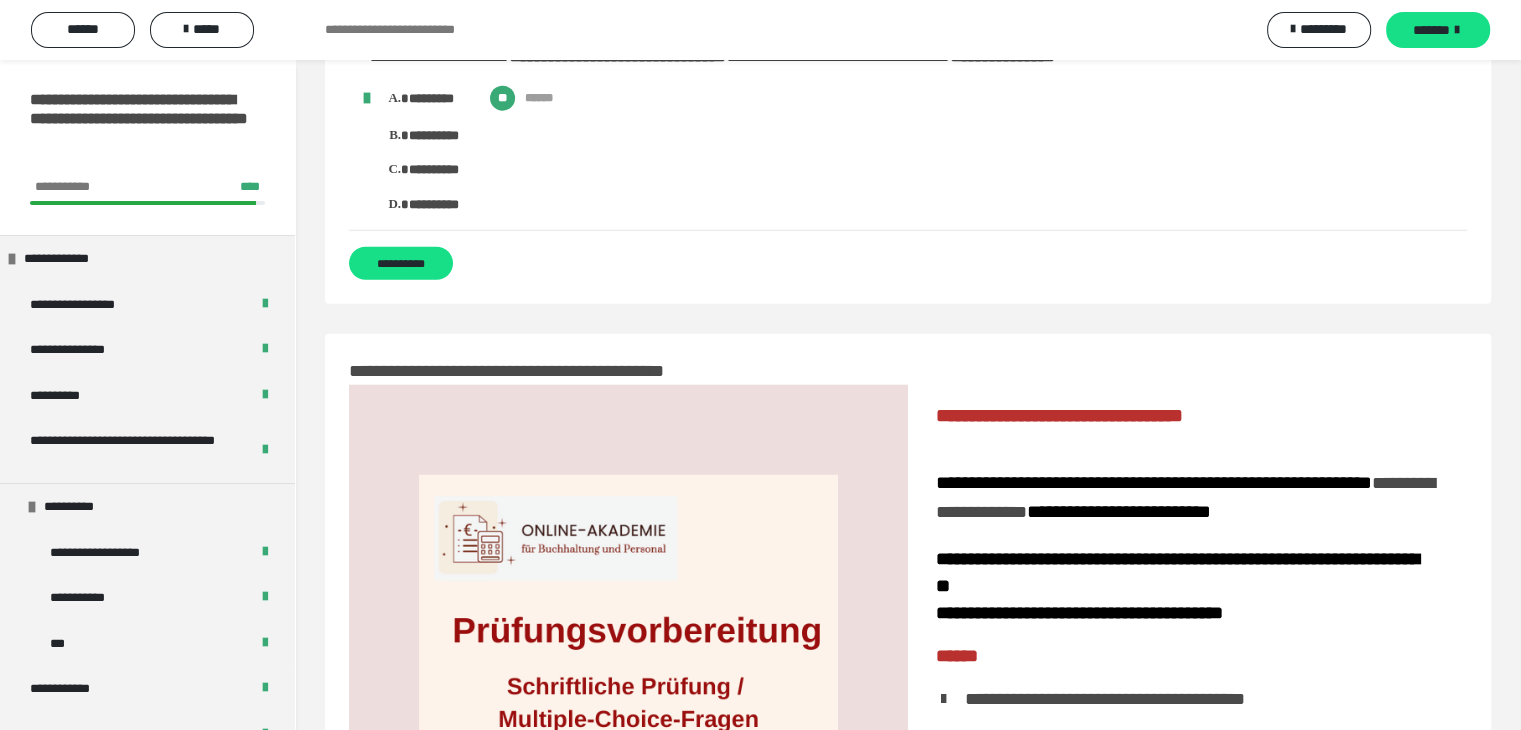 drag, startPoint x: 349, startPoint y: 127, endPoint x: 787, endPoint y: 377, distance: 504.3253 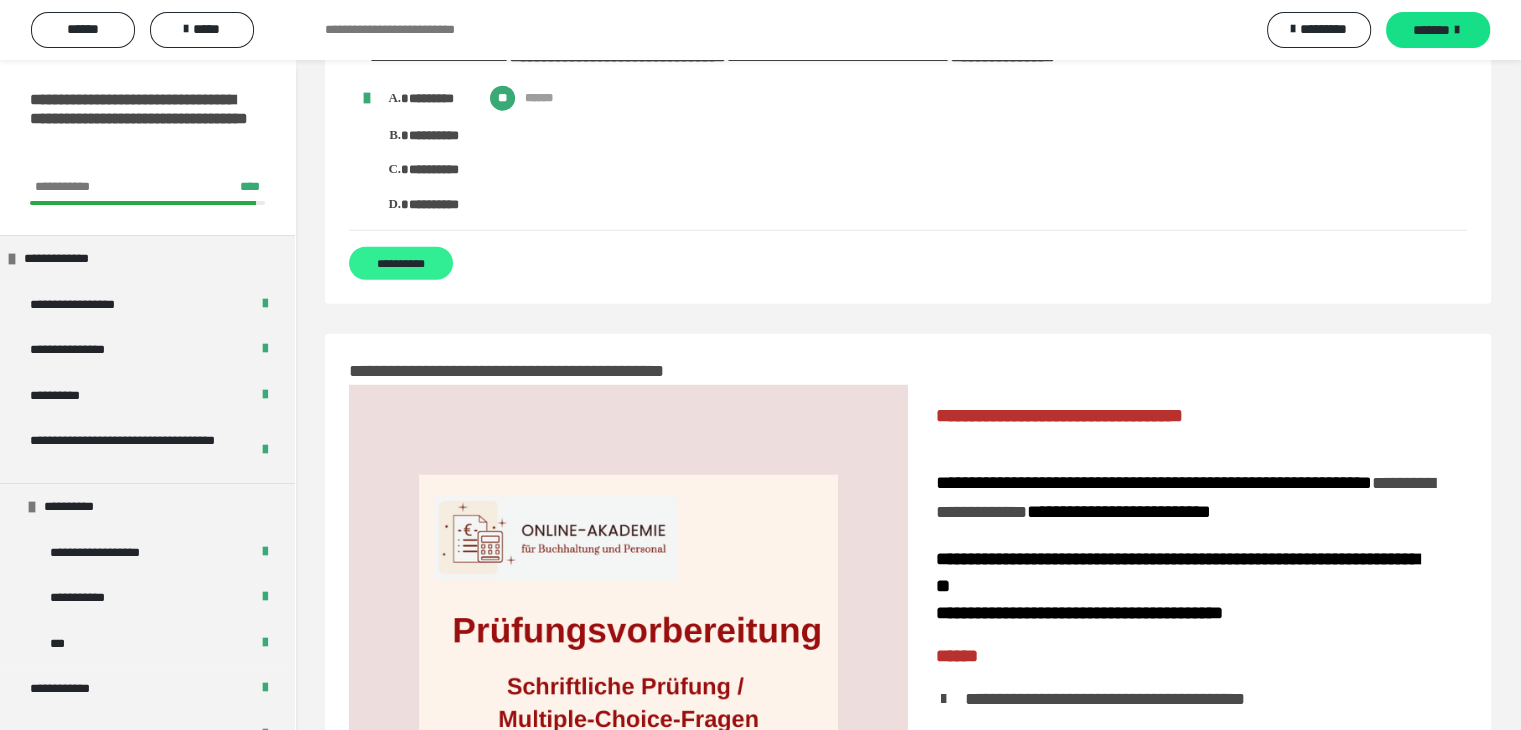 click on "**********" at bounding box center (401, 263) 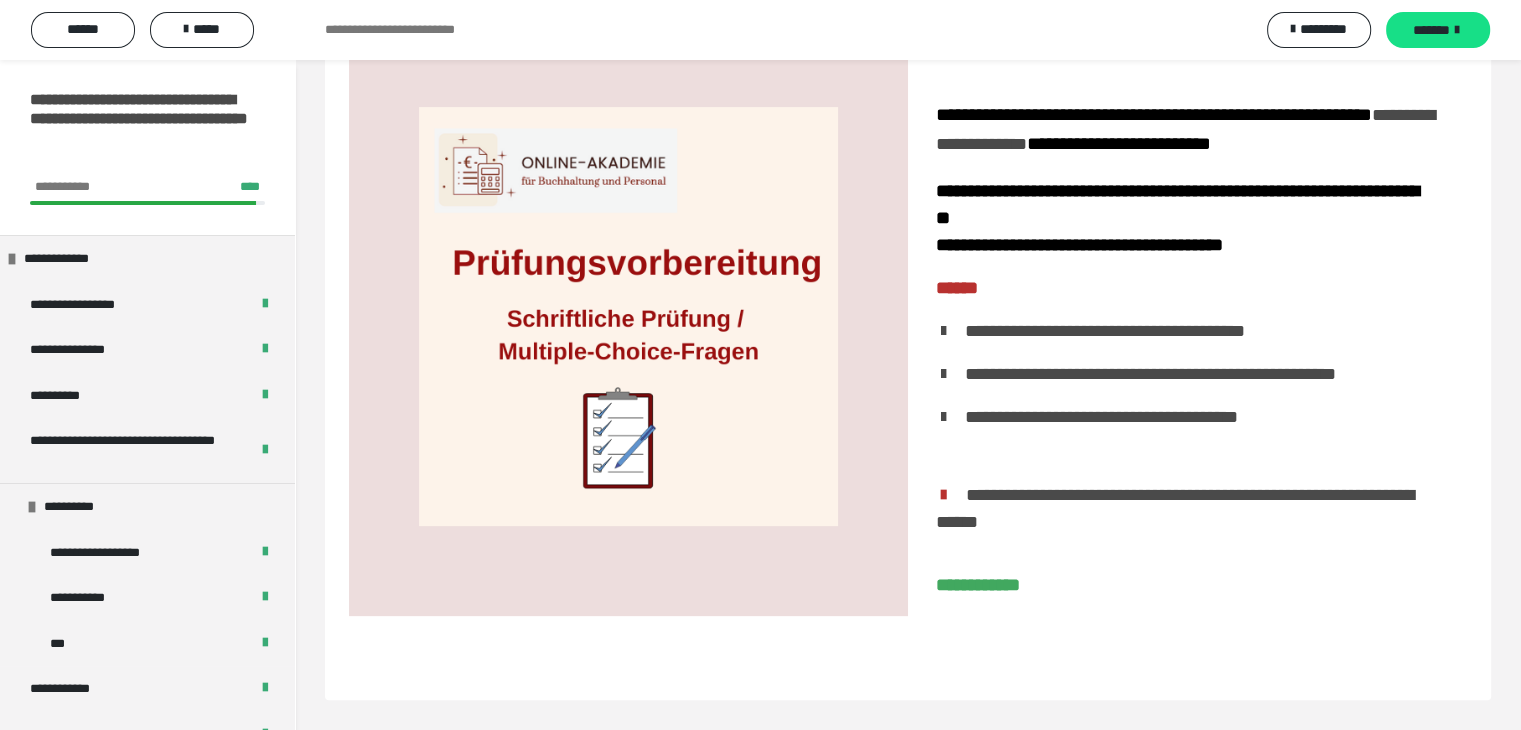 scroll, scrollTop: 0, scrollLeft: 0, axis: both 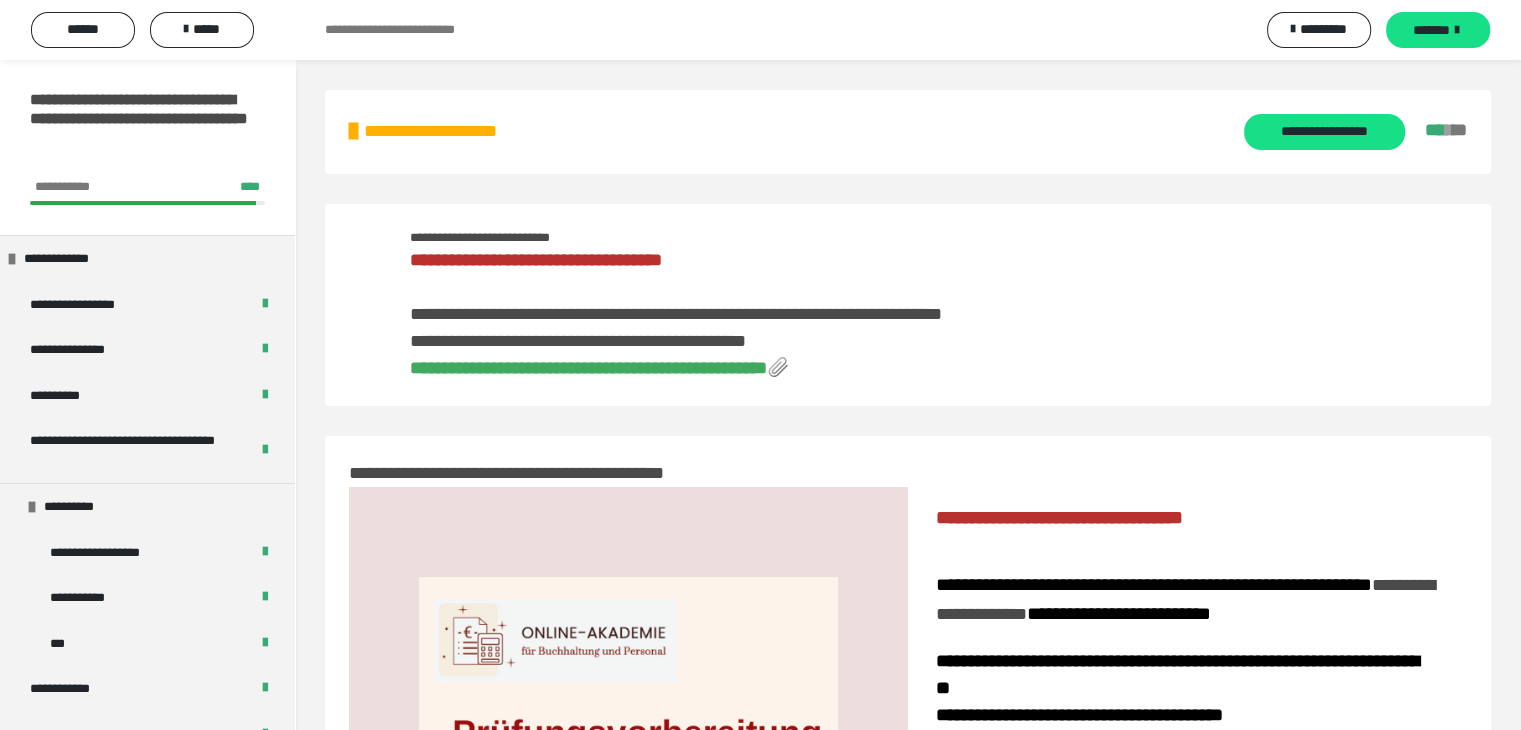 click on "**********" at bounding box center [588, 368] 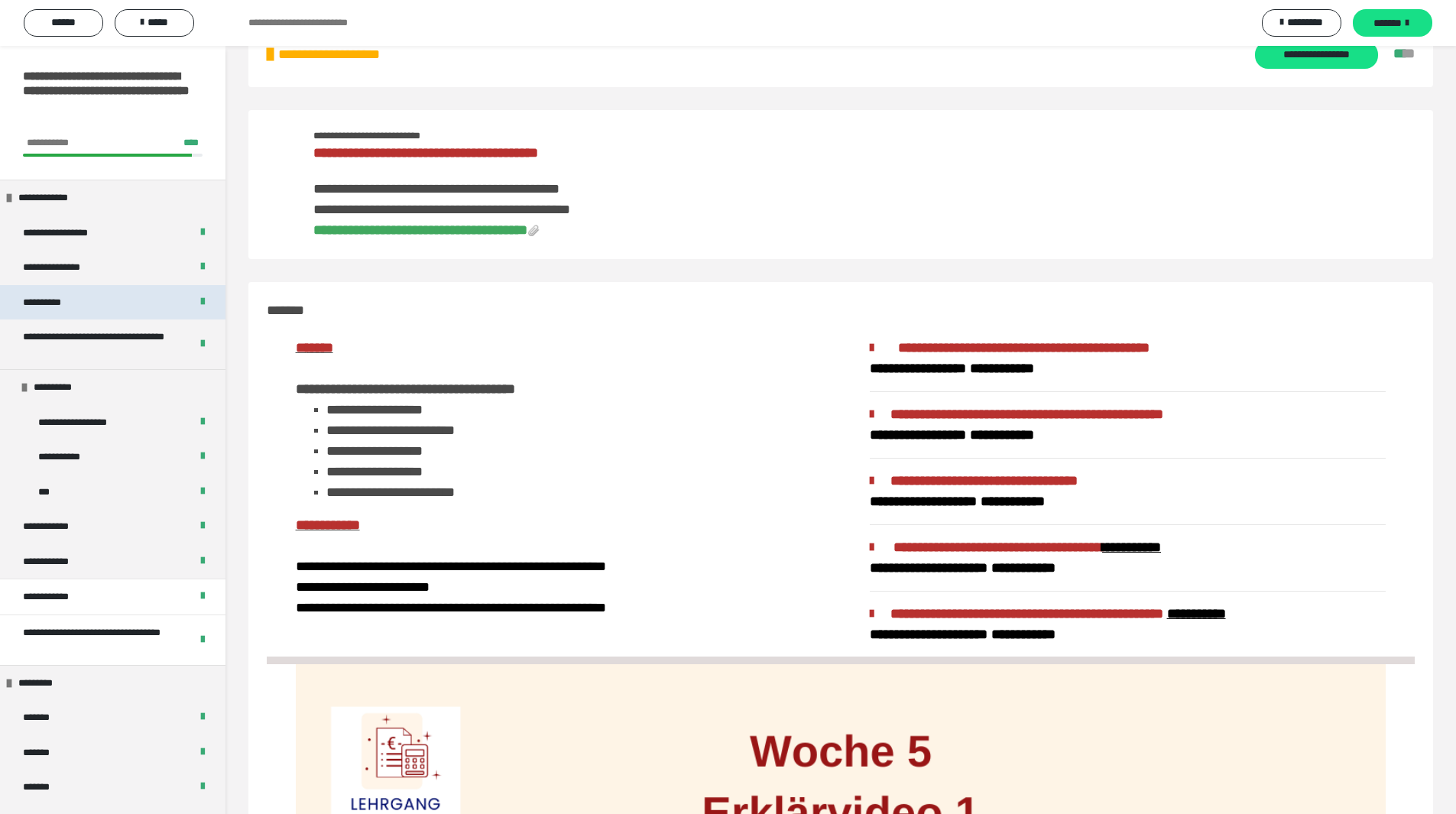 scroll, scrollTop: 46, scrollLeft: 0, axis: vertical 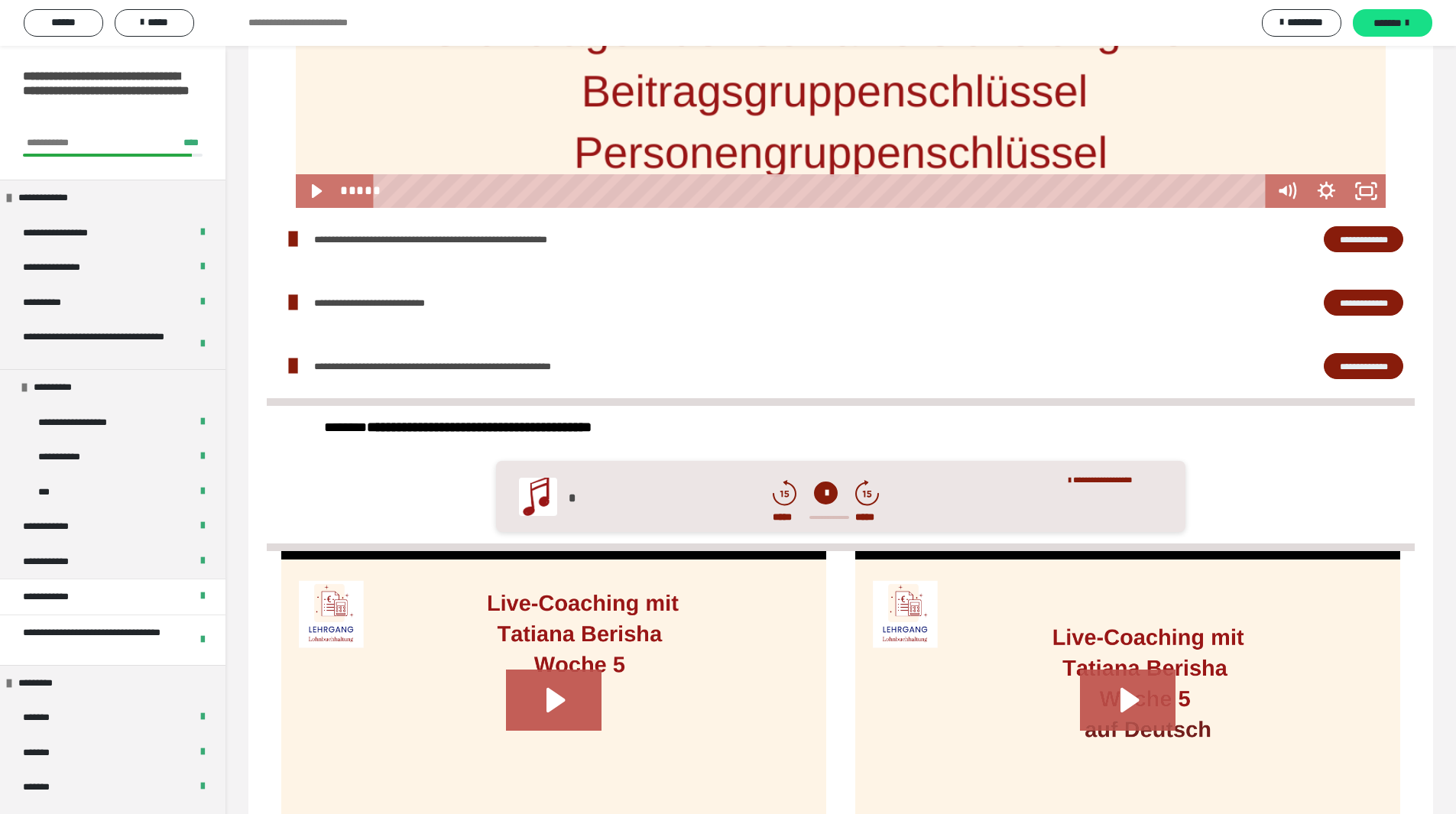 click on "**********" at bounding box center (1364, 303) 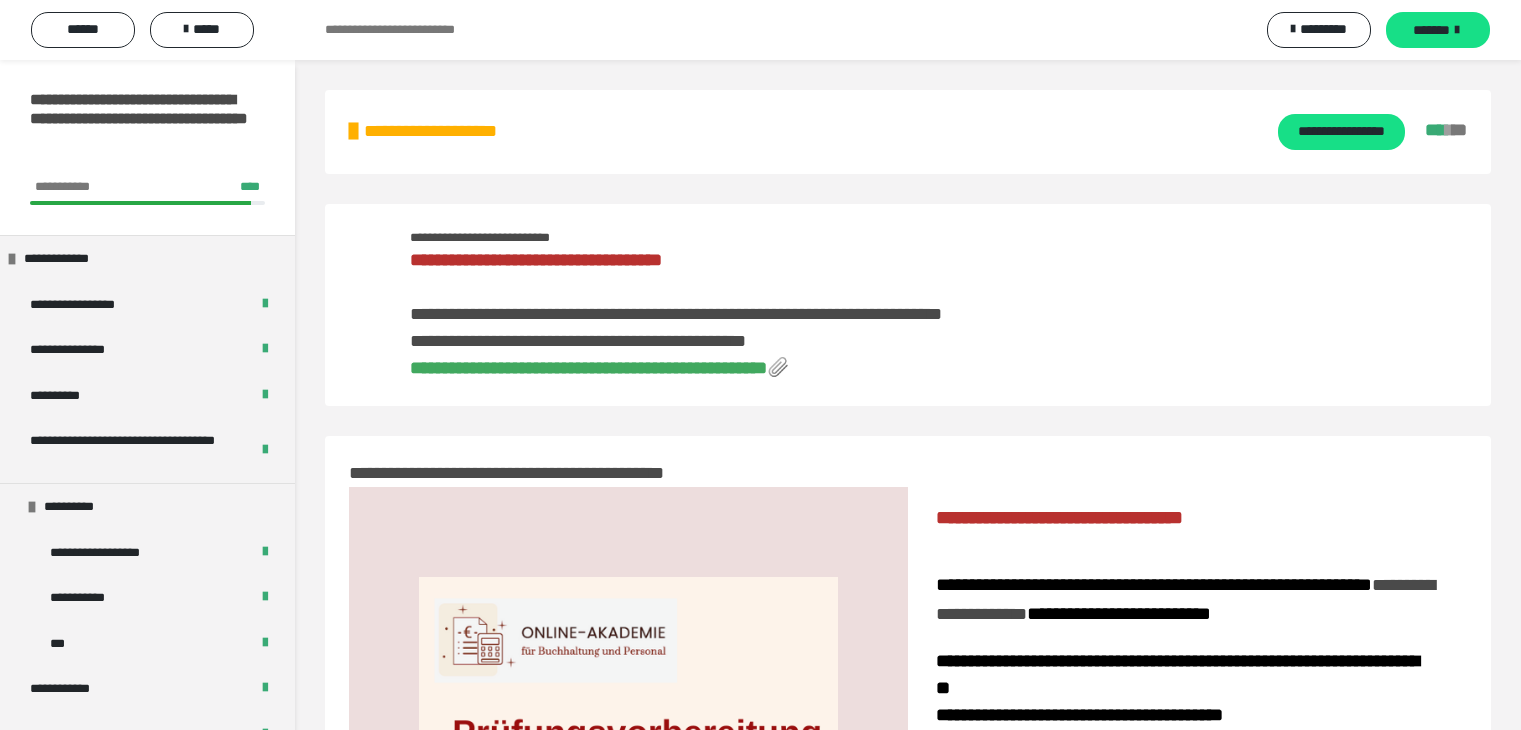 scroll, scrollTop: 0, scrollLeft: 0, axis: both 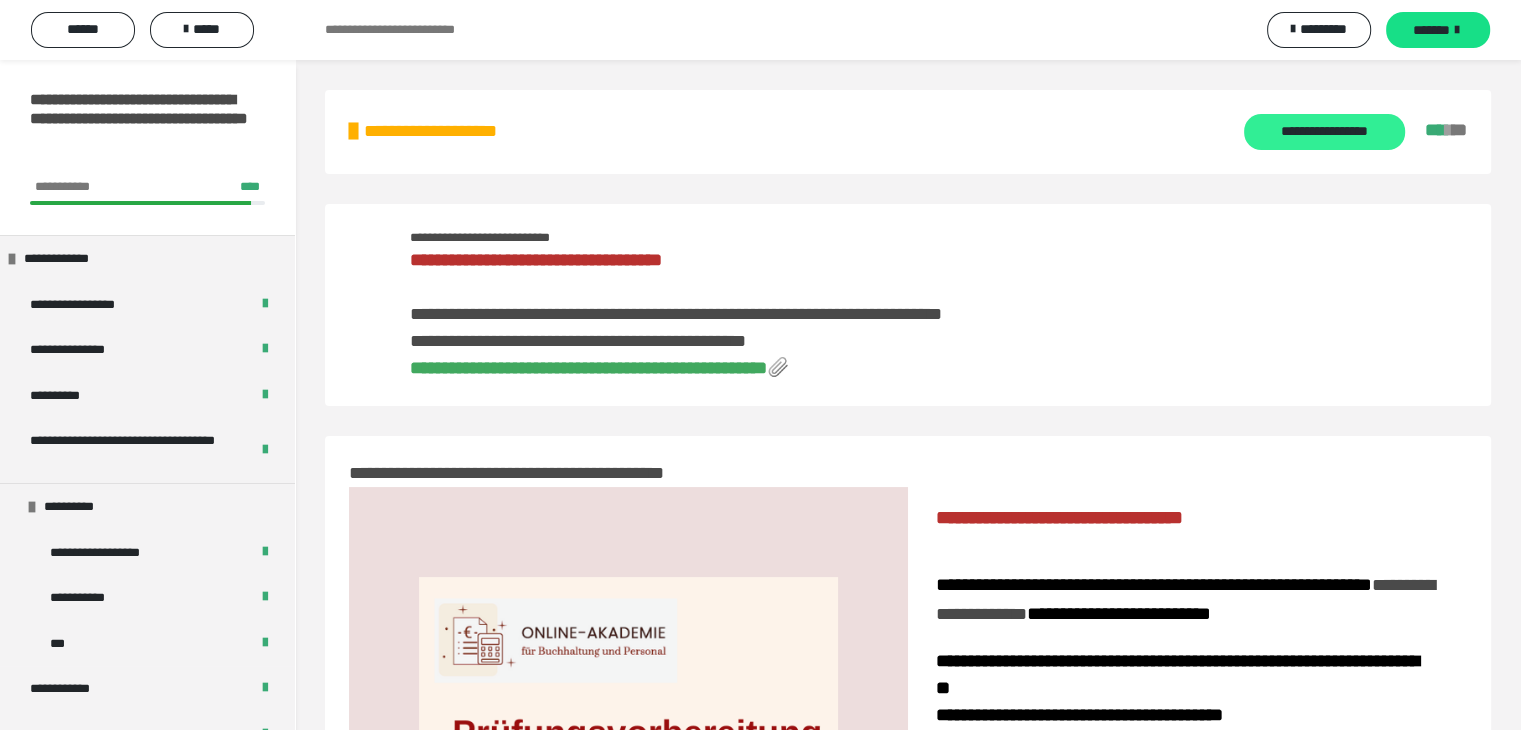 click on "**********" at bounding box center (1324, 132) 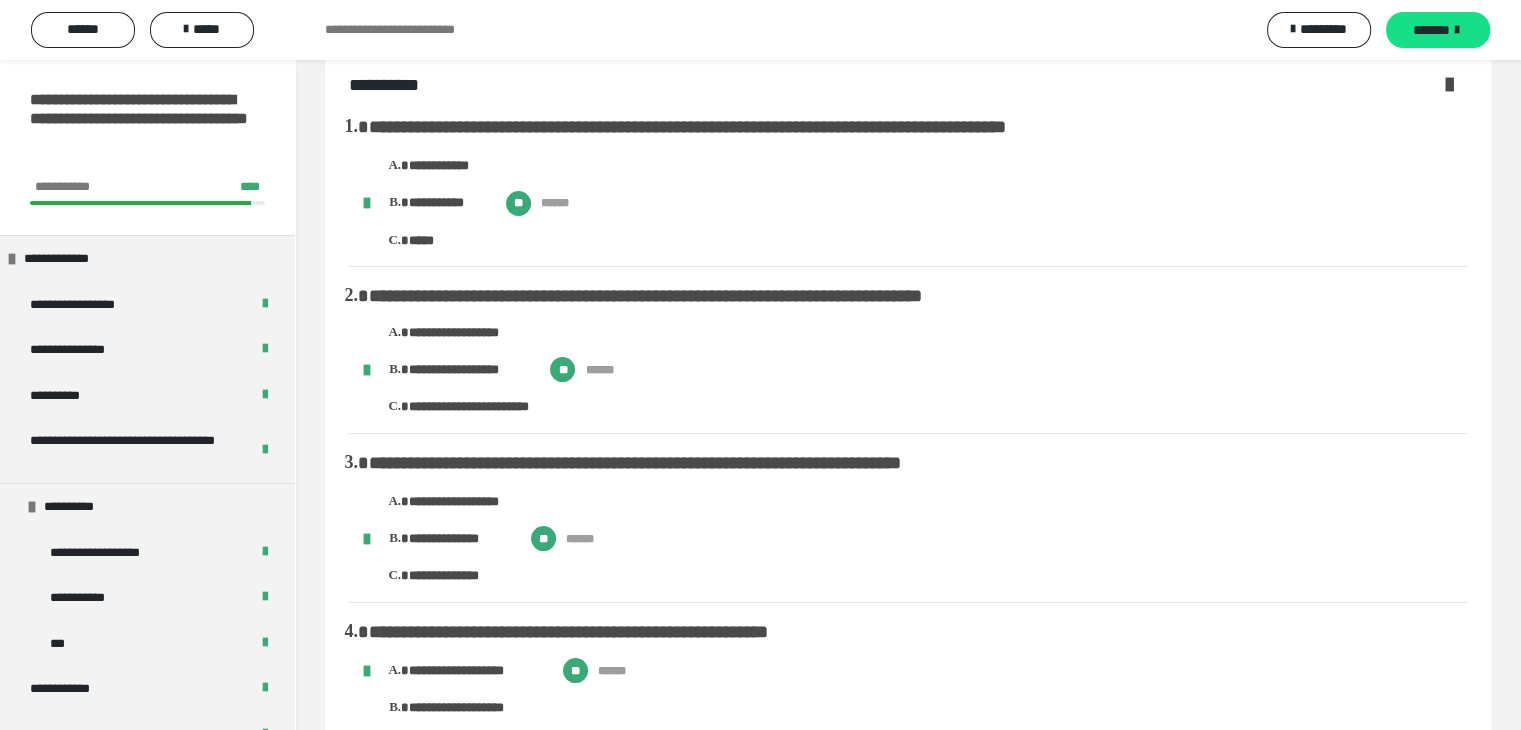 scroll, scrollTop: 0, scrollLeft: 0, axis: both 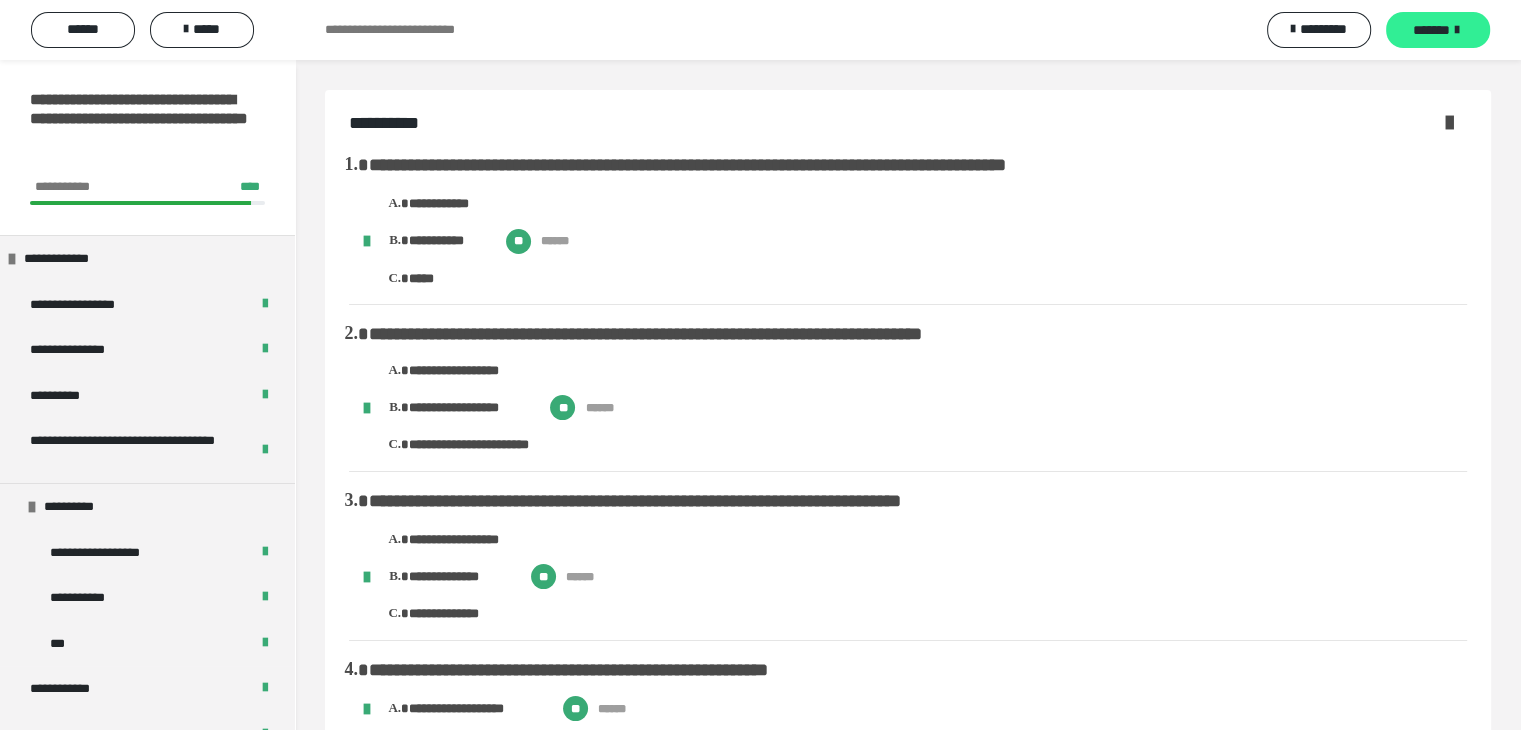 click on "*******" at bounding box center [1431, 30] 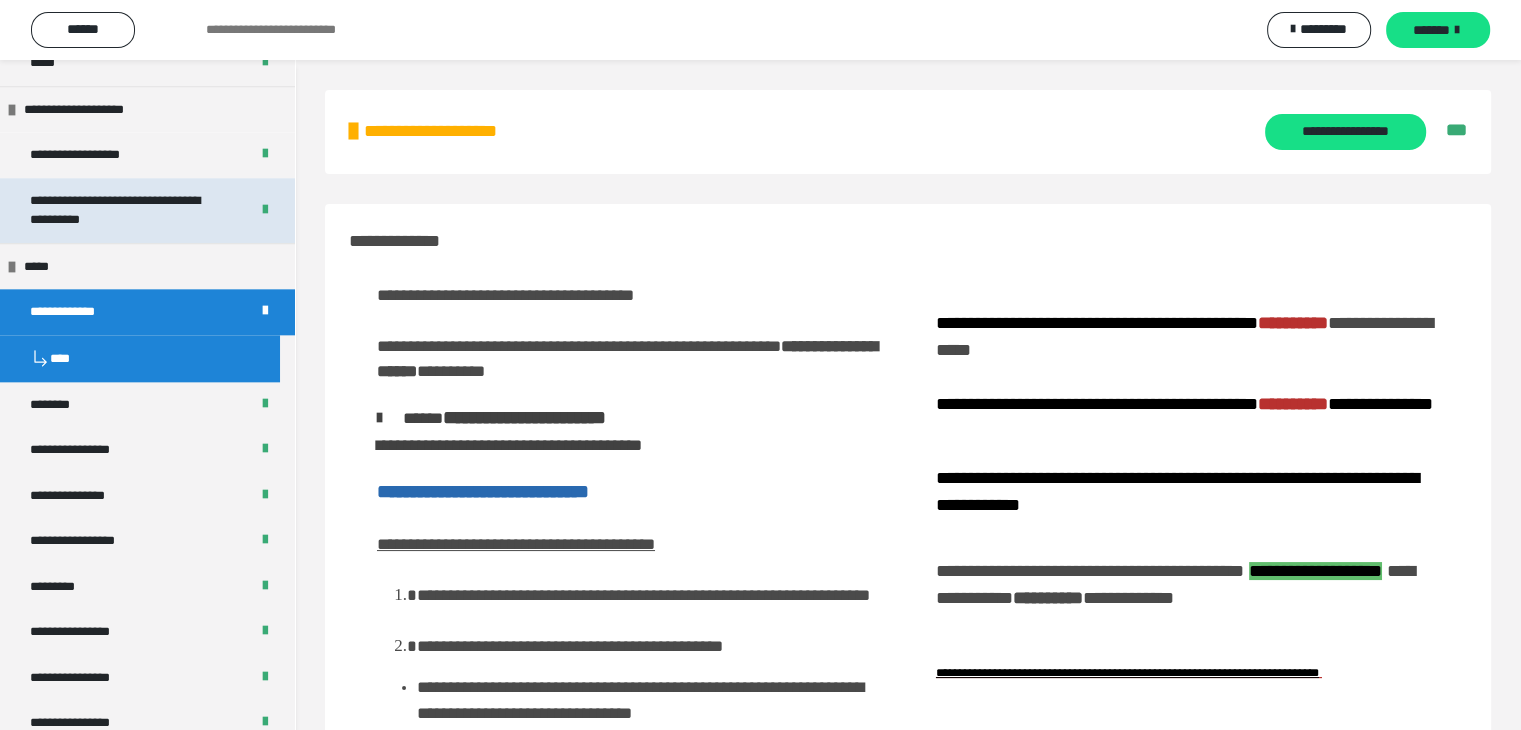 scroll, scrollTop: 2300, scrollLeft: 0, axis: vertical 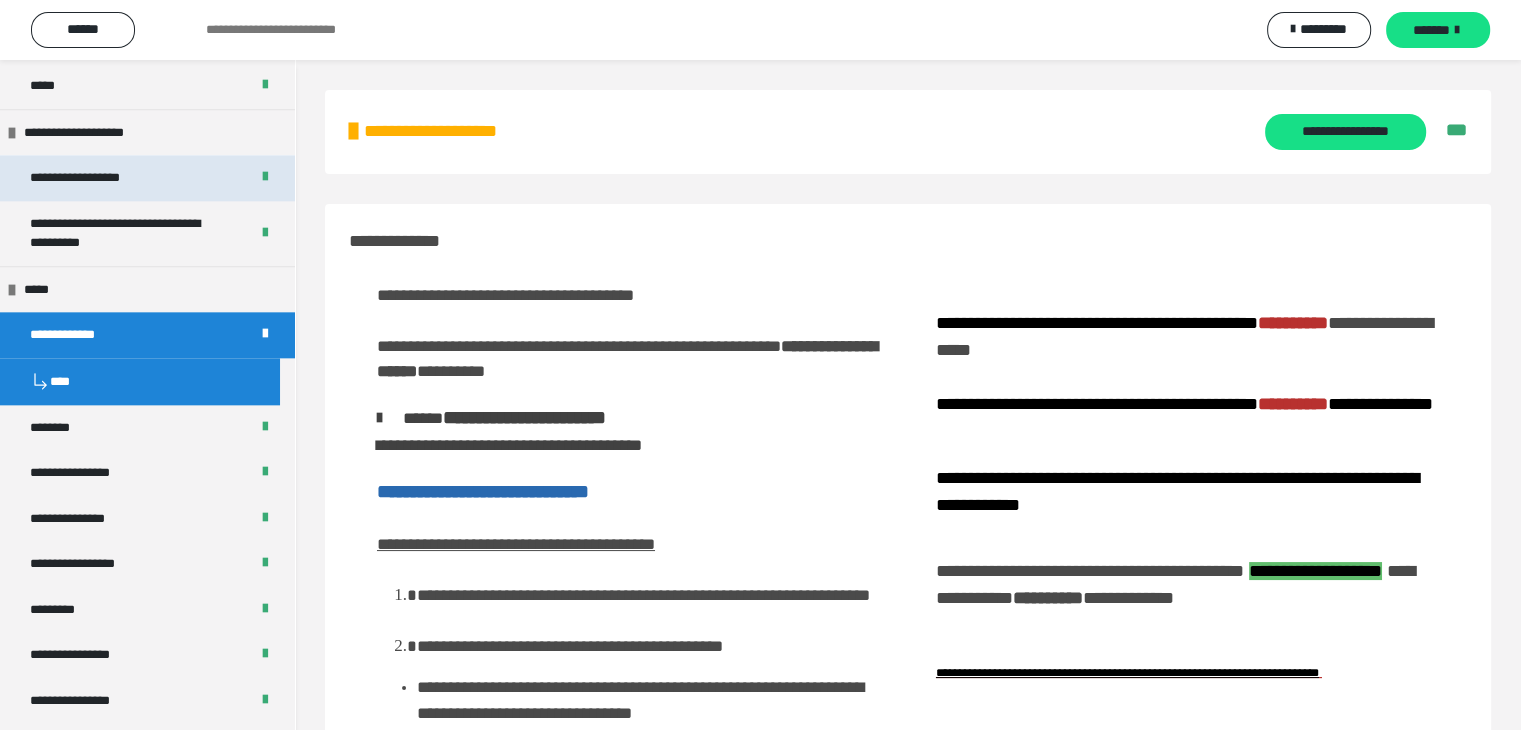 click on "**********" at bounding box center [98, 178] 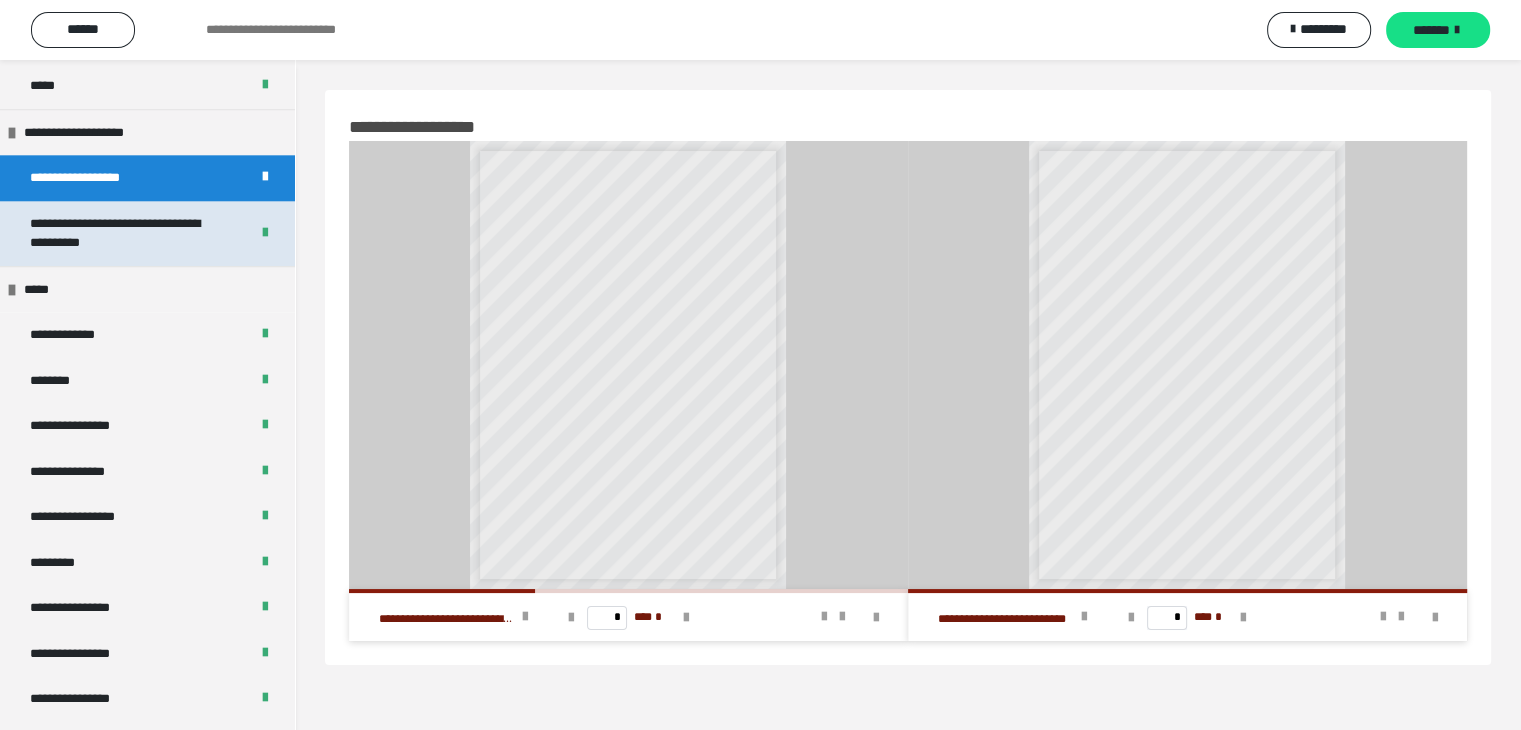 click on "**********" at bounding box center (124, 233) 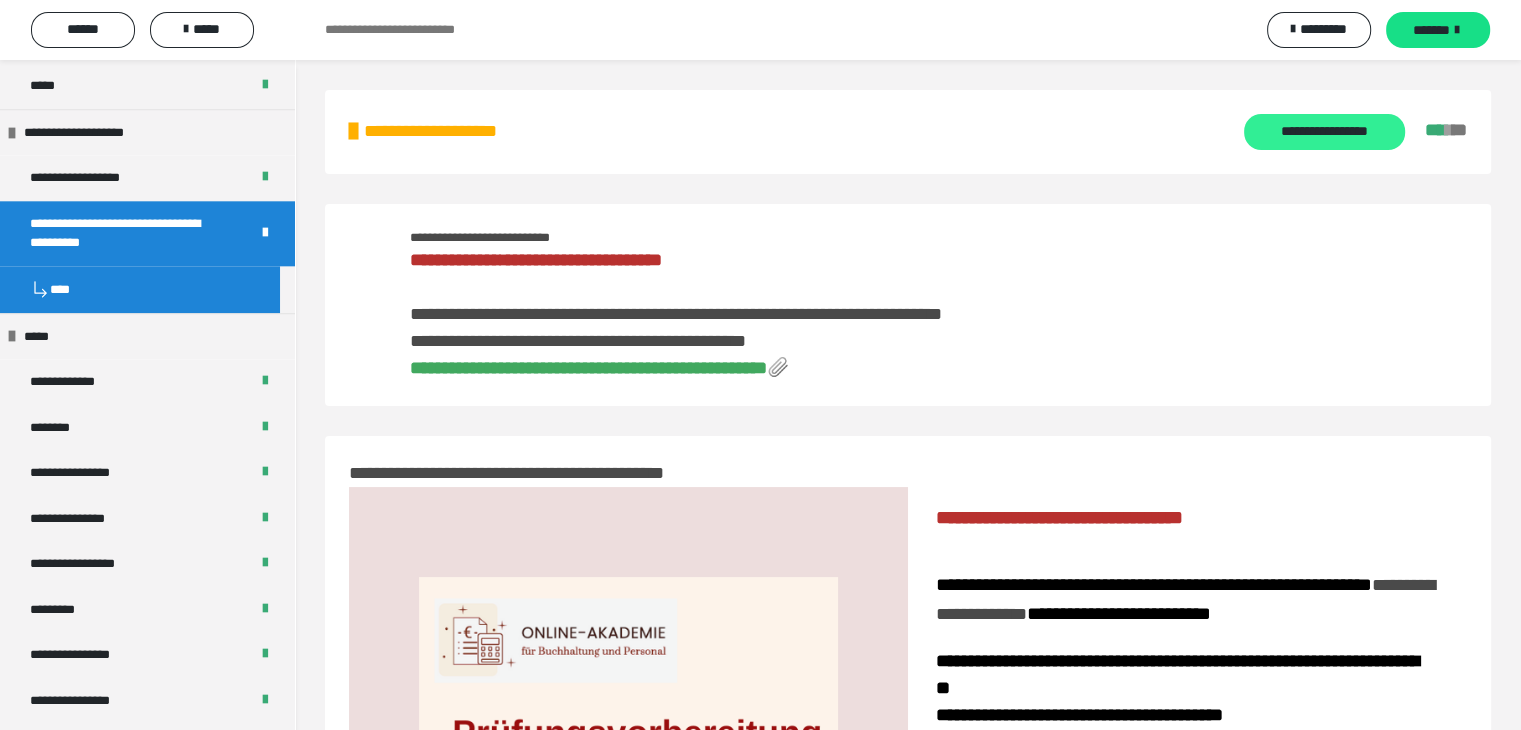 click on "**********" at bounding box center [1324, 132] 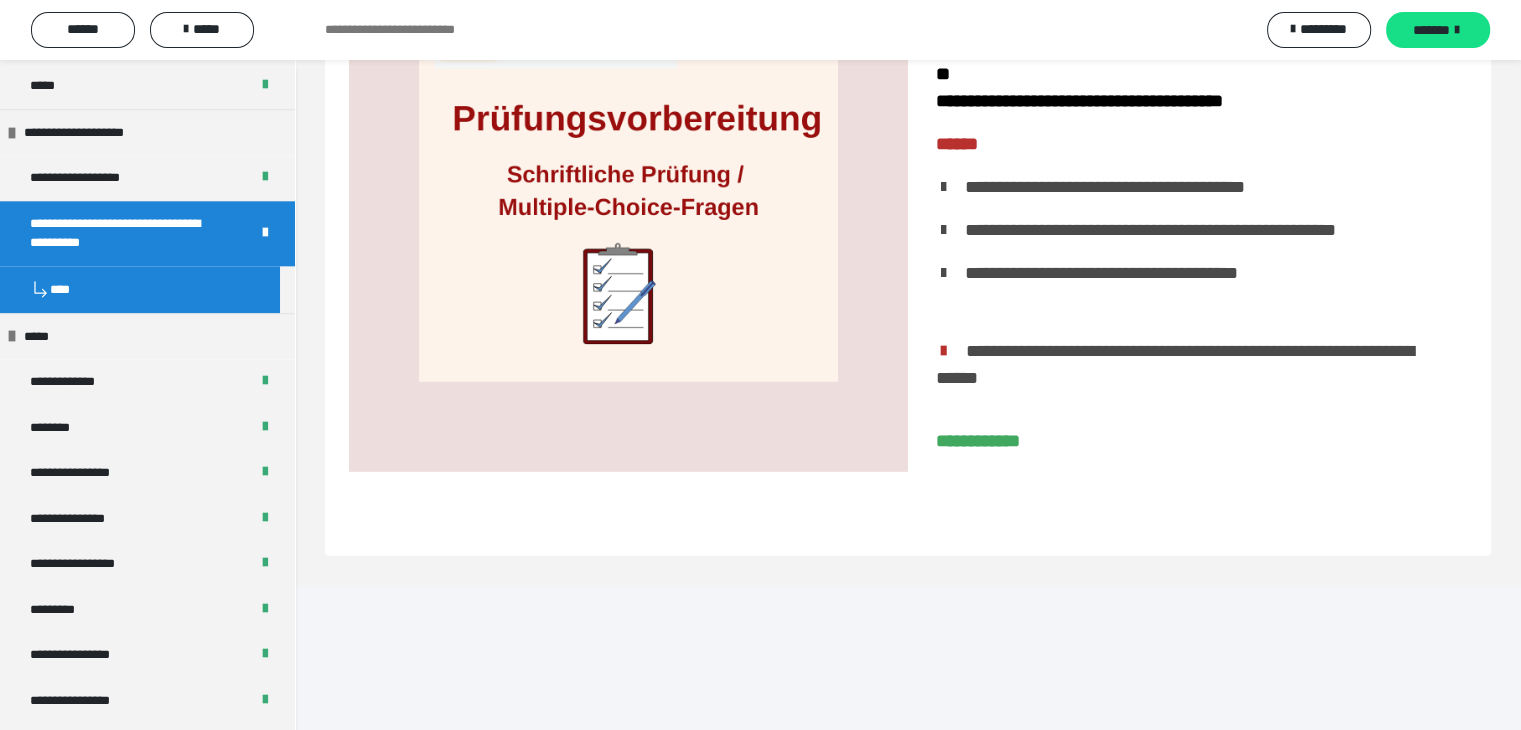 scroll, scrollTop: 5715, scrollLeft: 0, axis: vertical 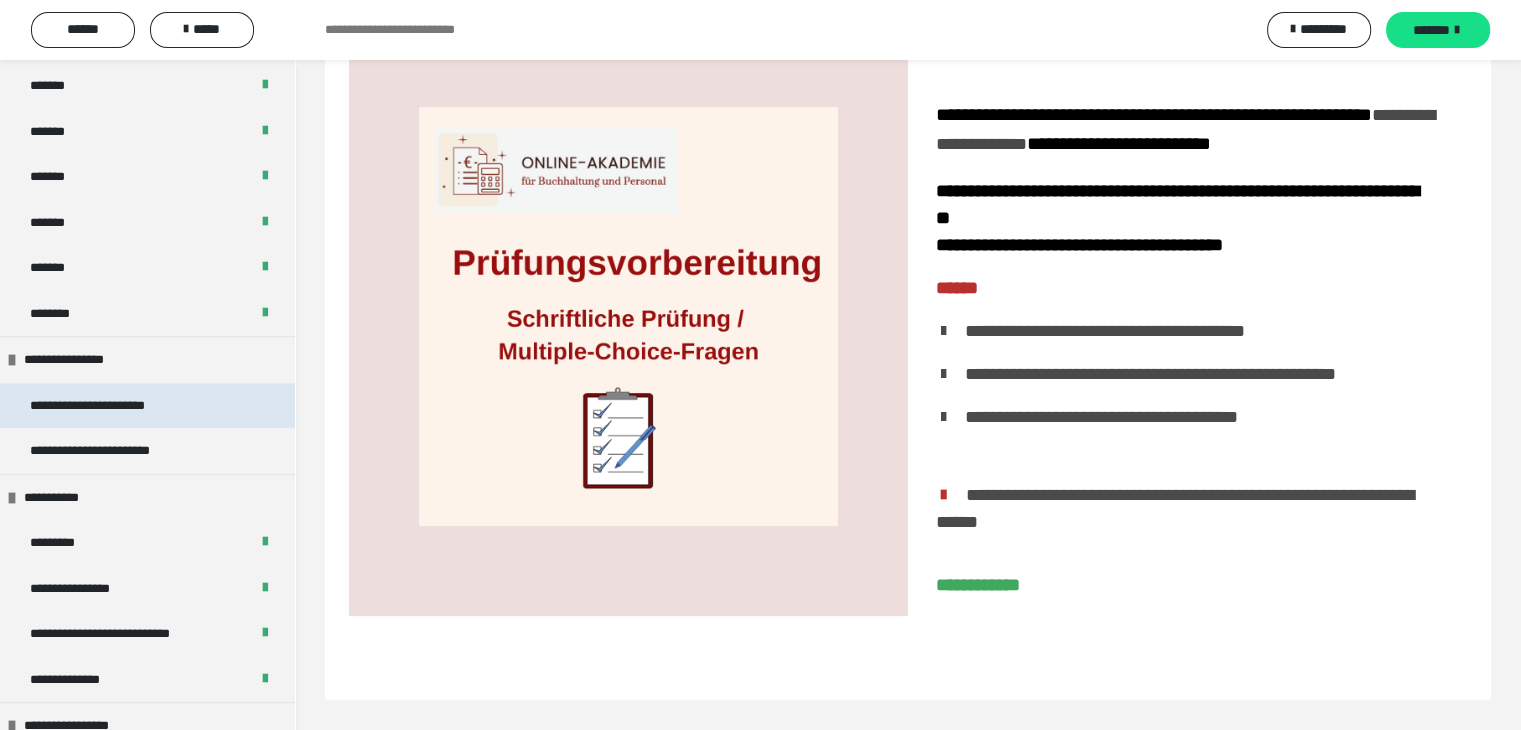click on "**********" at bounding box center (103, 406) 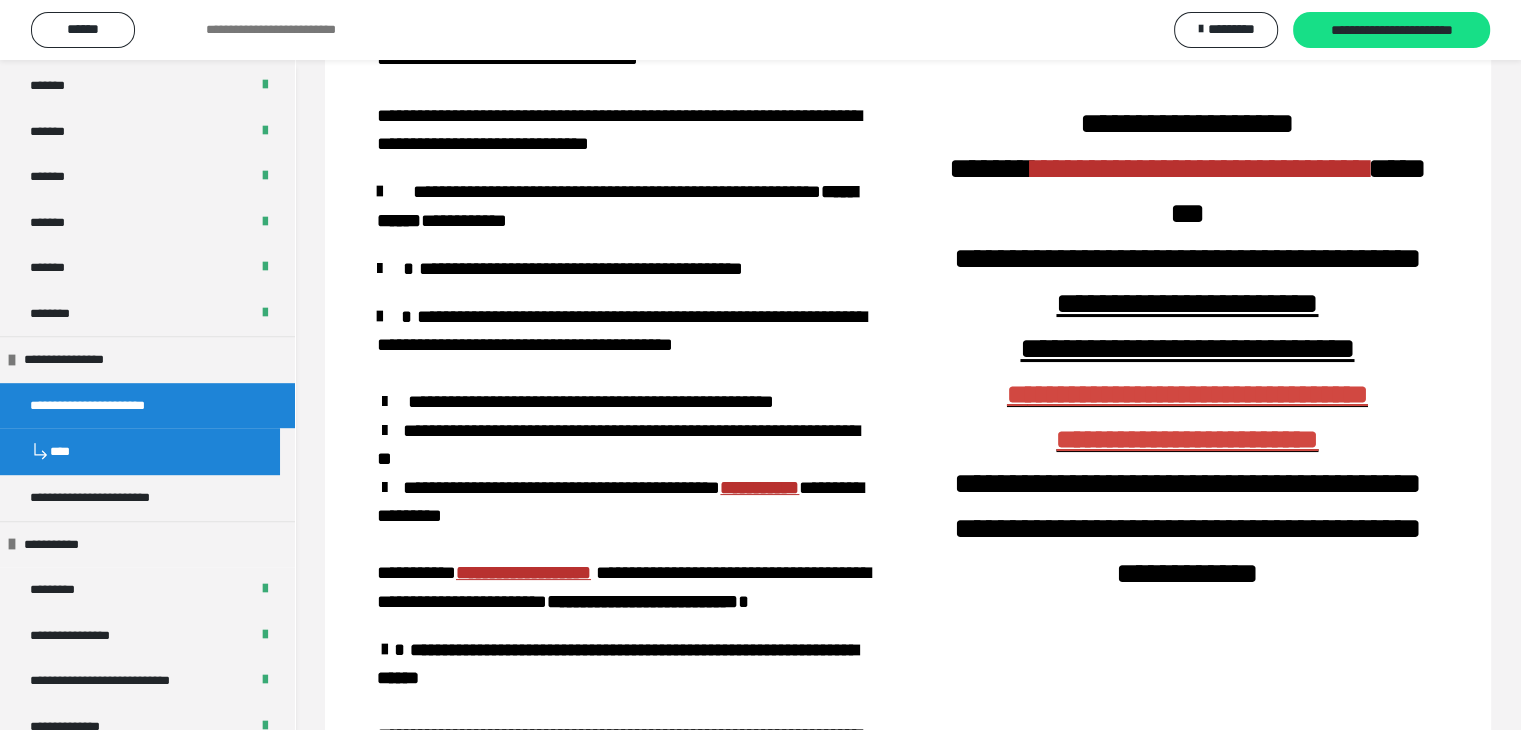 scroll, scrollTop: 124, scrollLeft: 0, axis: vertical 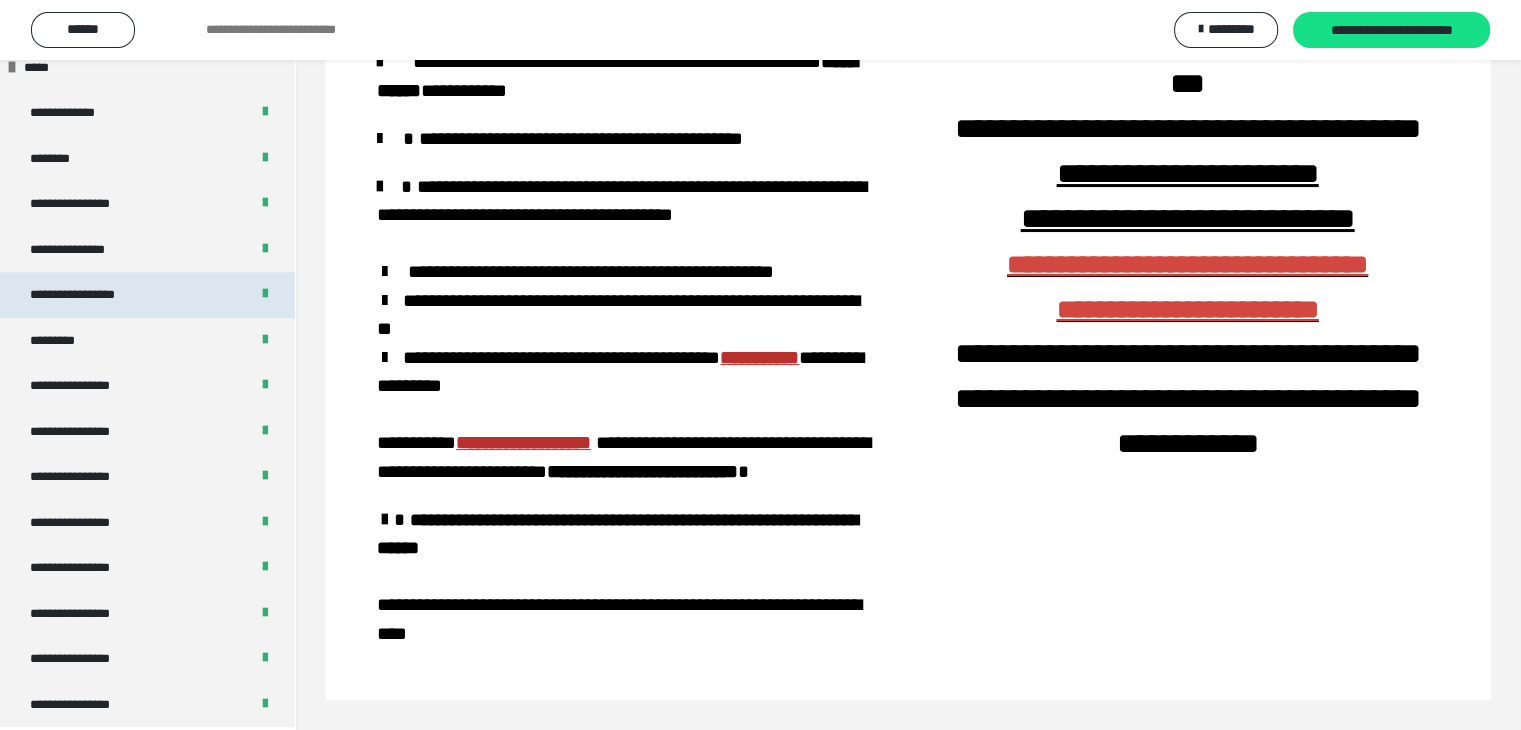 click on "**********" at bounding box center (93, 295) 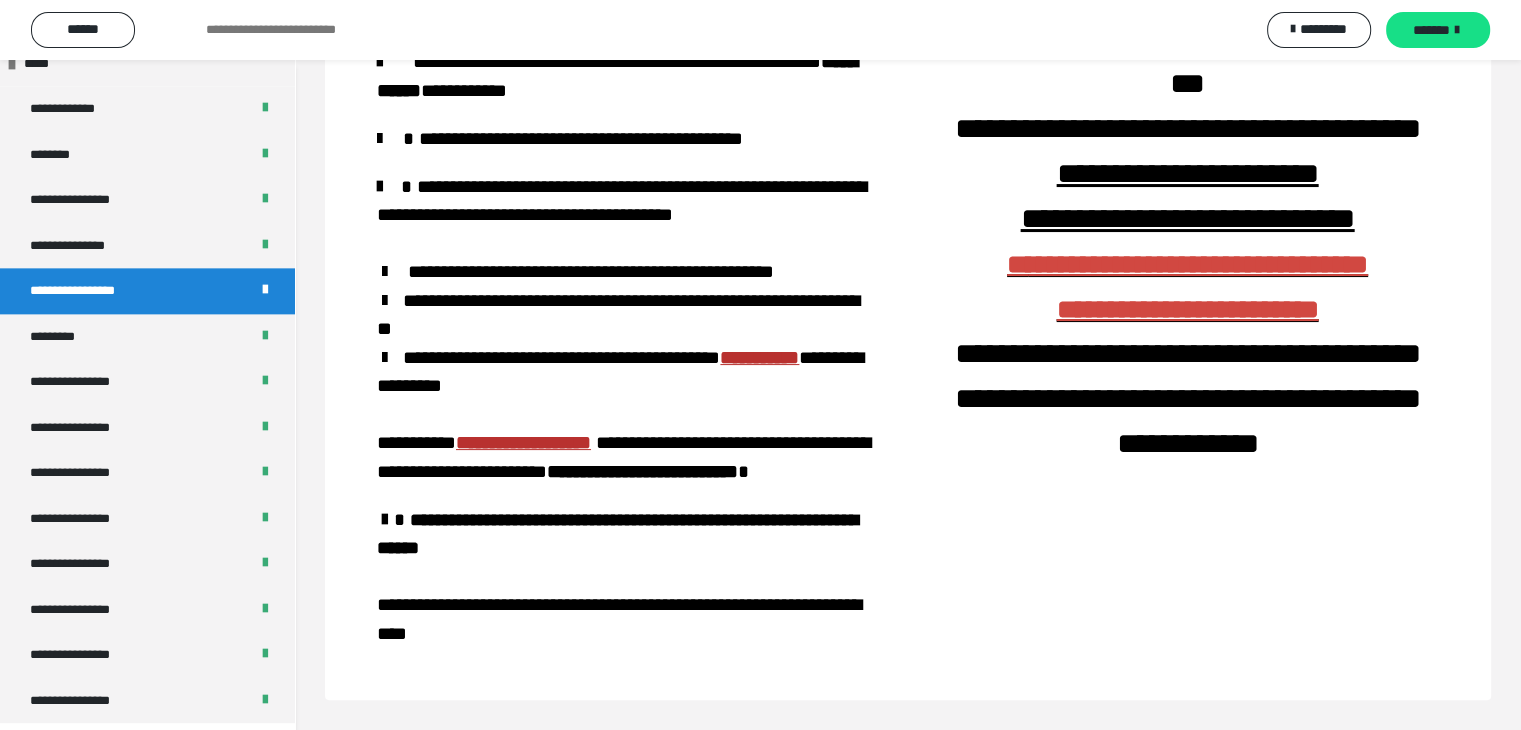 scroll, scrollTop: 2522, scrollLeft: 0, axis: vertical 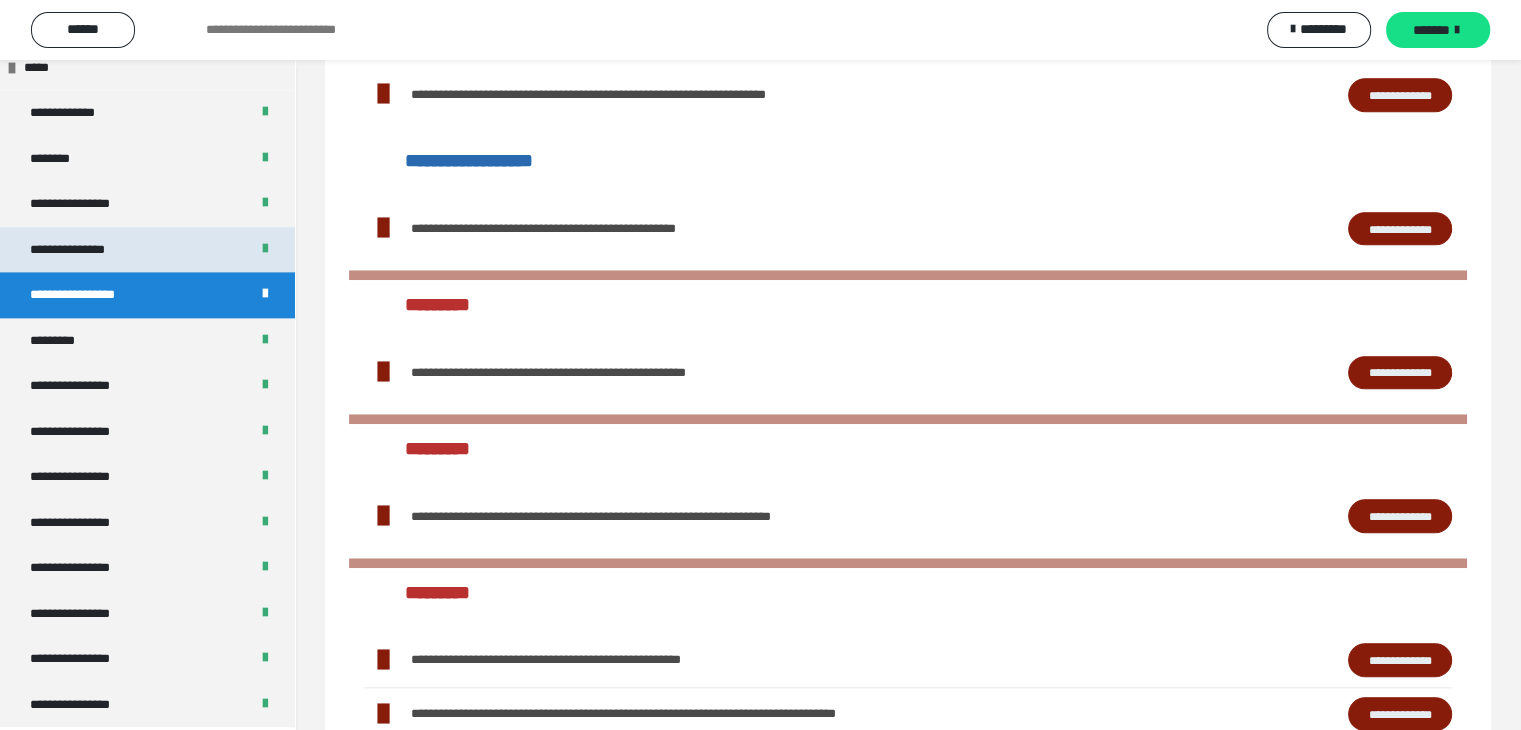 click on "**********" at bounding box center [89, 250] 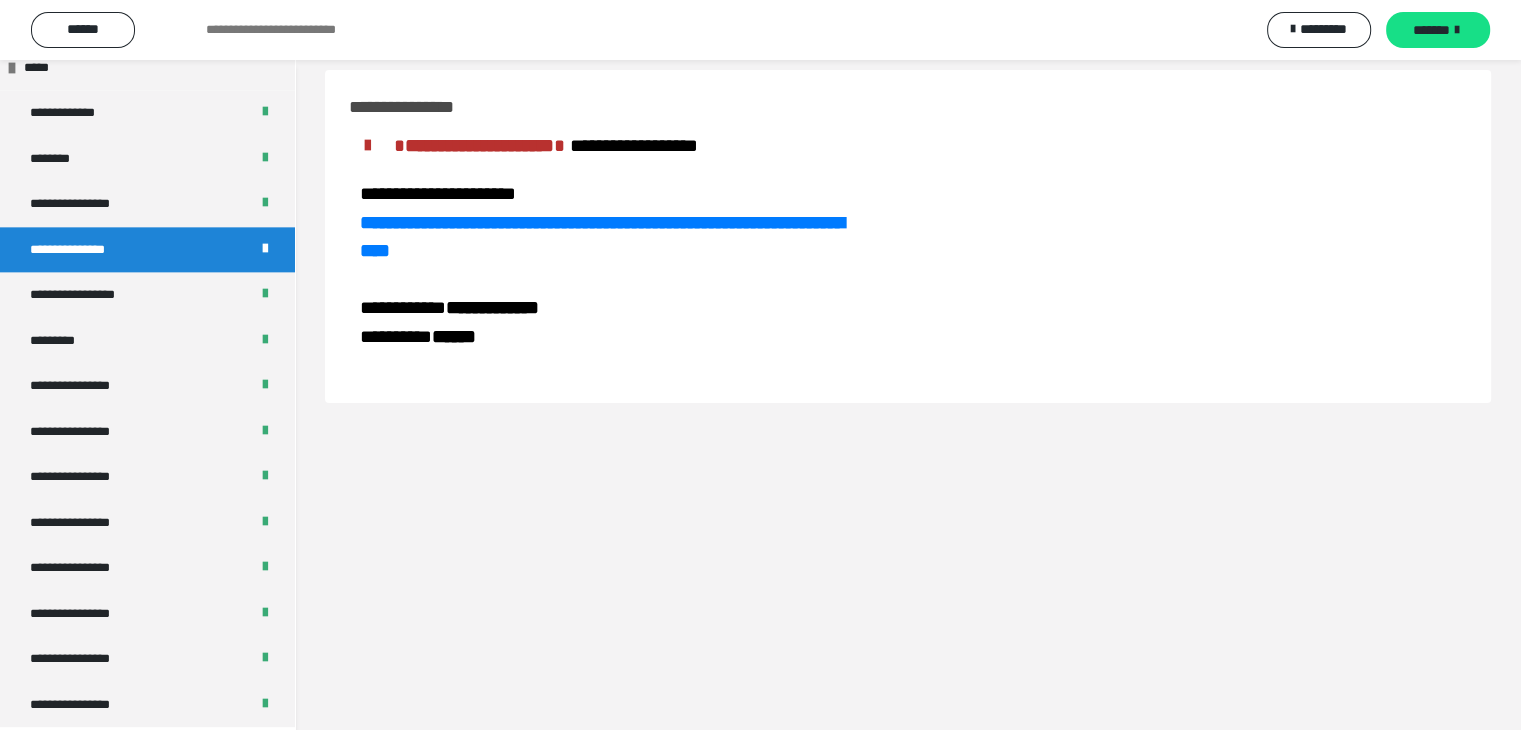 scroll, scrollTop: 0, scrollLeft: 0, axis: both 